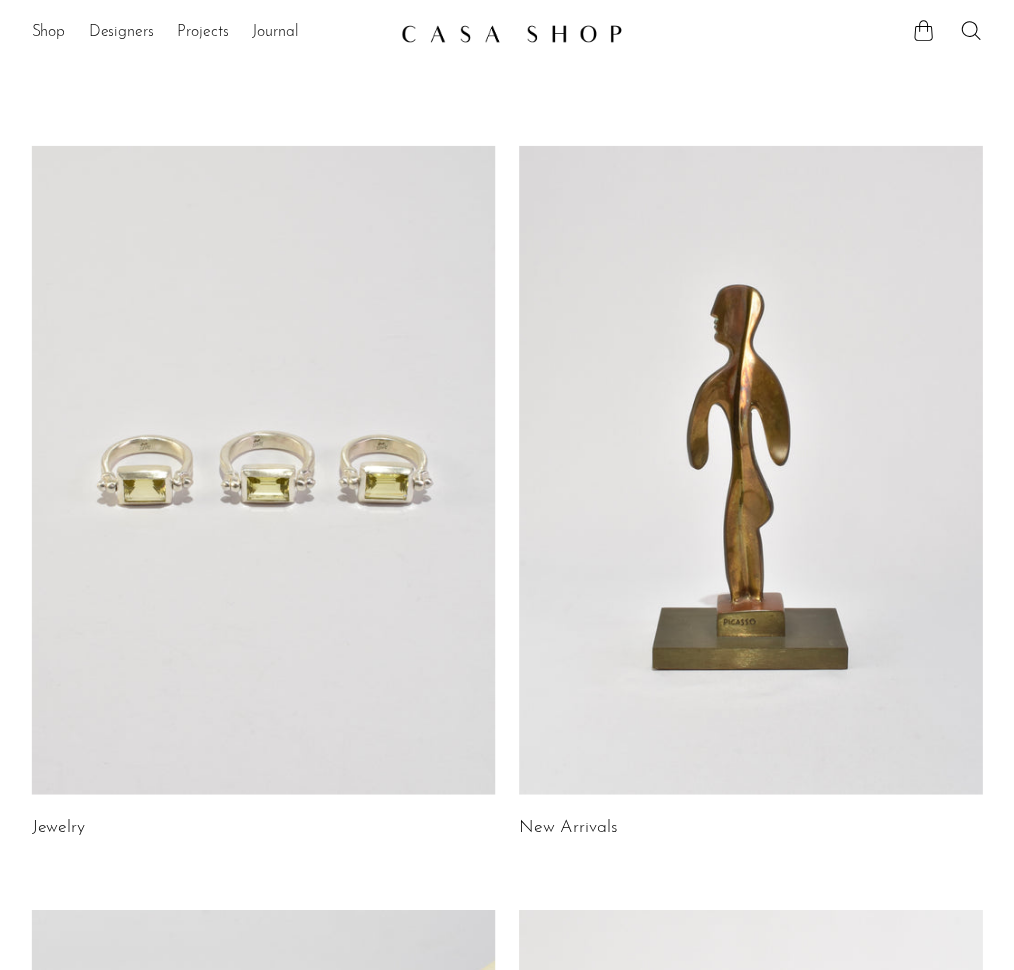 scroll, scrollTop: 0, scrollLeft: 0, axis: both 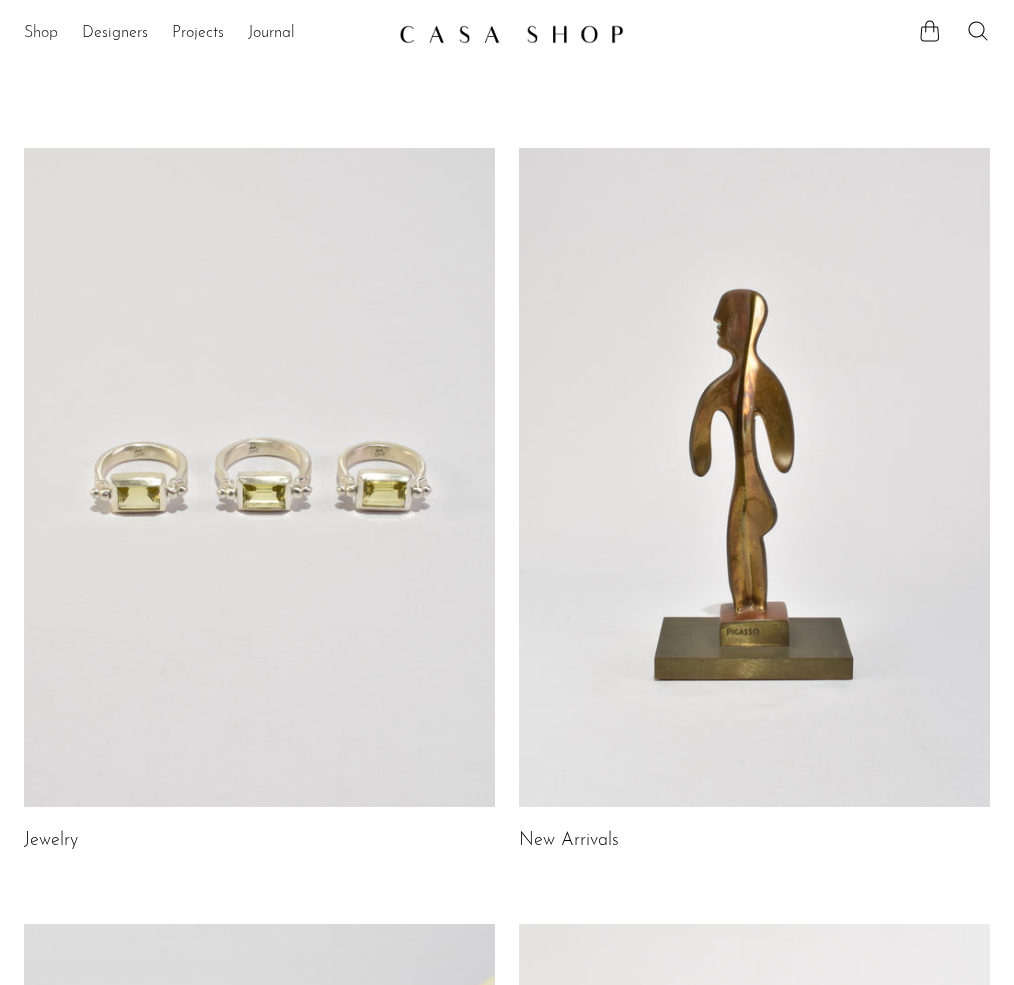 click on "Shop" at bounding box center [41, 34] 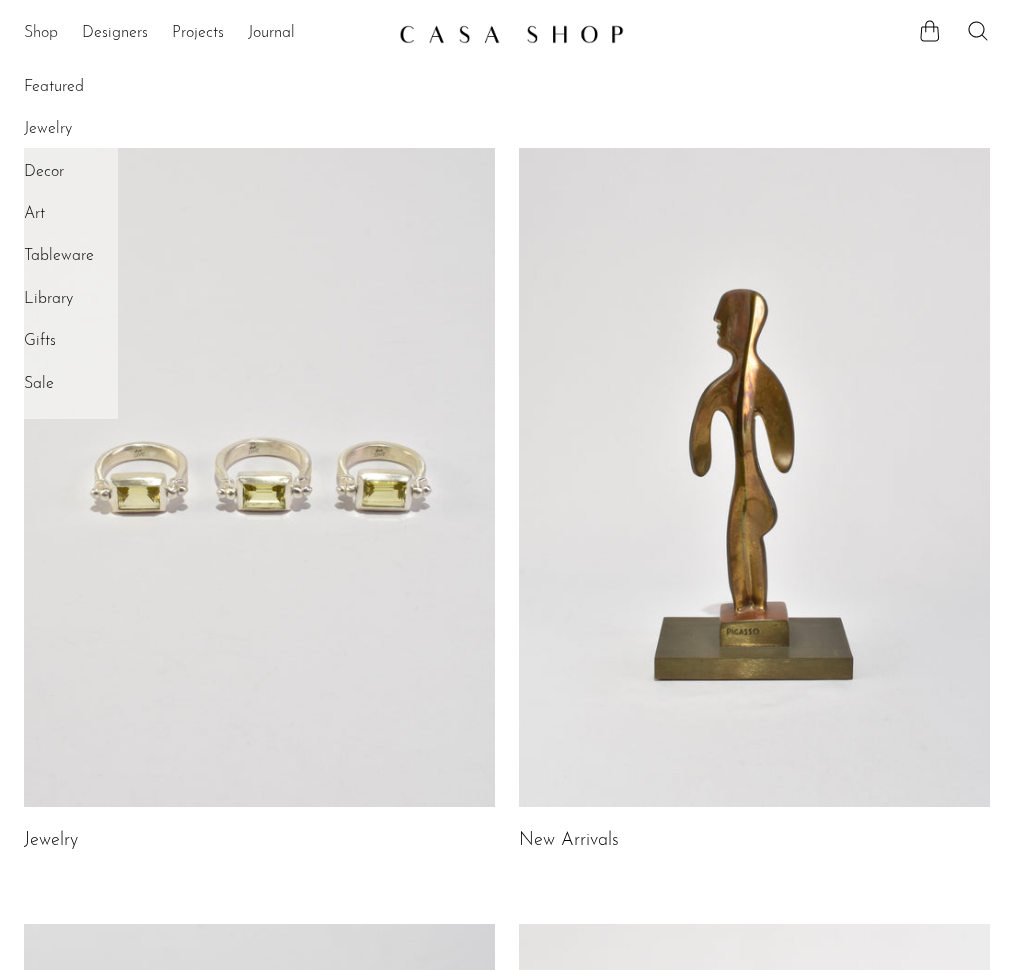 click on "Shop" at bounding box center [41, 34] 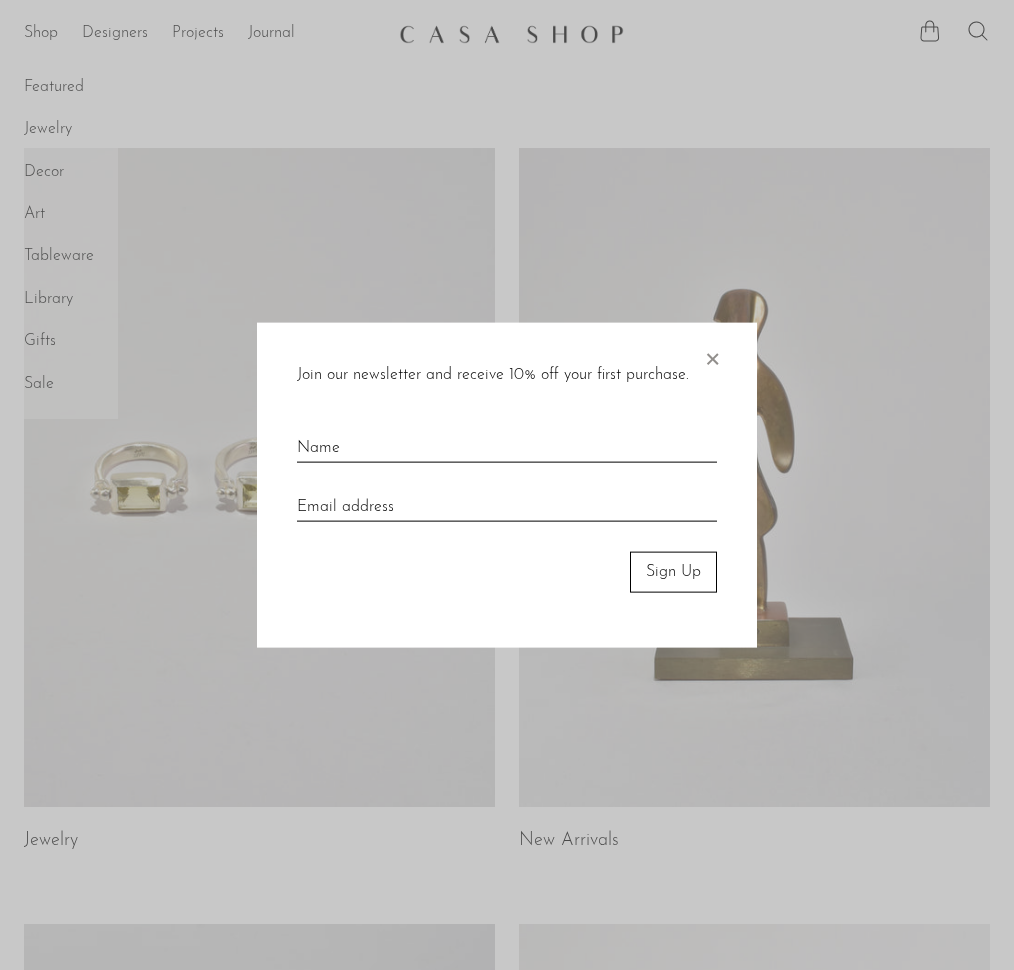 click on "×" at bounding box center (712, 355) 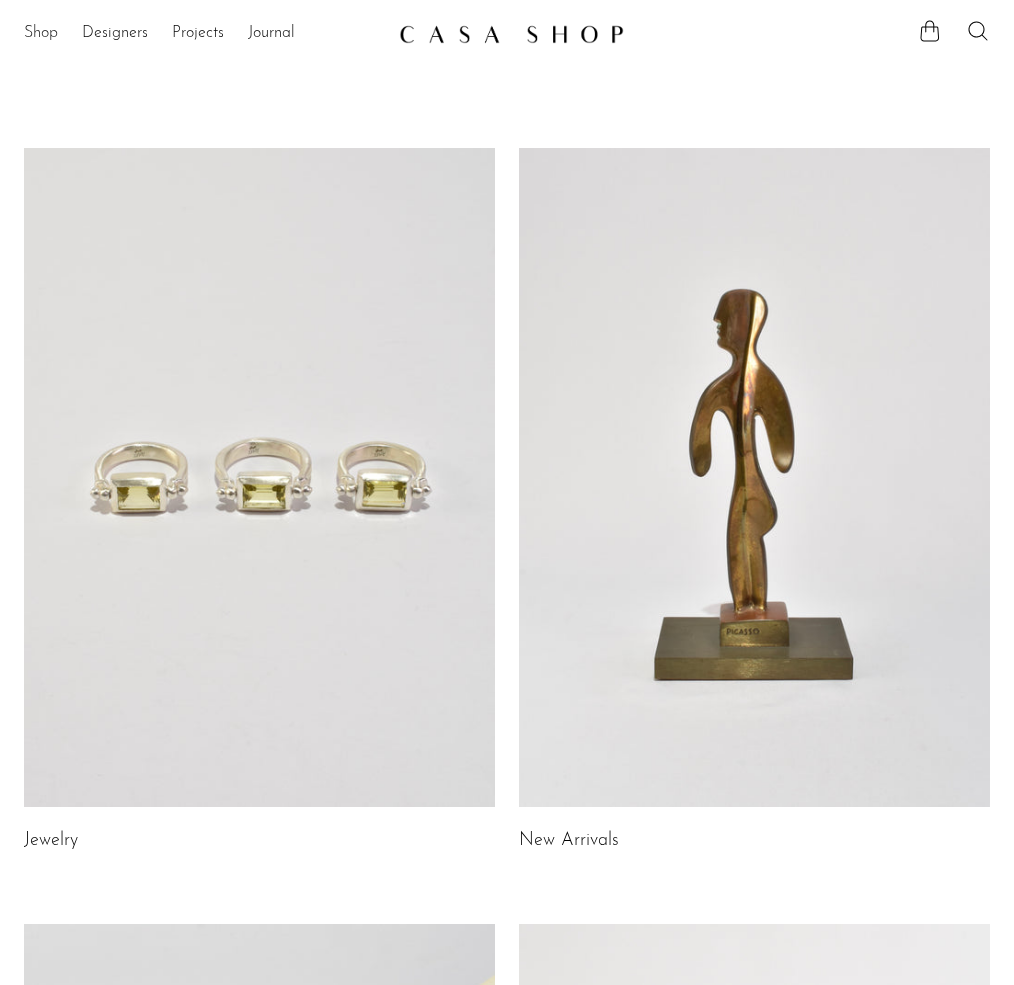 click on "Shop" at bounding box center (41, 34) 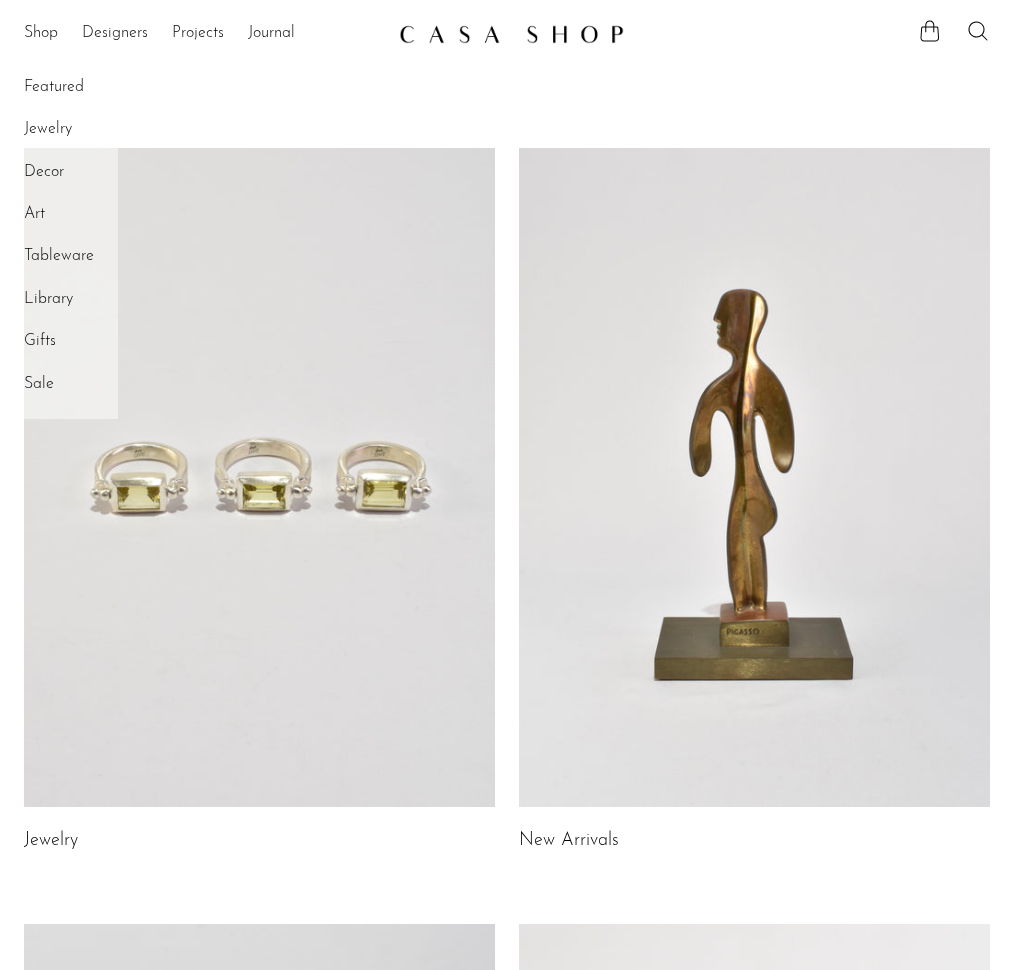 click on "Boxes" at bounding box center (0, 0) 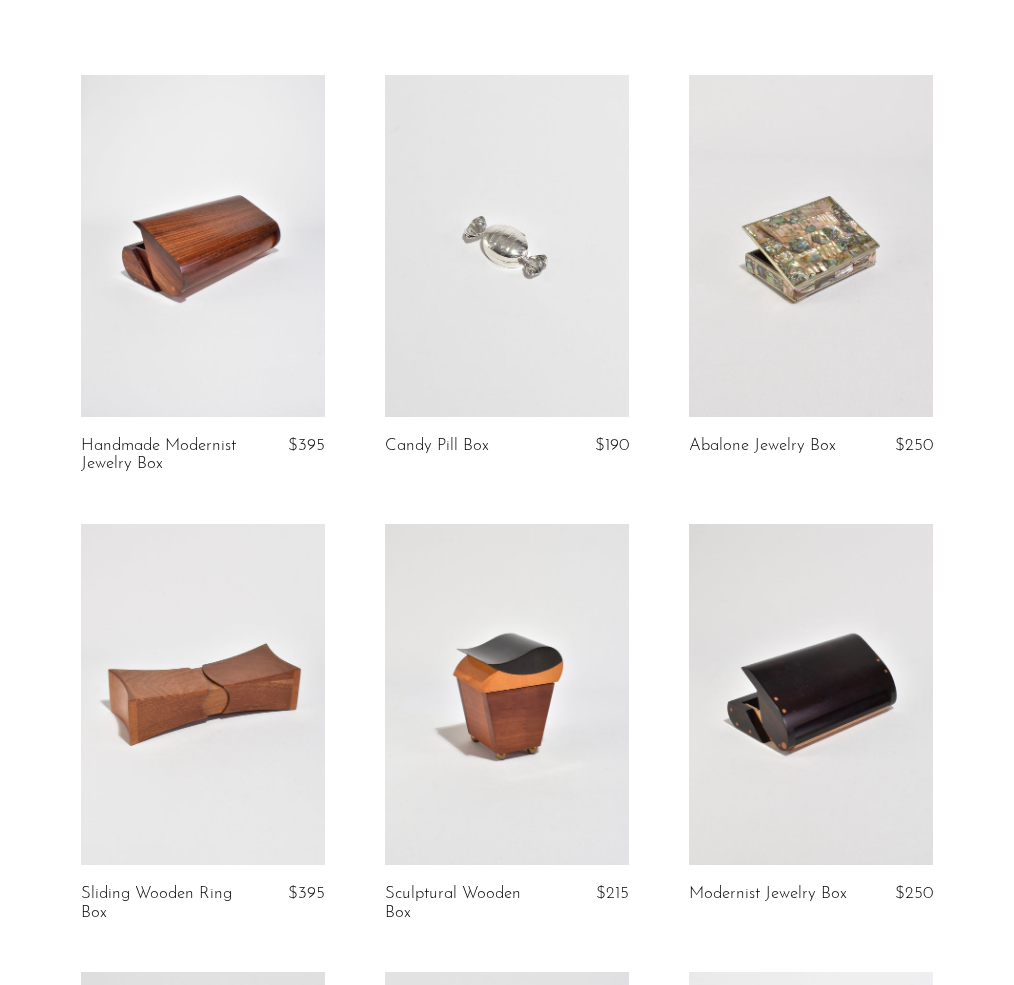scroll, scrollTop: 80, scrollLeft: 0, axis: vertical 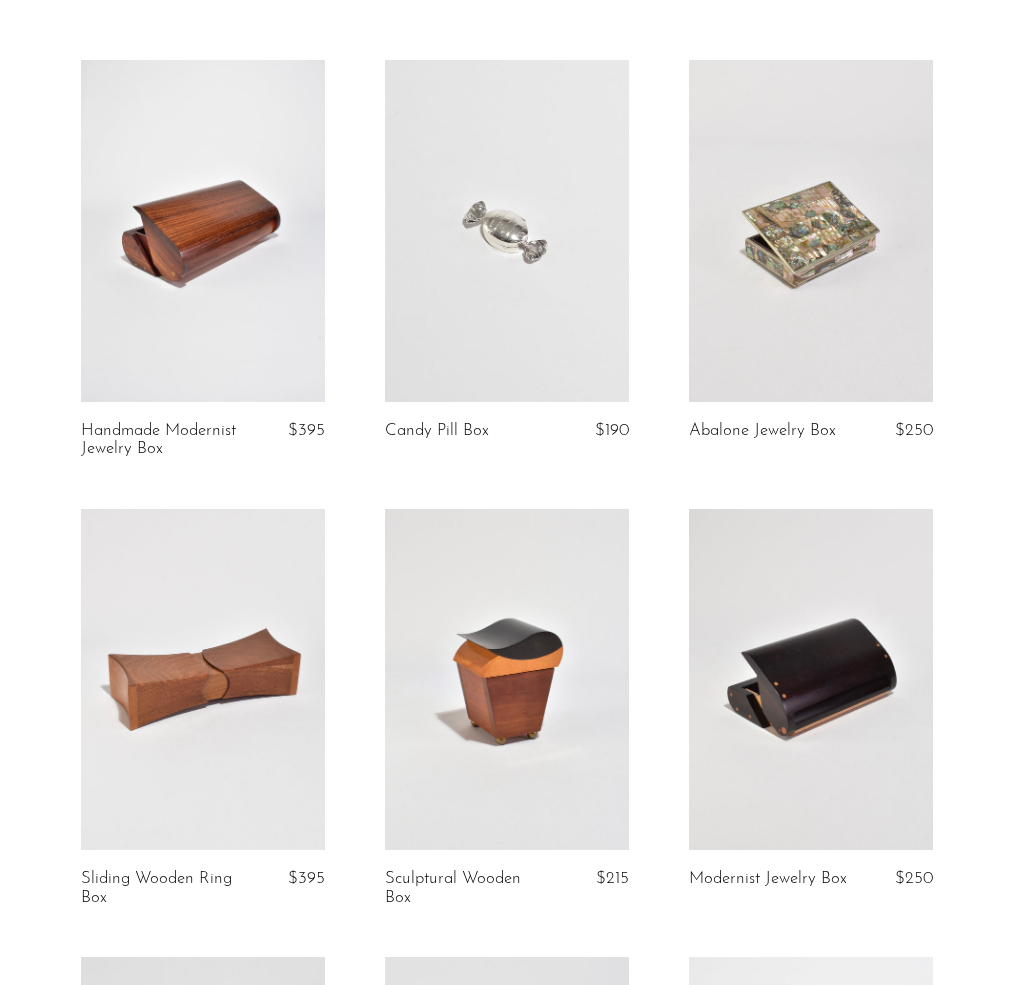 click at bounding box center [811, 231] 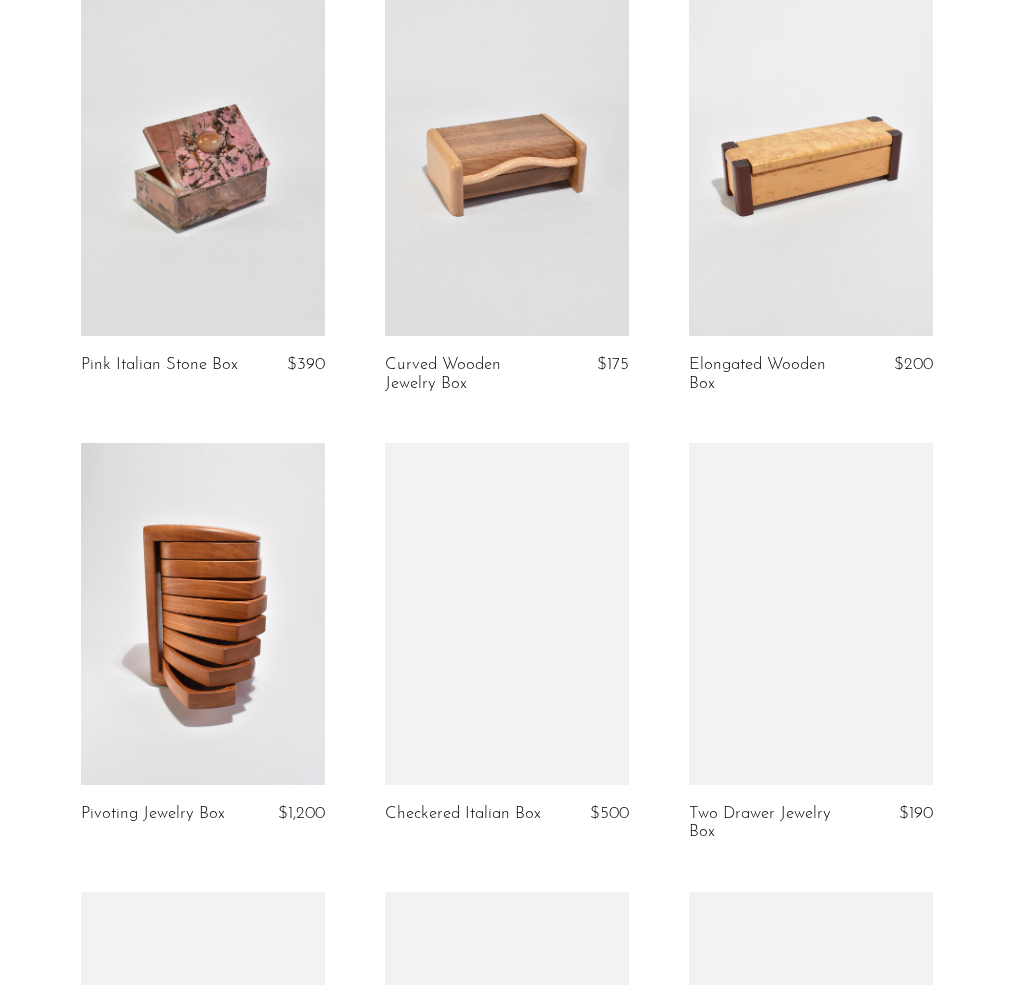 scroll, scrollTop: 1057, scrollLeft: 0, axis: vertical 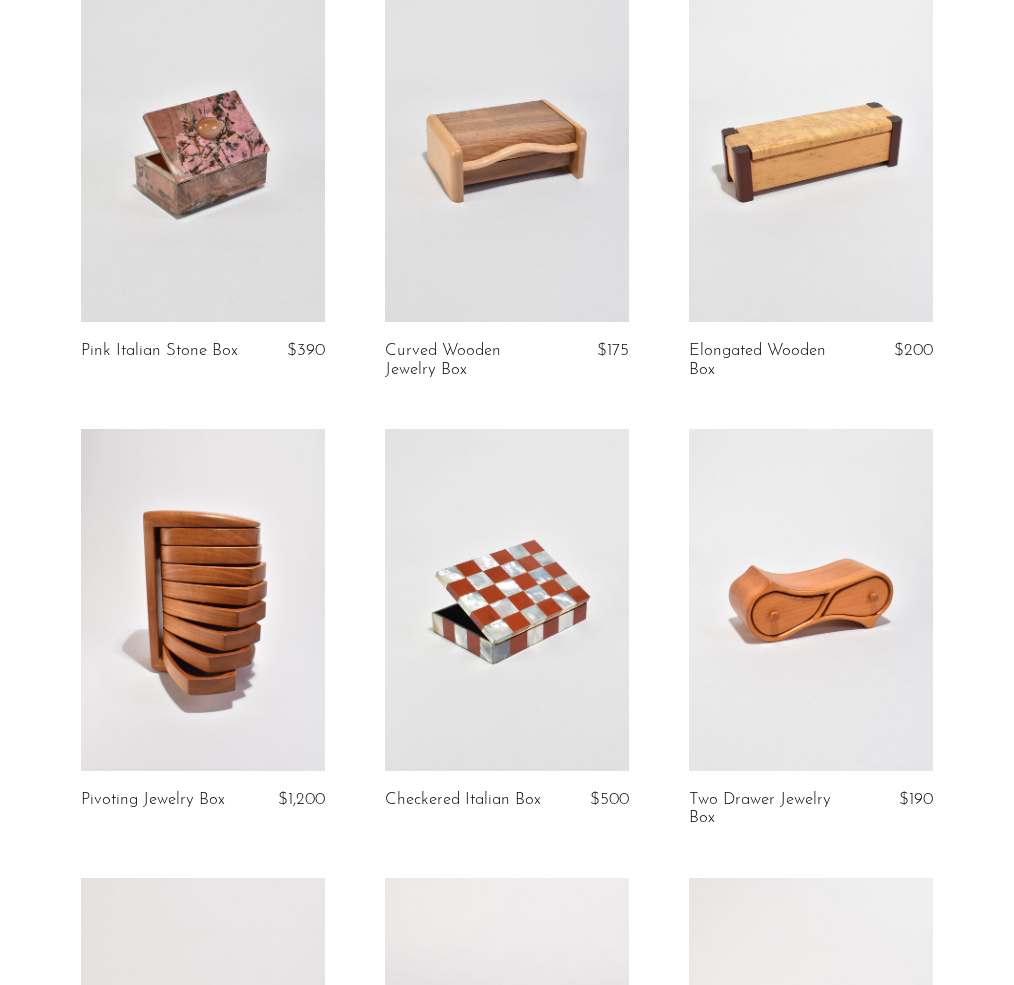 click at bounding box center (507, 151) 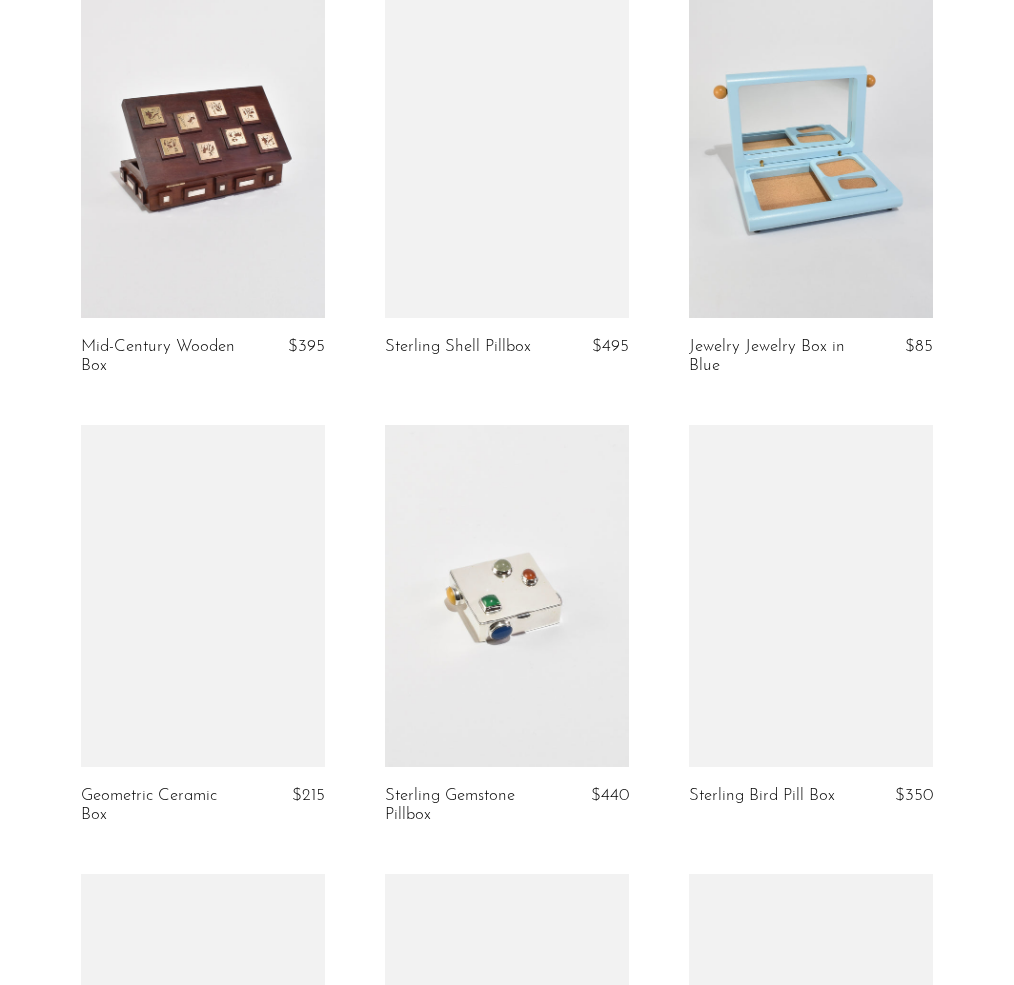 scroll, scrollTop: 2400, scrollLeft: 0, axis: vertical 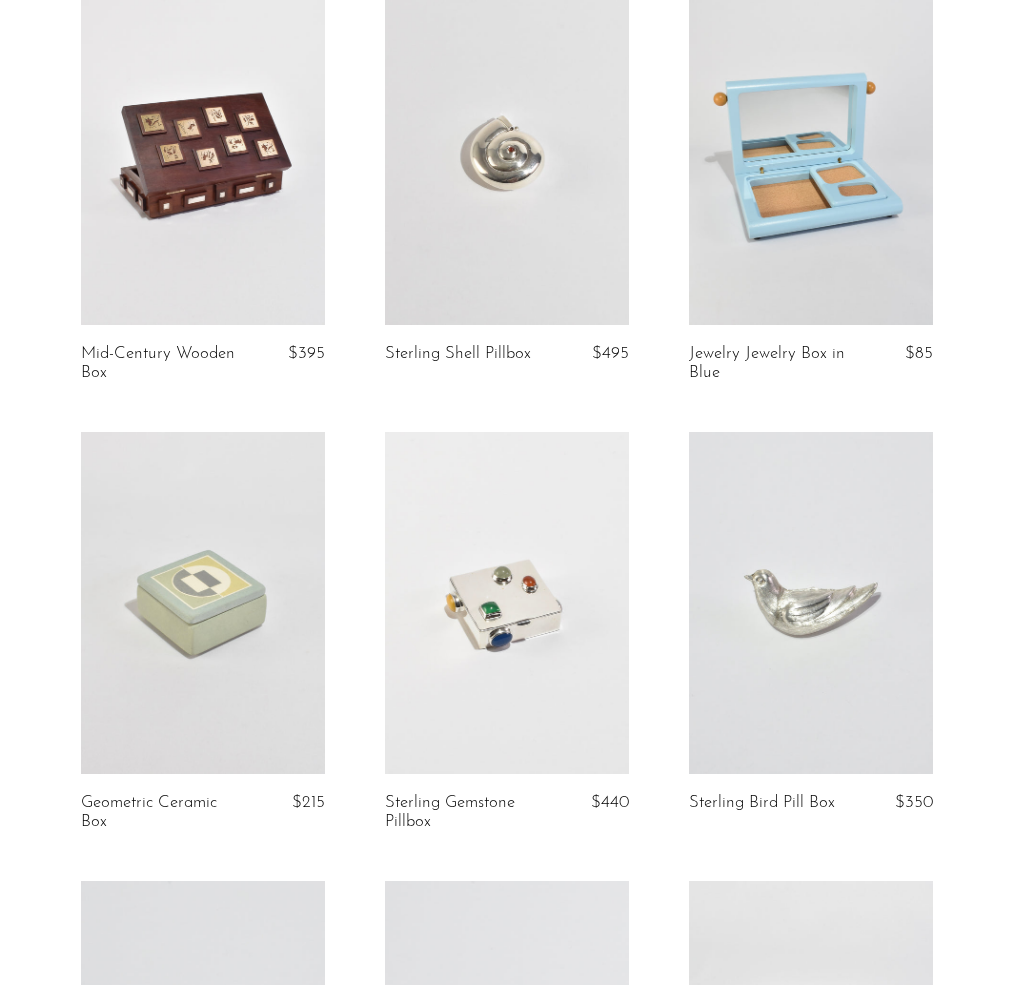 click at bounding box center (811, 155) 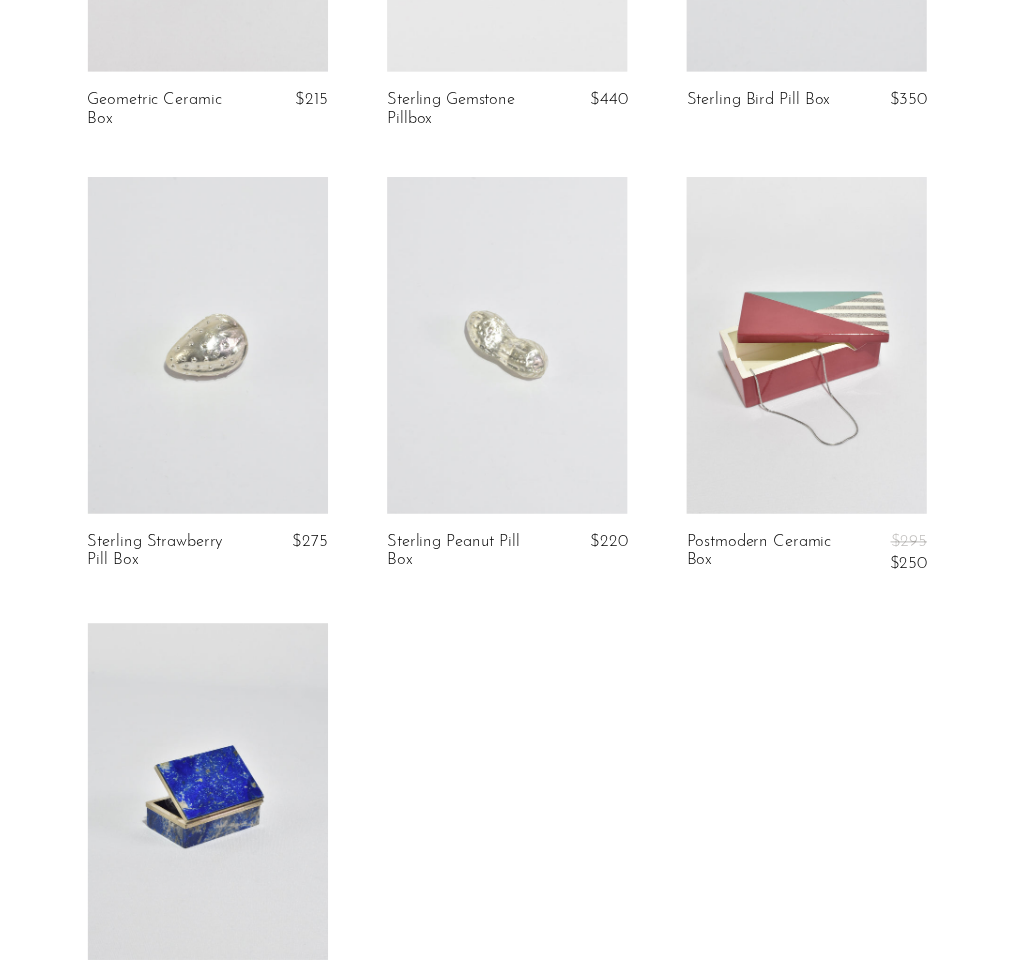 scroll, scrollTop: 0, scrollLeft: 0, axis: both 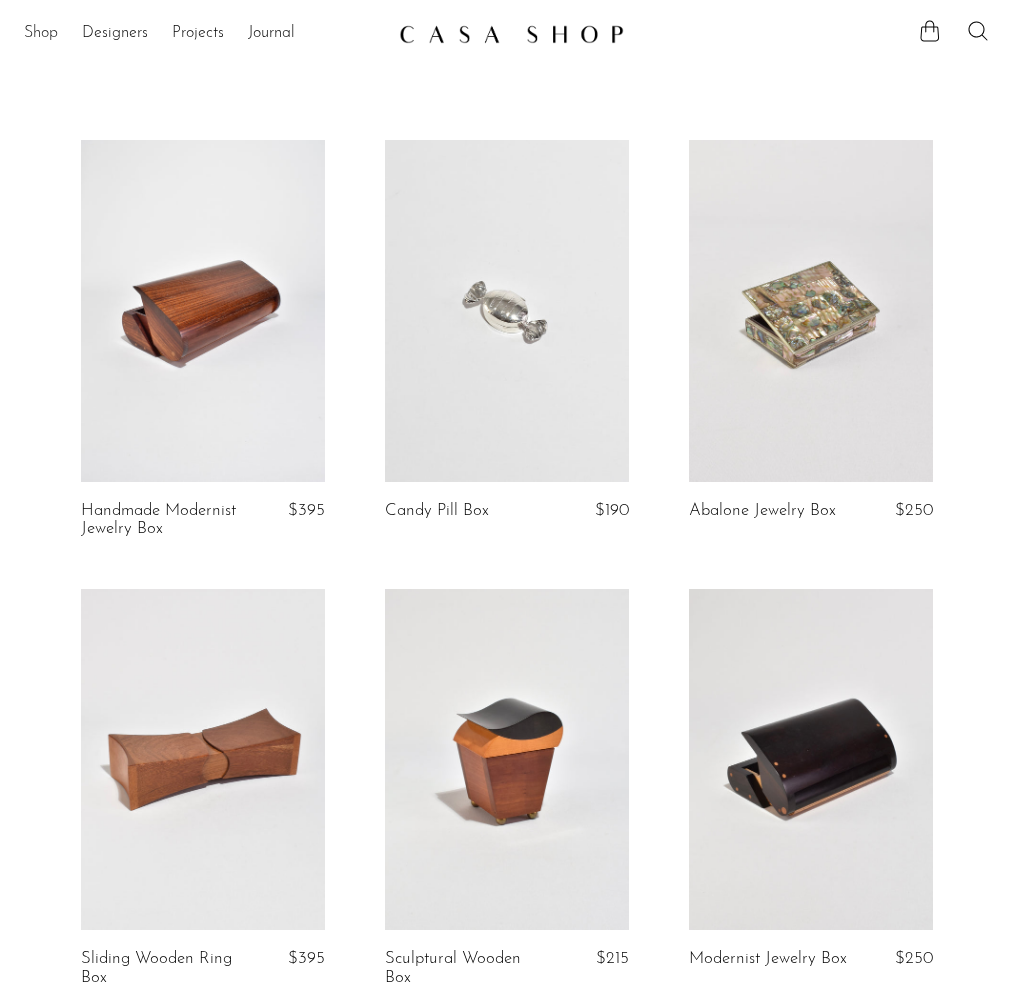 click on "Shop" at bounding box center (41, 34) 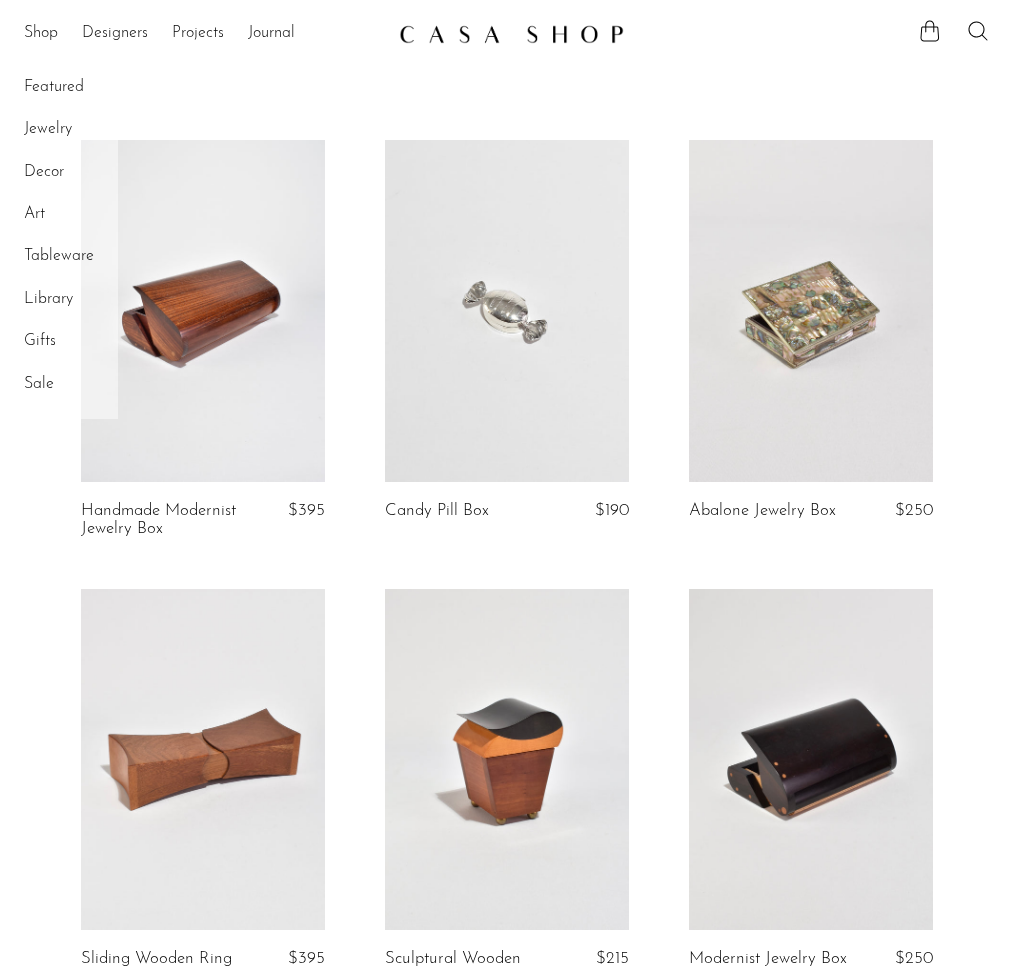 click on "Catchalls" at bounding box center (0, 0) 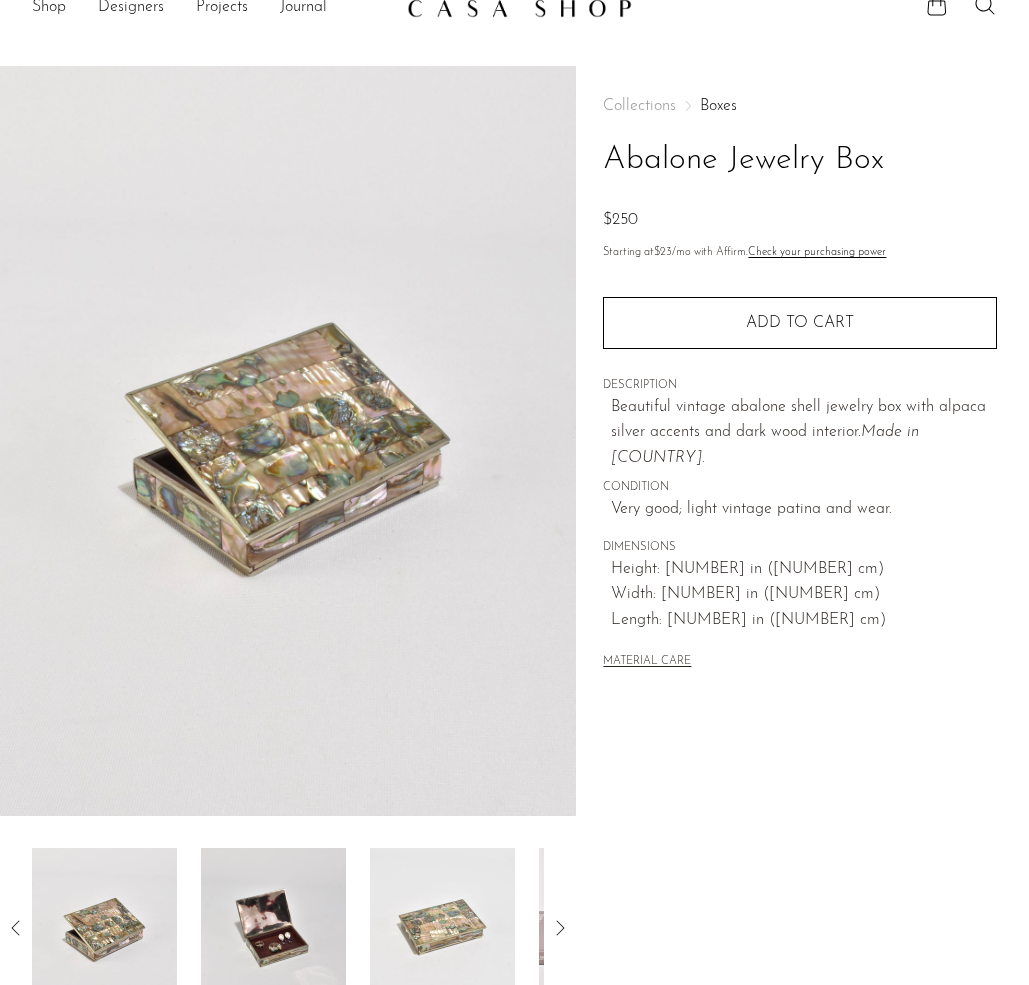 scroll, scrollTop: 40, scrollLeft: 0, axis: vertical 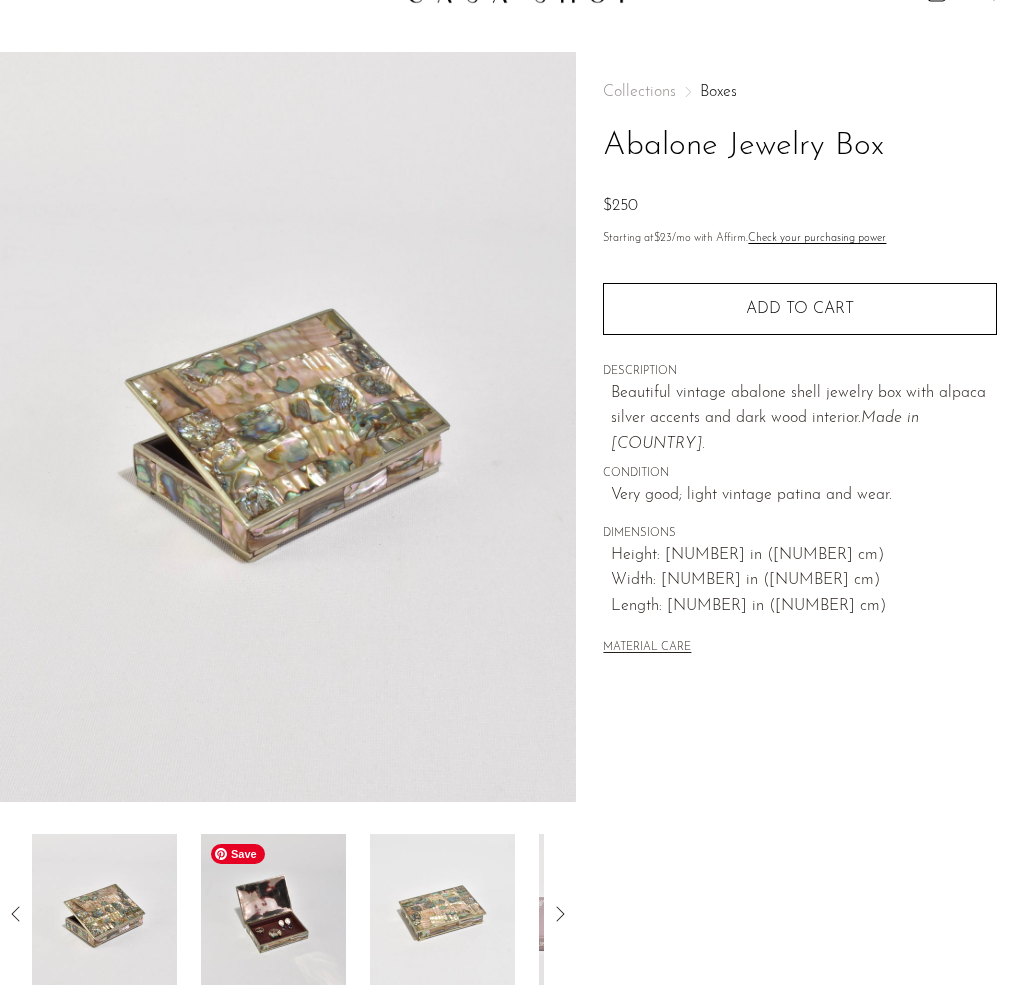 click at bounding box center (273, 914) 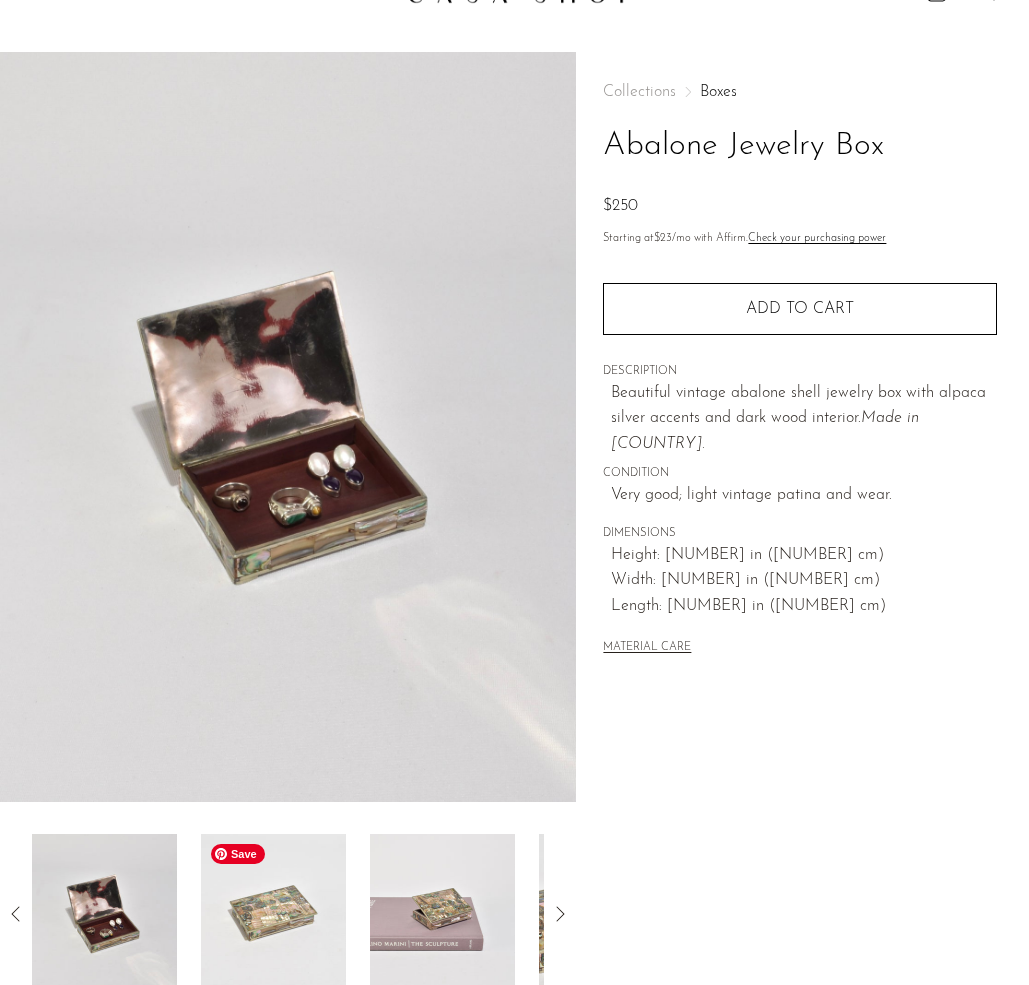 click at bounding box center (273, 914) 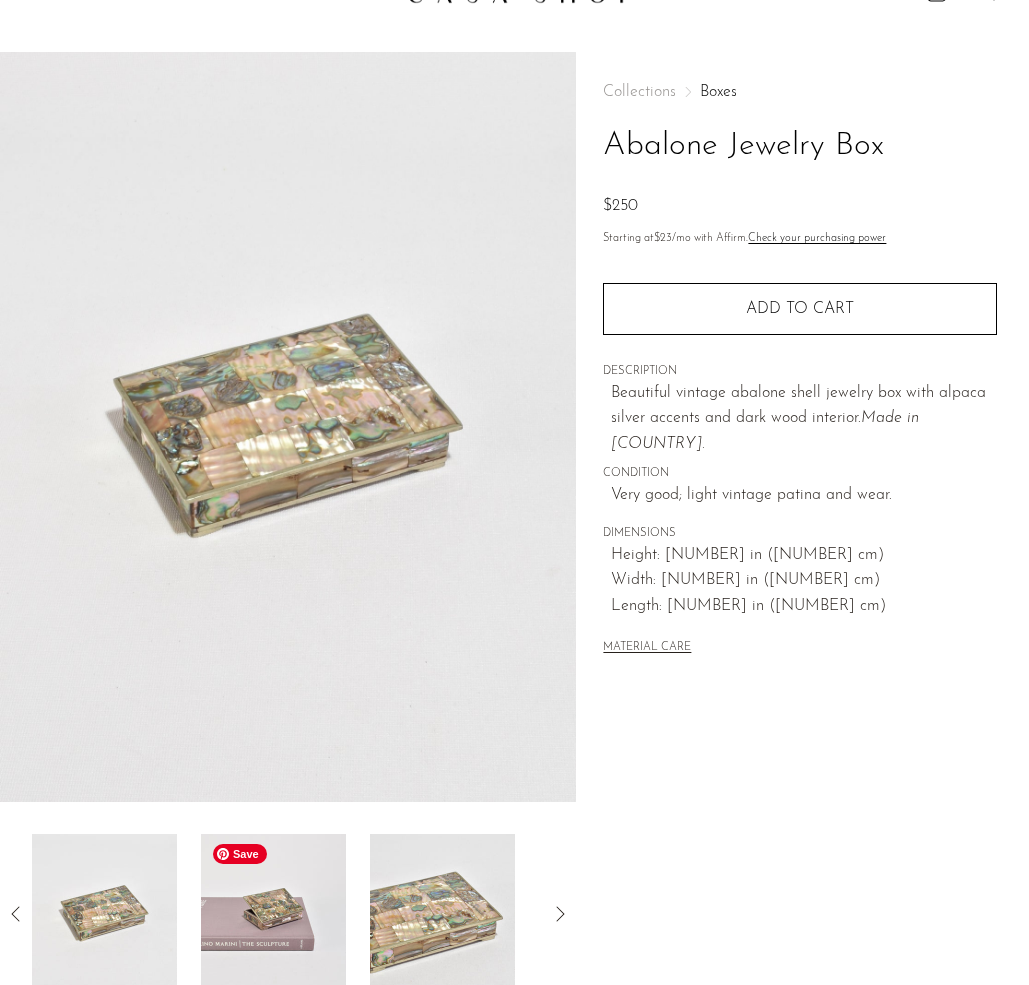 click at bounding box center (273, 914) 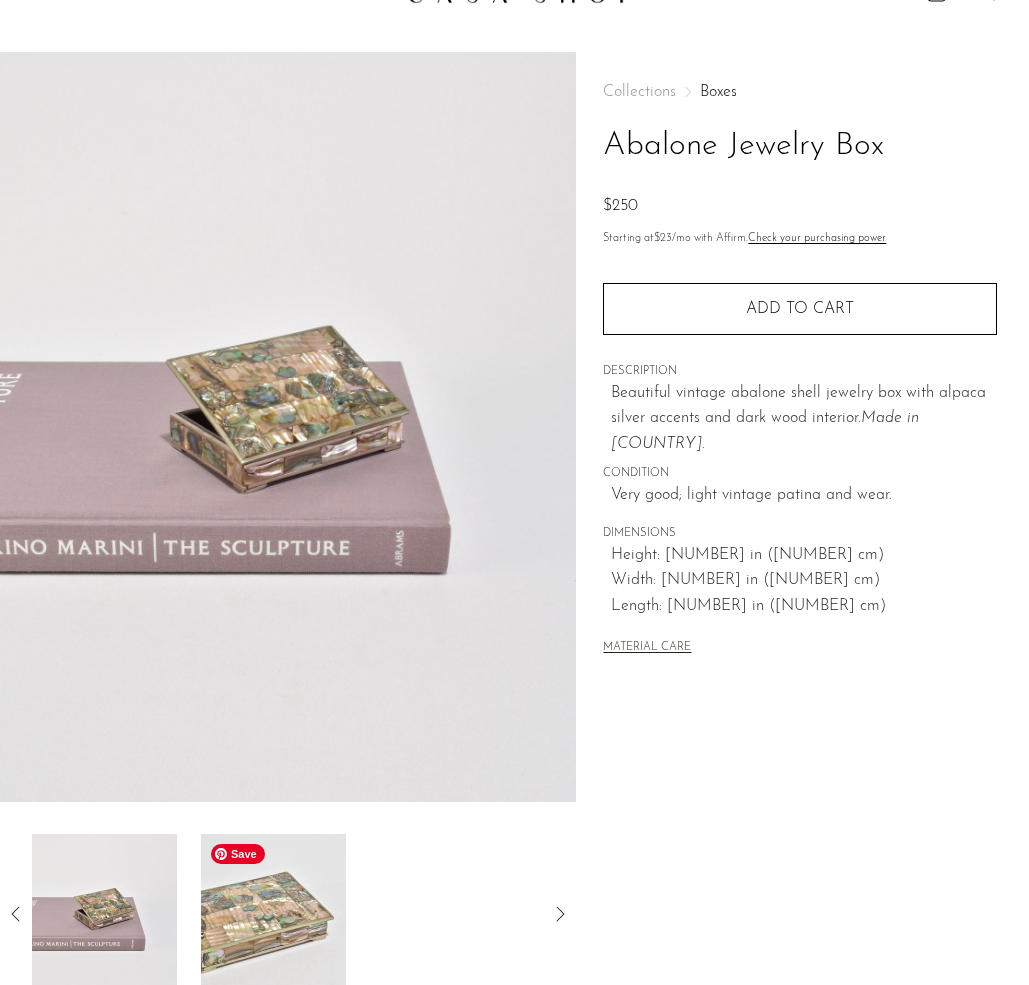 click at bounding box center (273, 914) 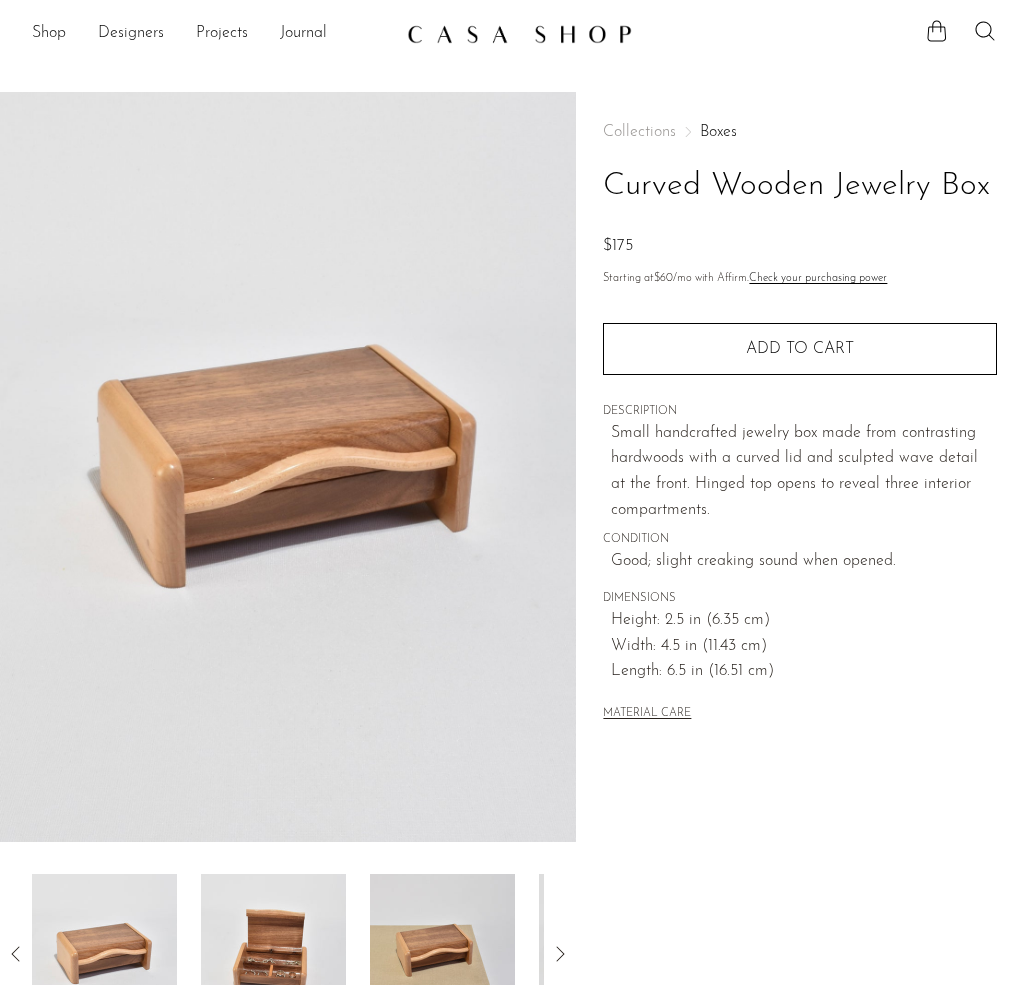 scroll, scrollTop: 0, scrollLeft: 0, axis: both 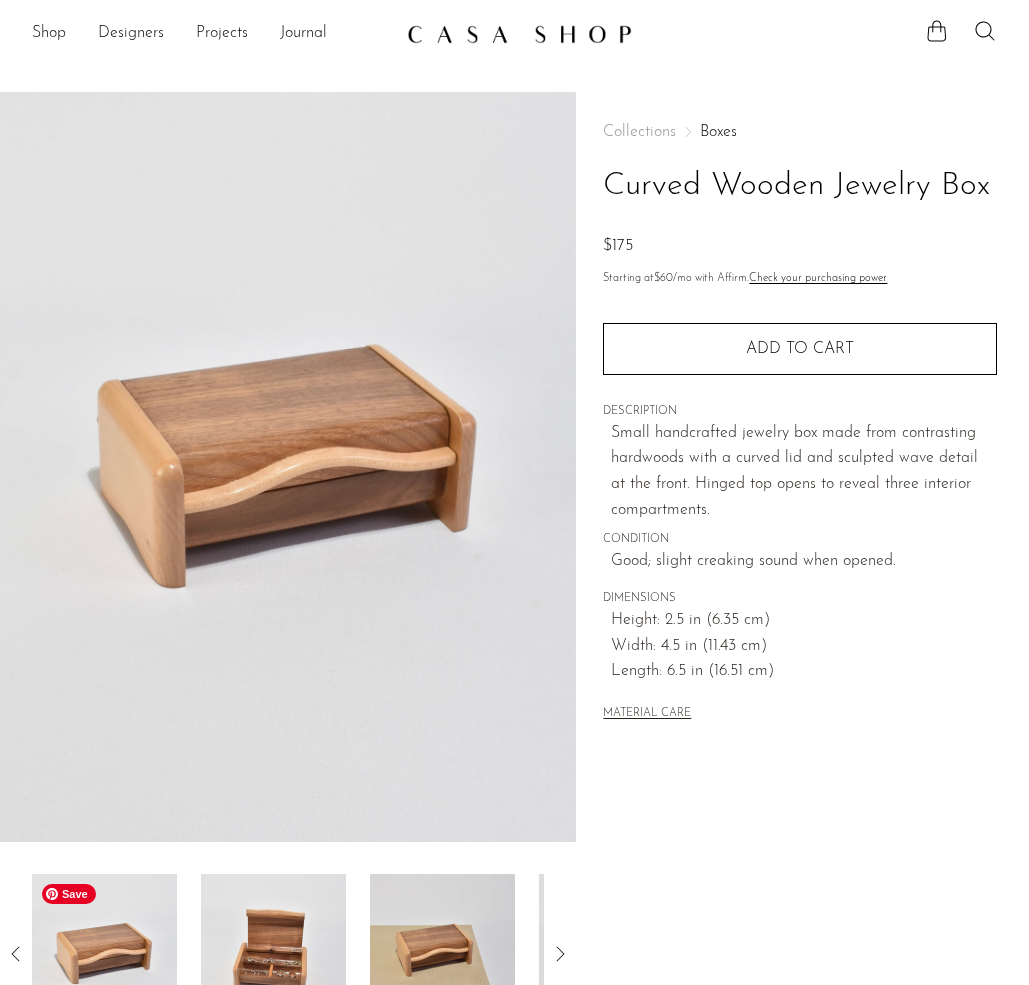 click at bounding box center [104, 954] 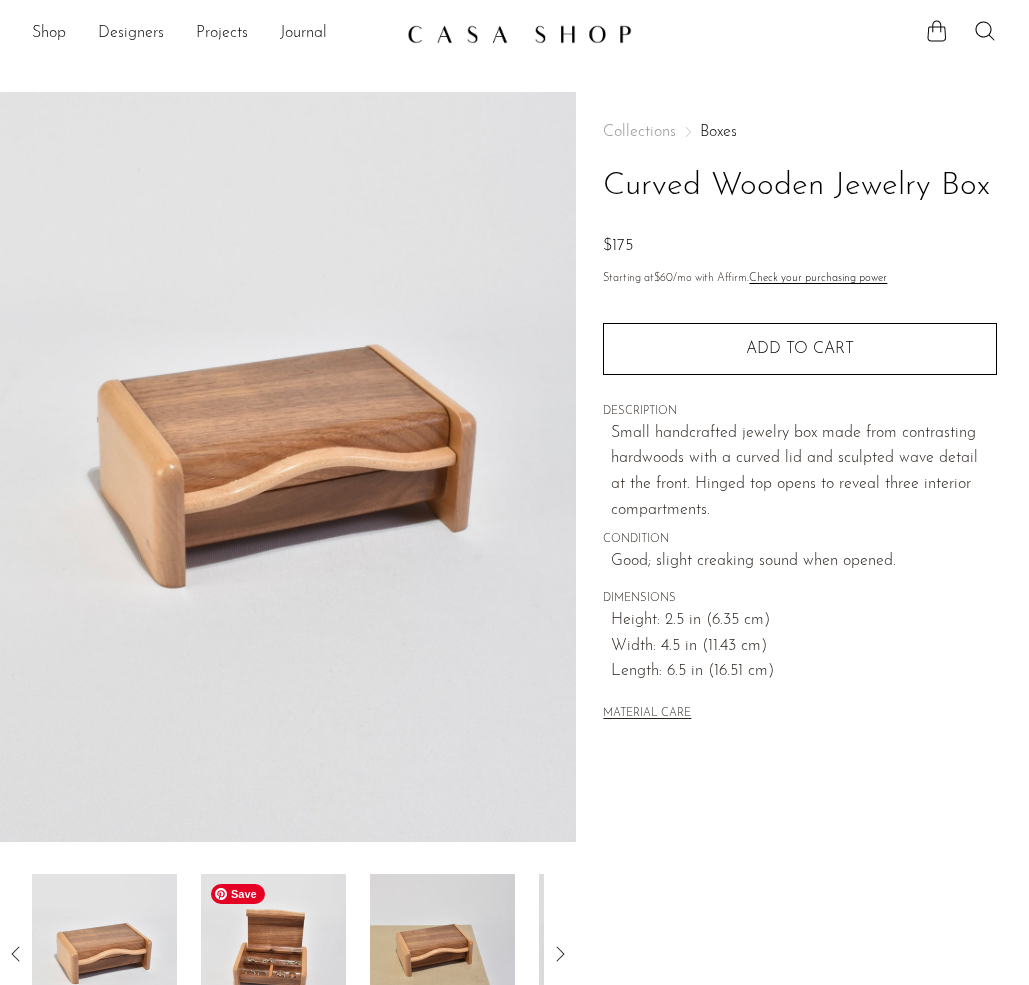 click at bounding box center [273, 954] 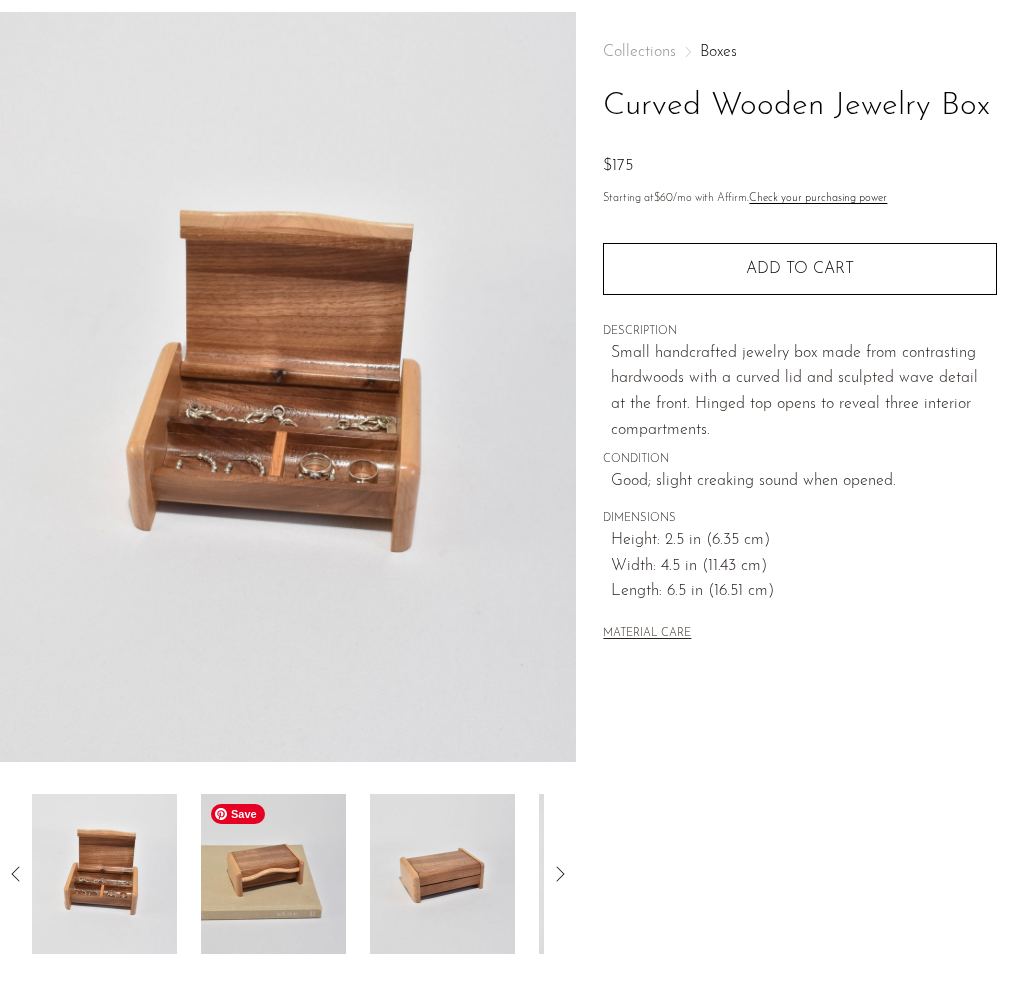 scroll, scrollTop: 120, scrollLeft: 0, axis: vertical 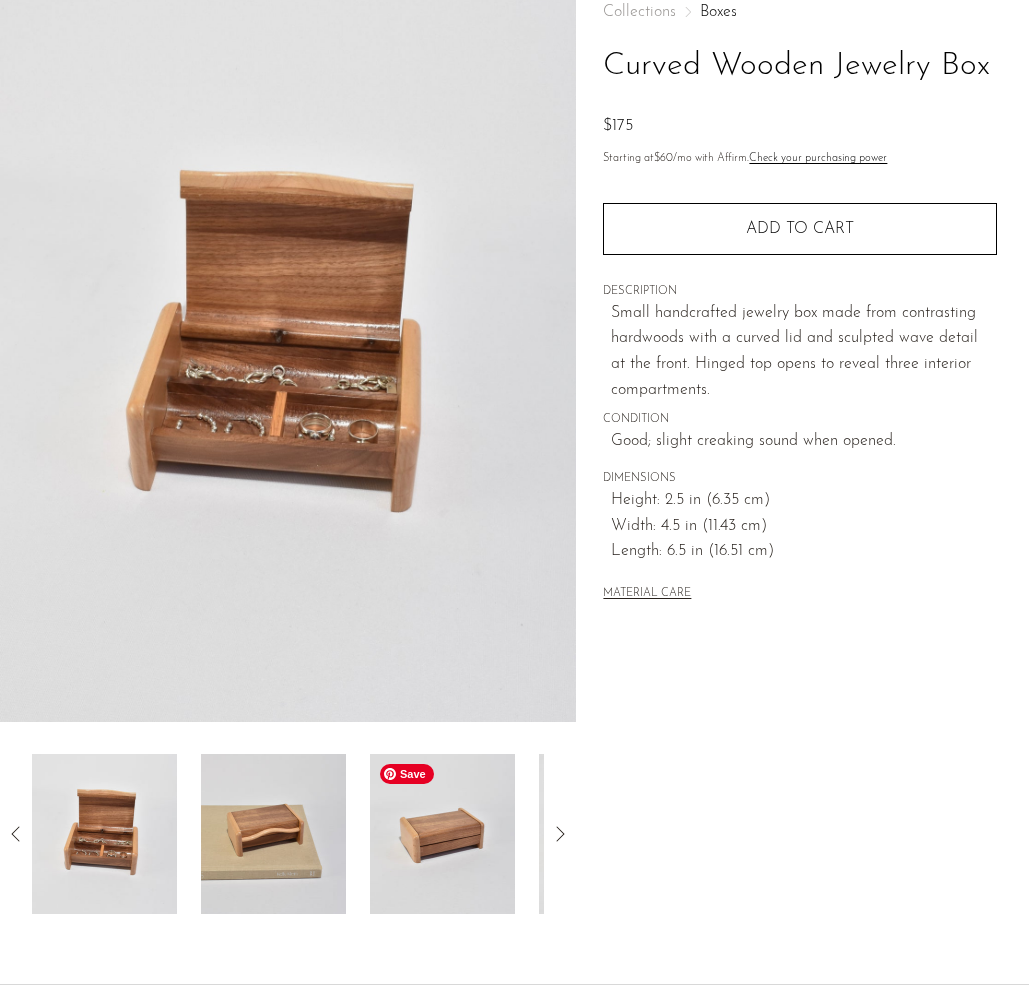click at bounding box center (442, 834) 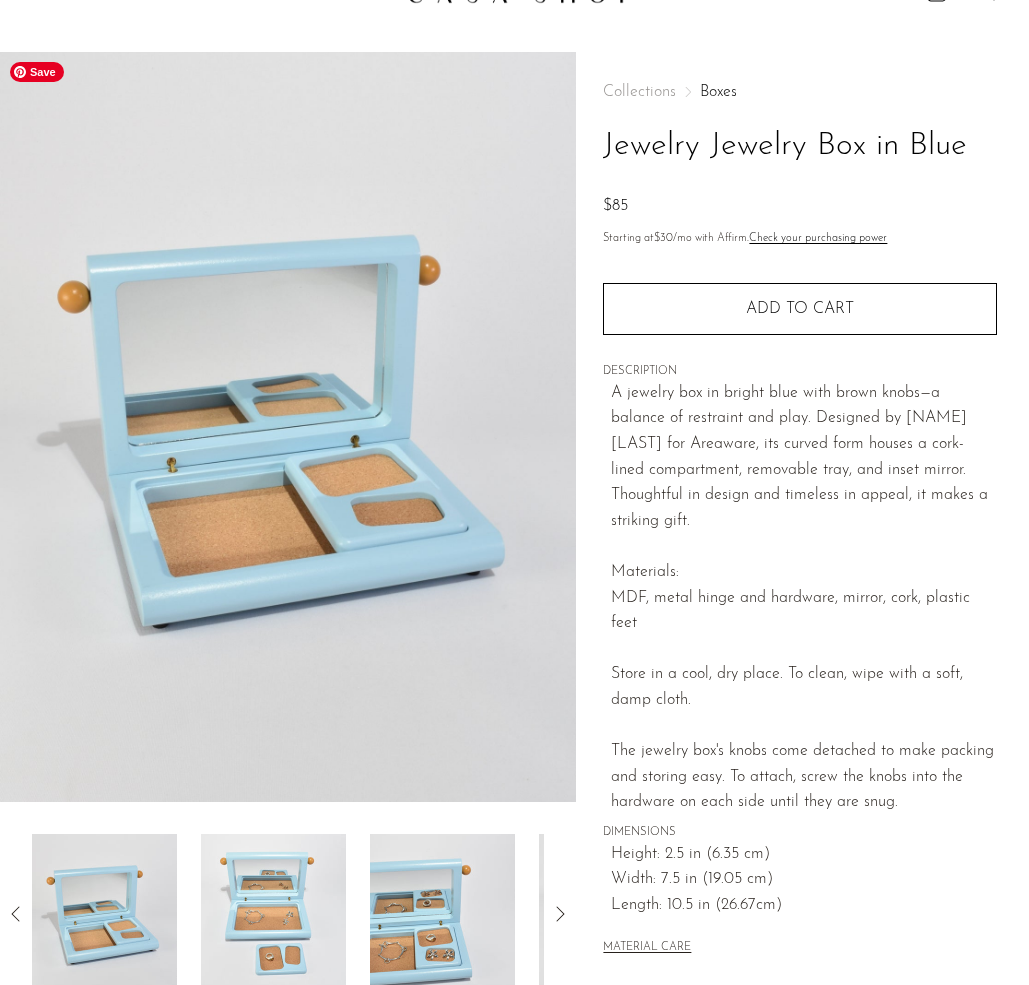 scroll, scrollTop: 80, scrollLeft: 0, axis: vertical 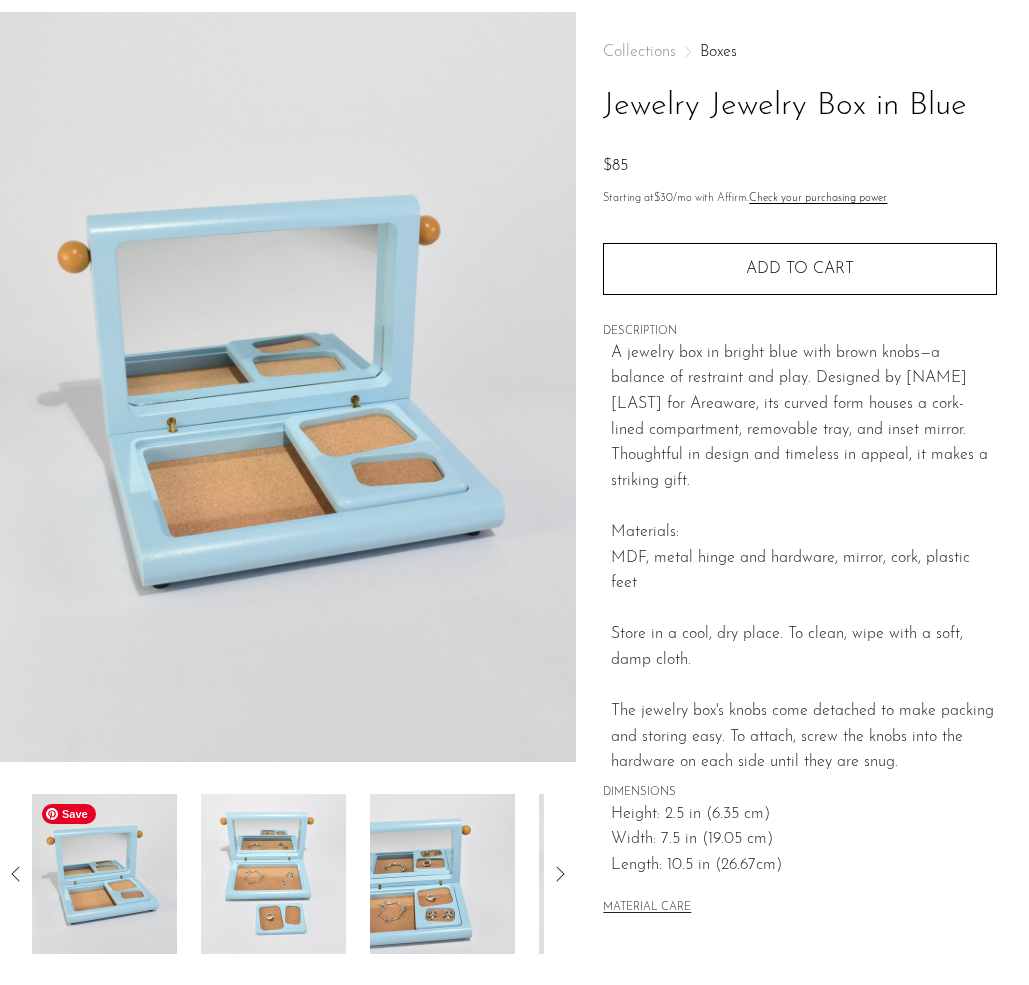 click at bounding box center [104, 874] 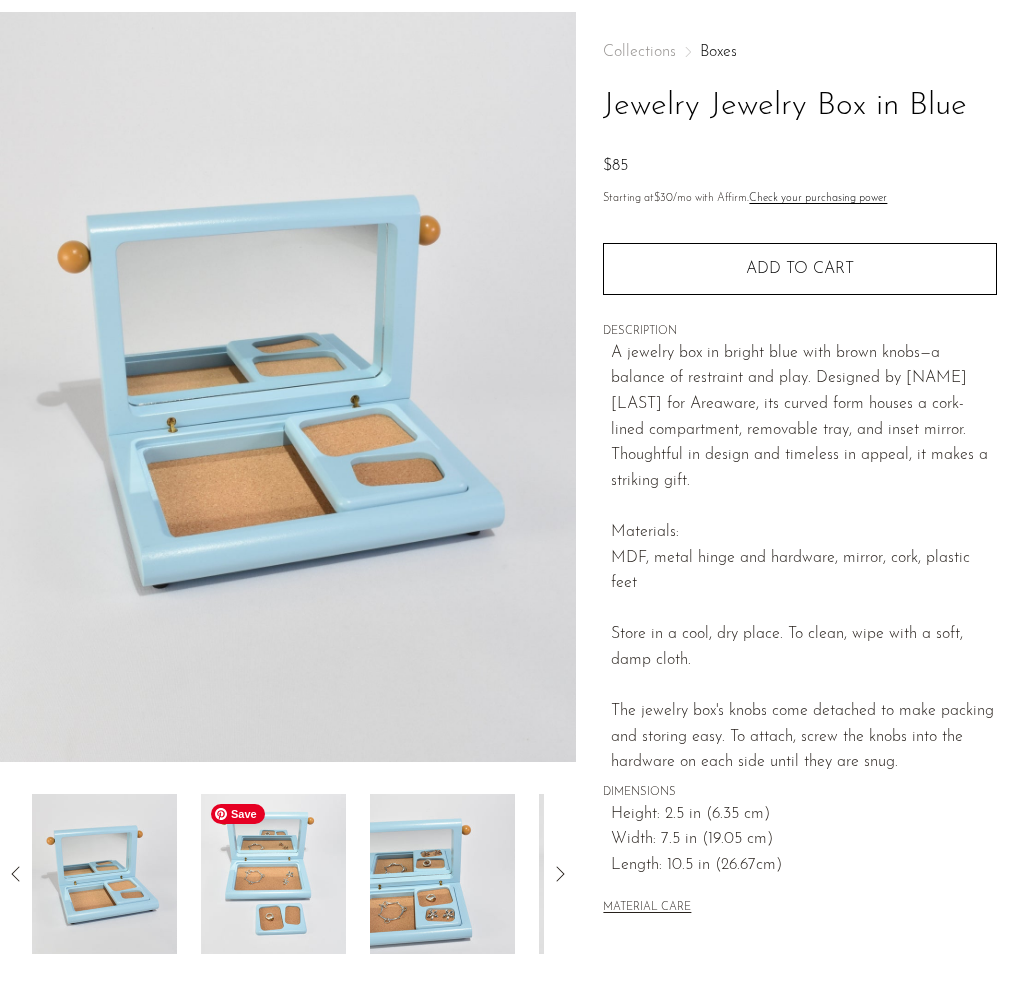 click at bounding box center (273, 874) 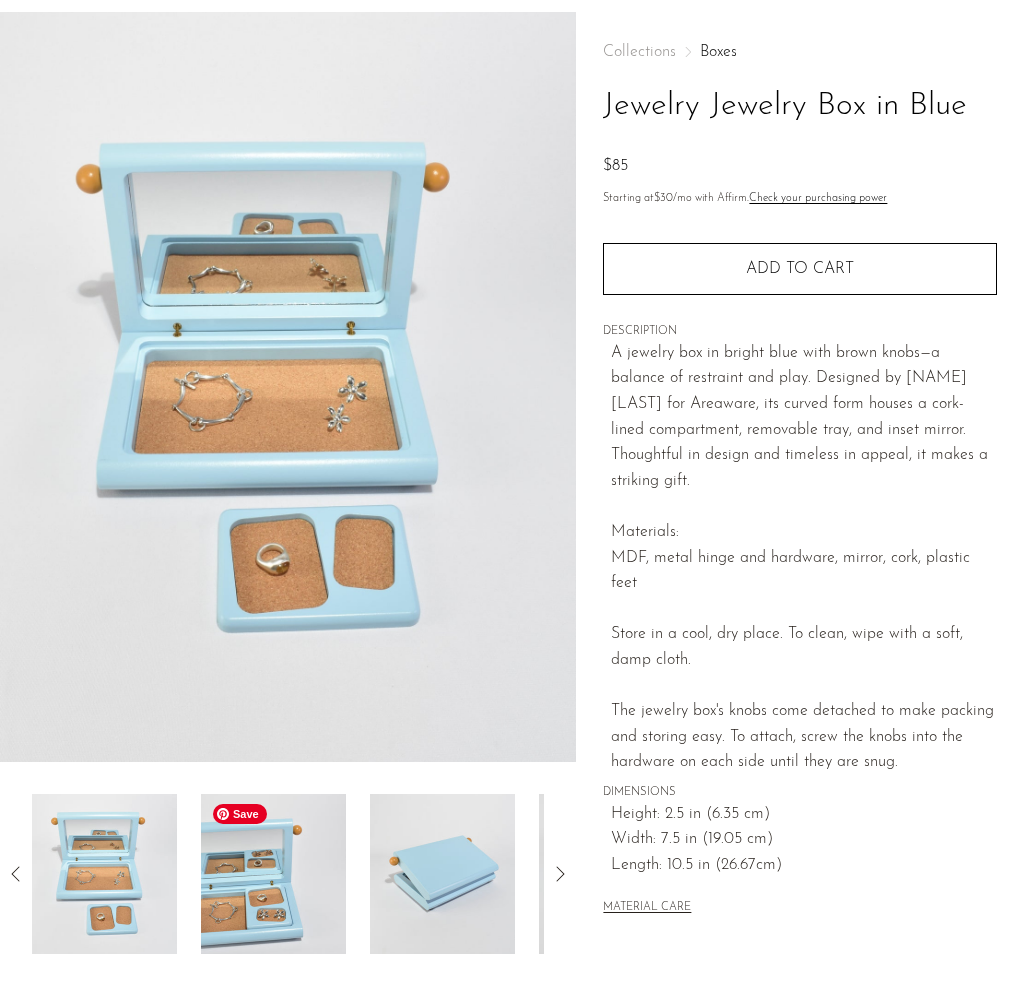 click at bounding box center (273, 874) 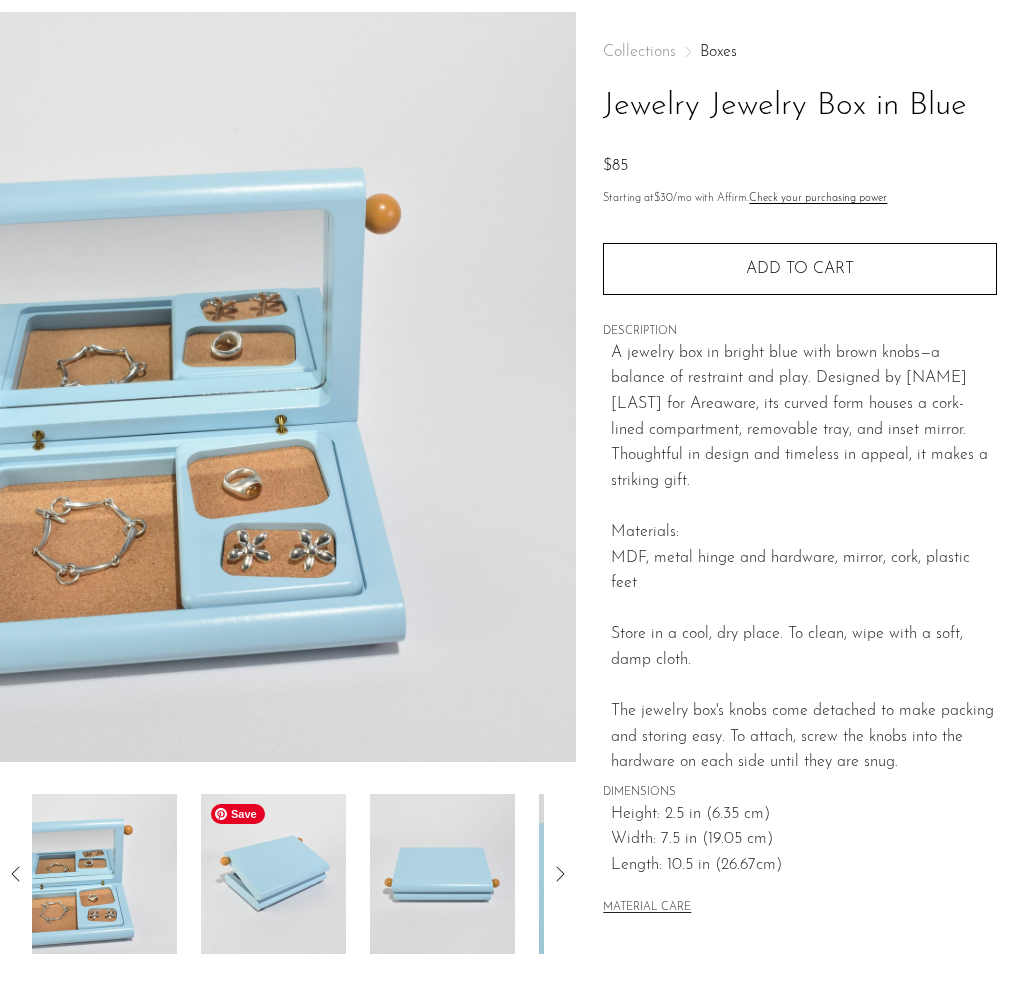 click at bounding box center [273, 874] 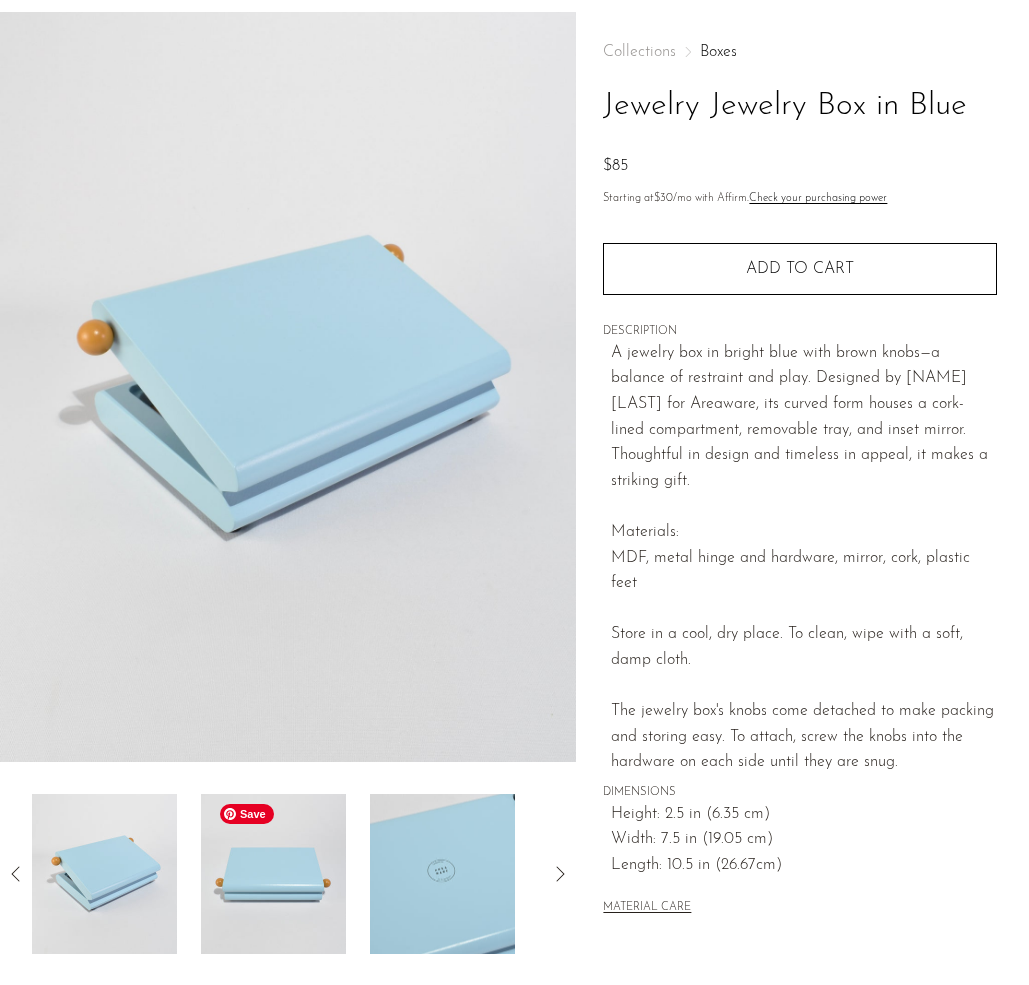 click at bounding box center (273, 874) 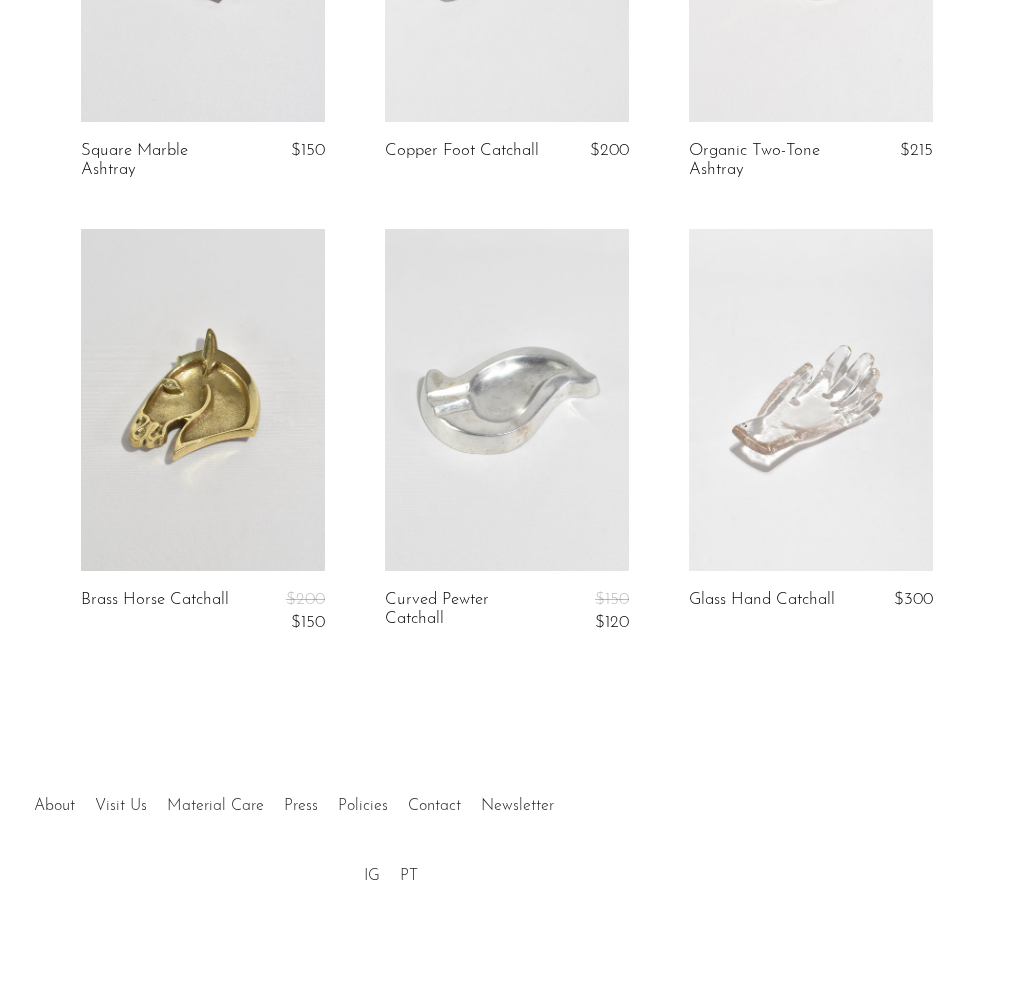 scroll, scrollTop: 840, scrollLeft: 0, axis: vertical 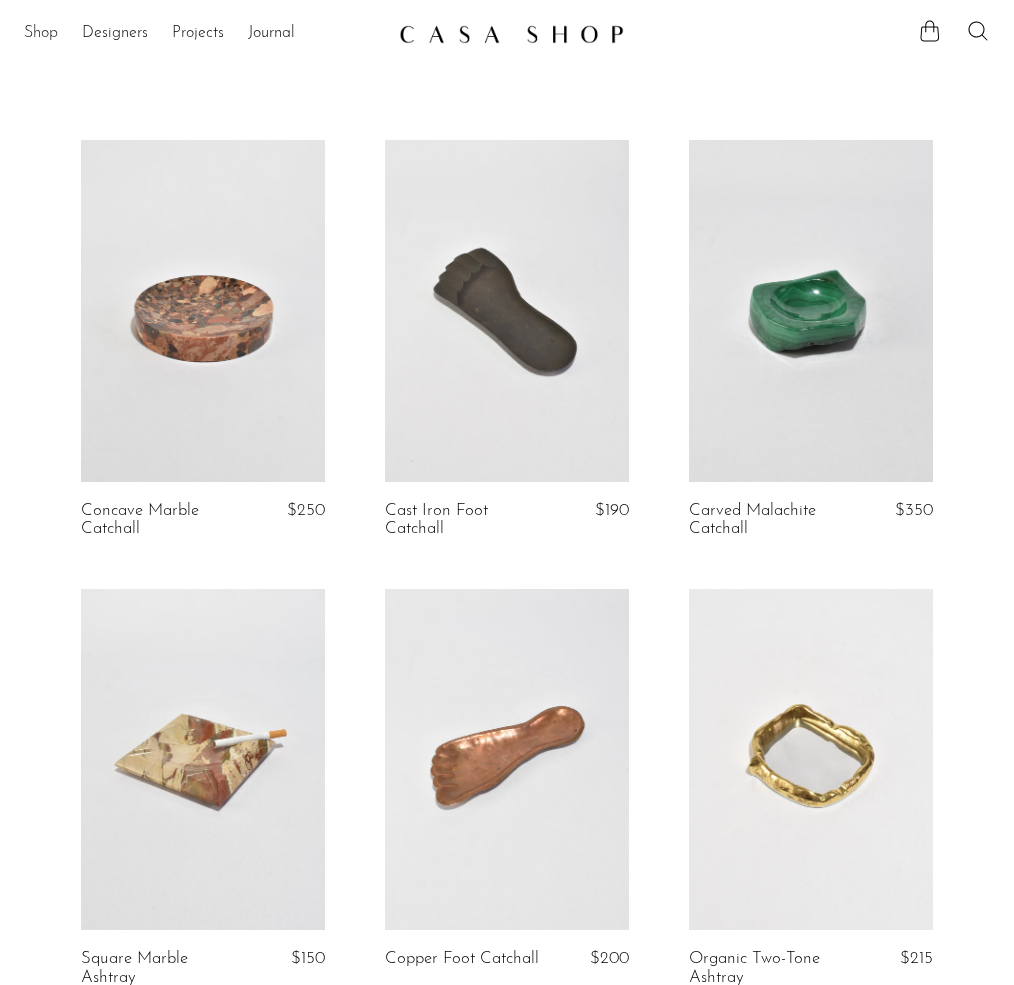 click on "Shop" at bounding box center [41, 34] 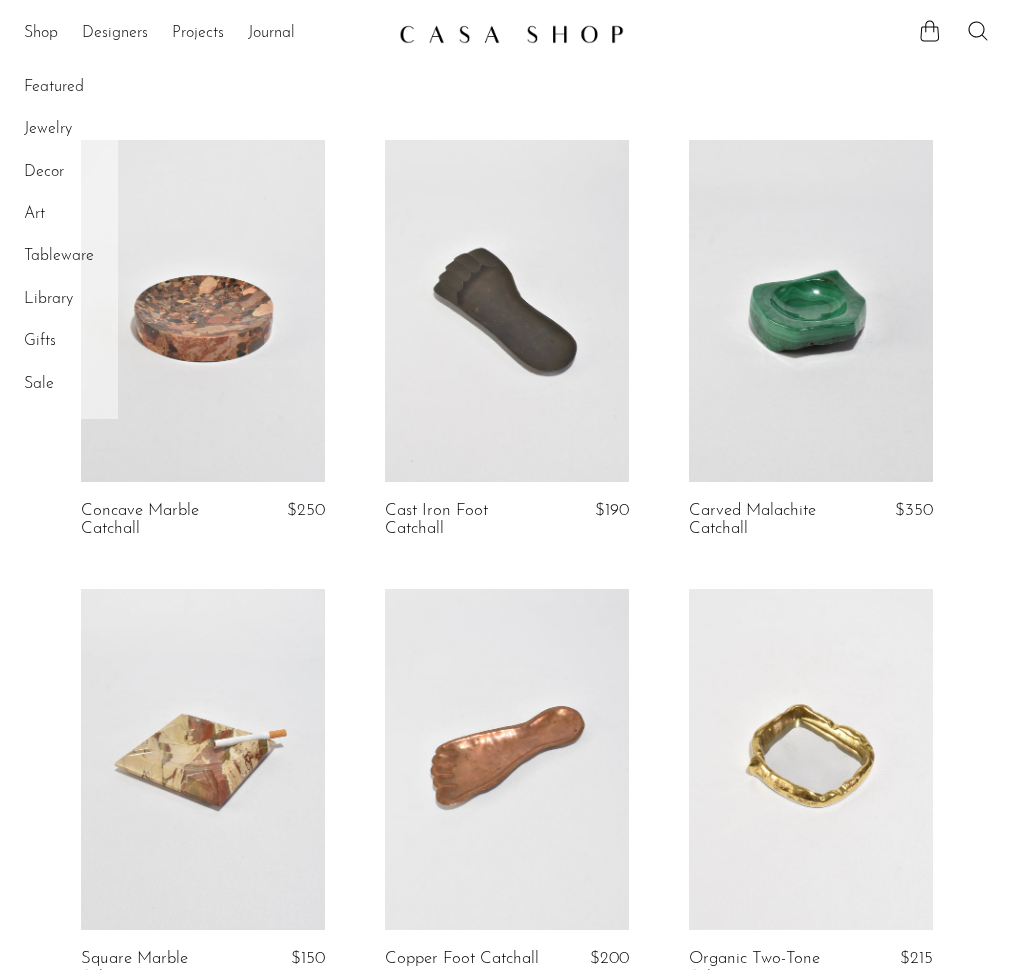 click on "Bookends" at bounding box center (0, 0) 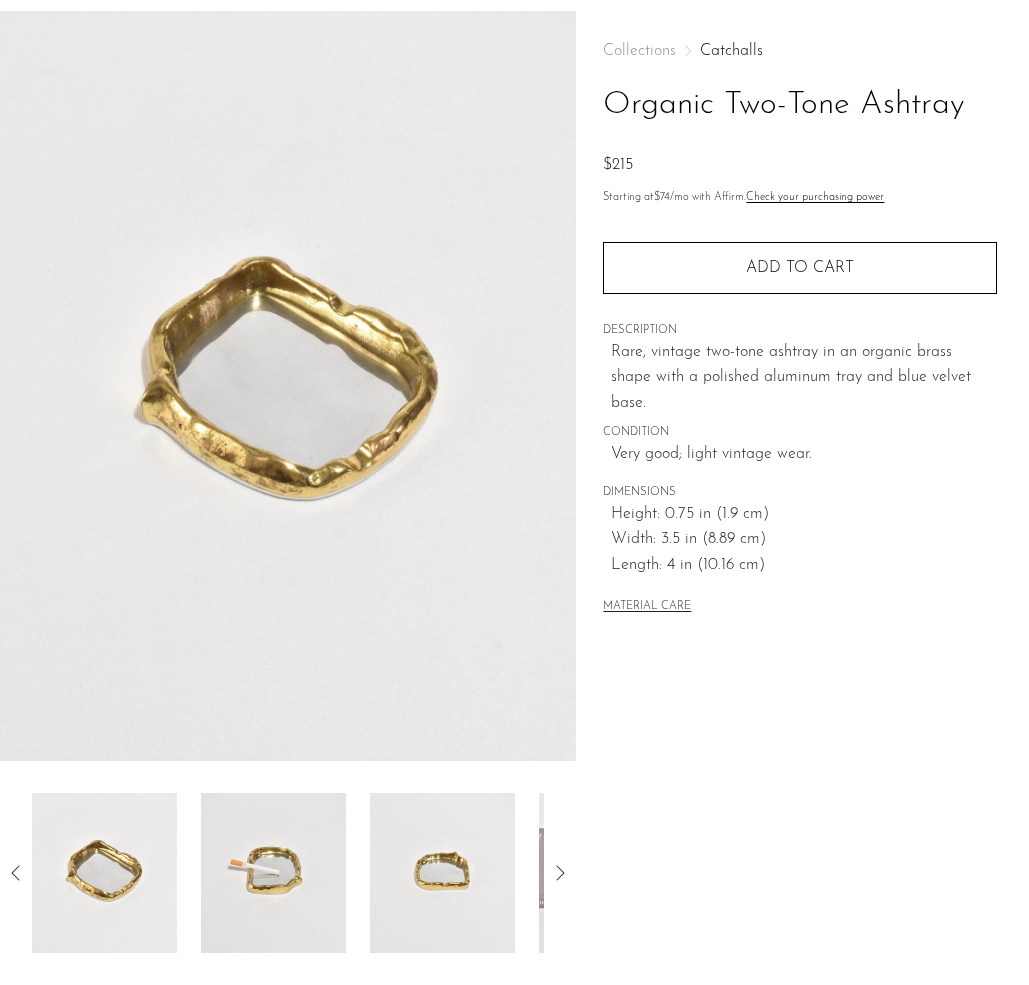 scroll, scrollTop: 120, scrollLeft: 0, axis: vertical 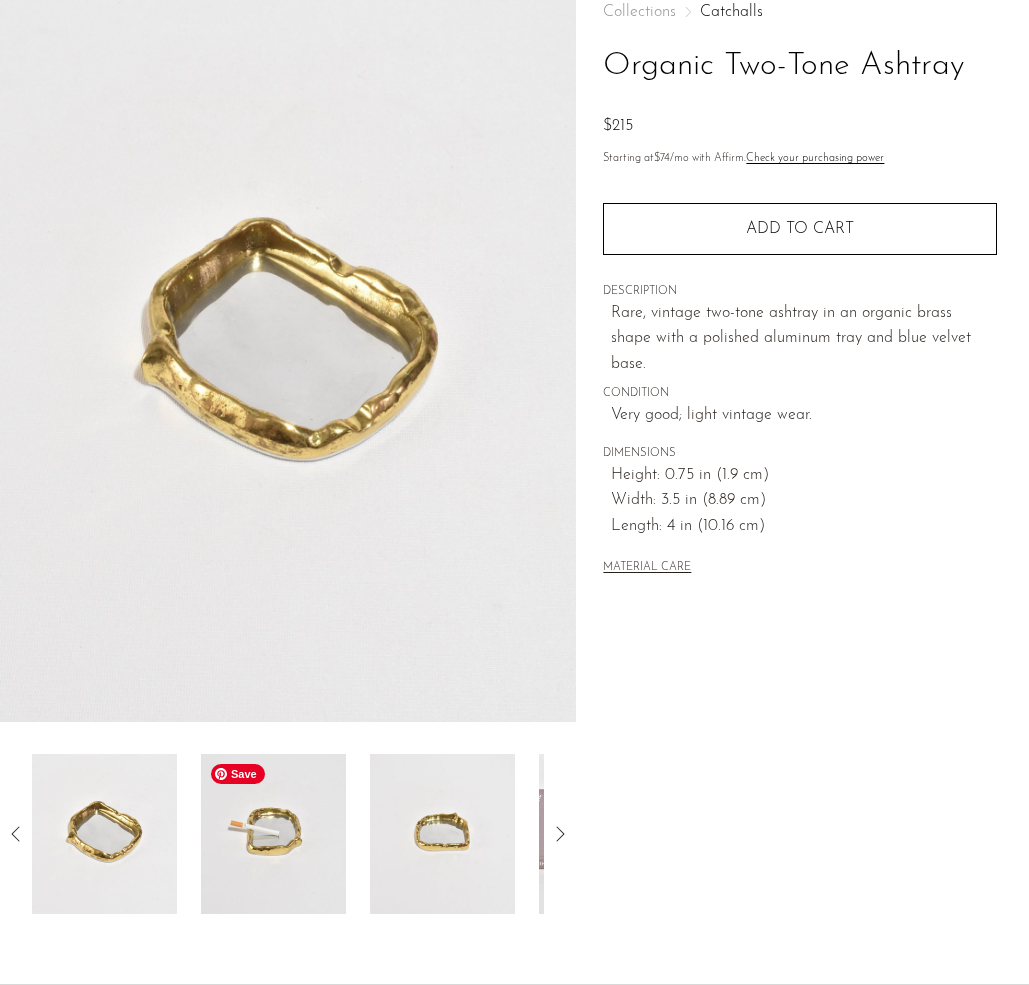 click at bounding box center [273, 834] 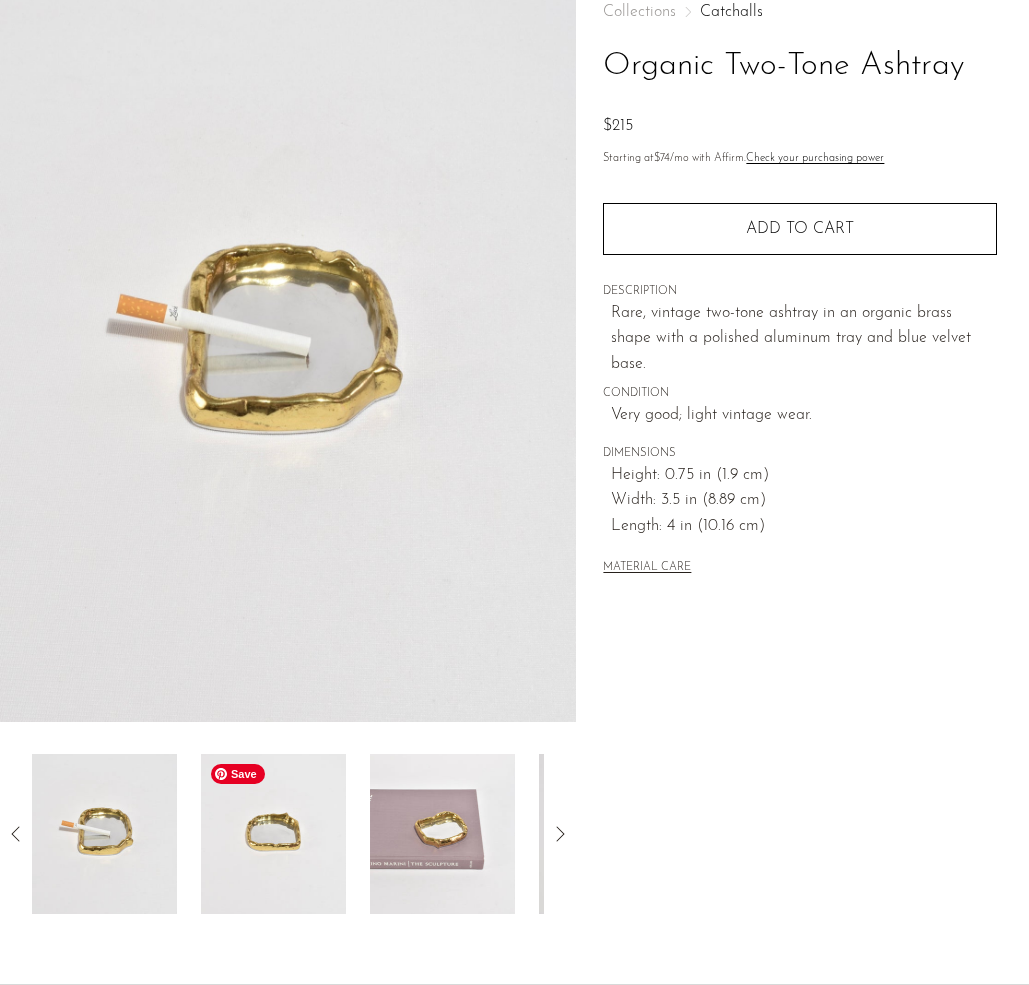 click at bounding box center [273, 834] 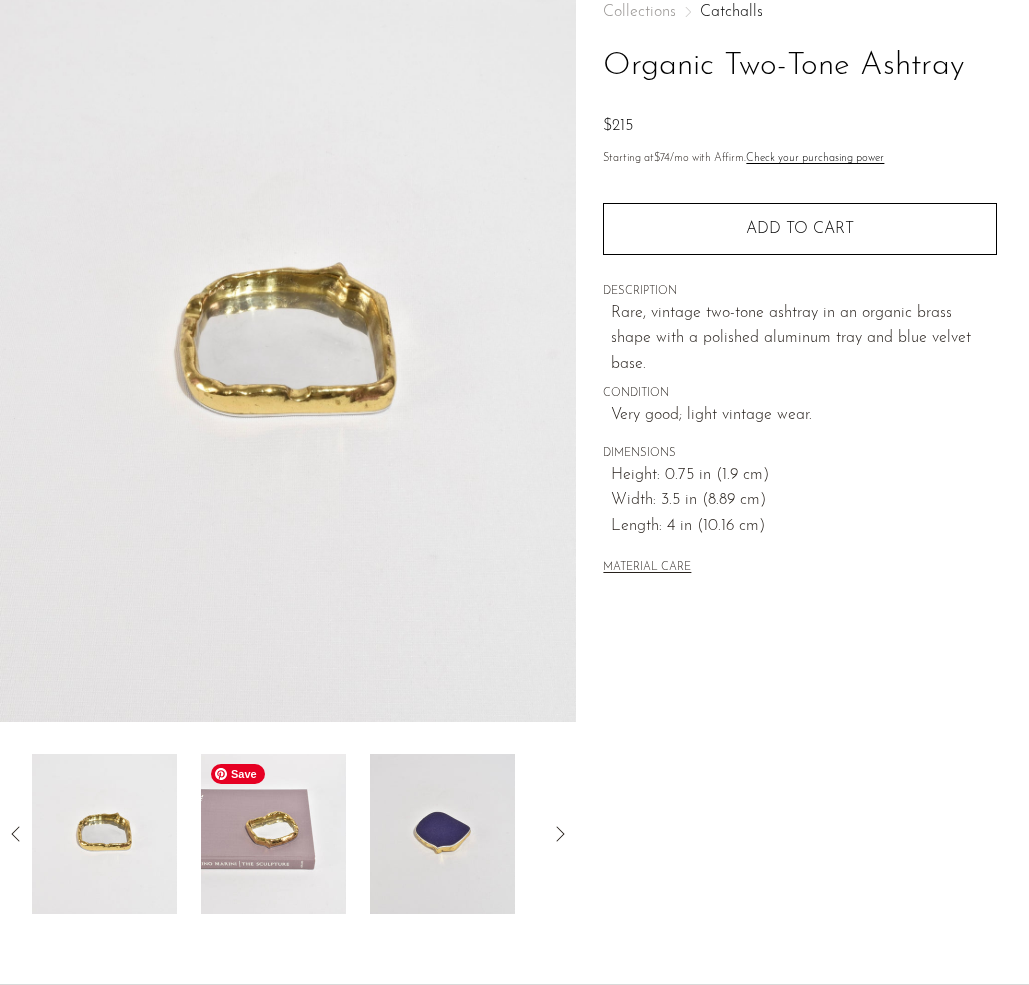 click at bounding box center [273, 834] 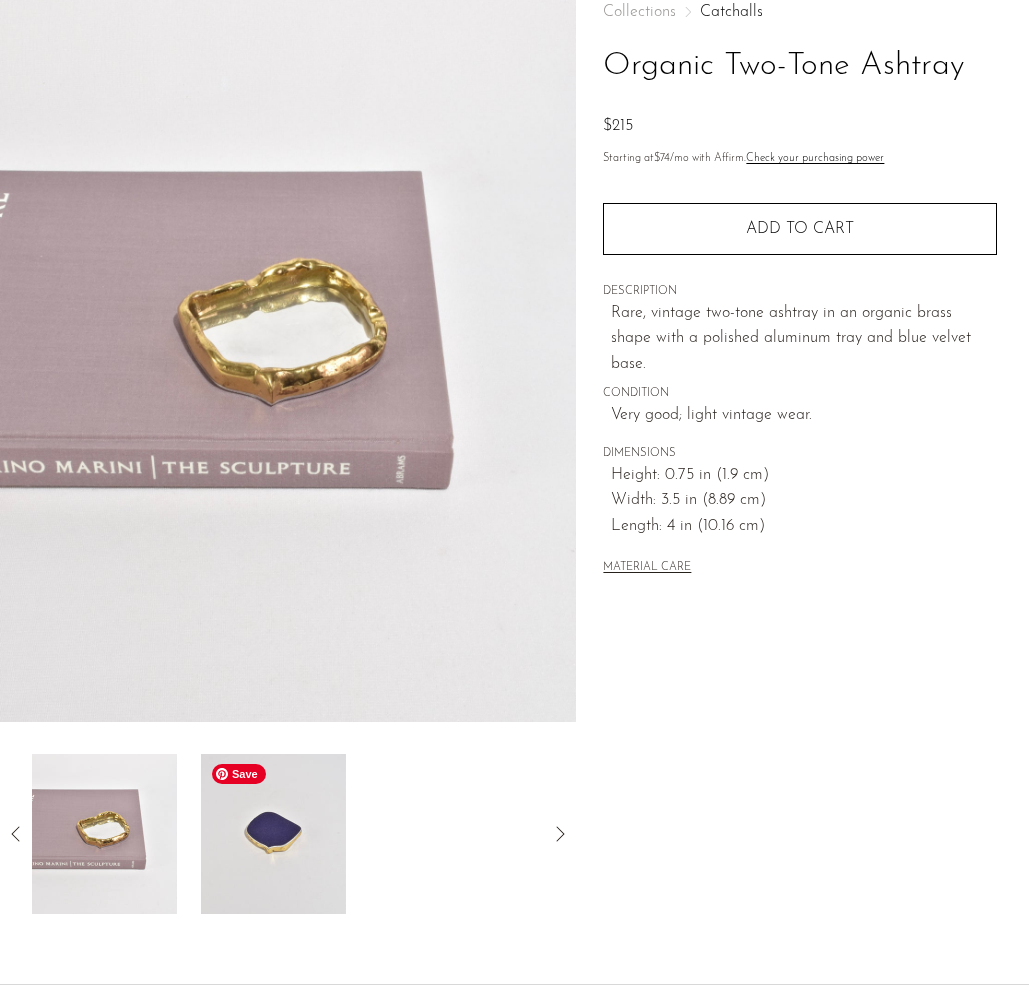 click at bounding box center (273, 834) 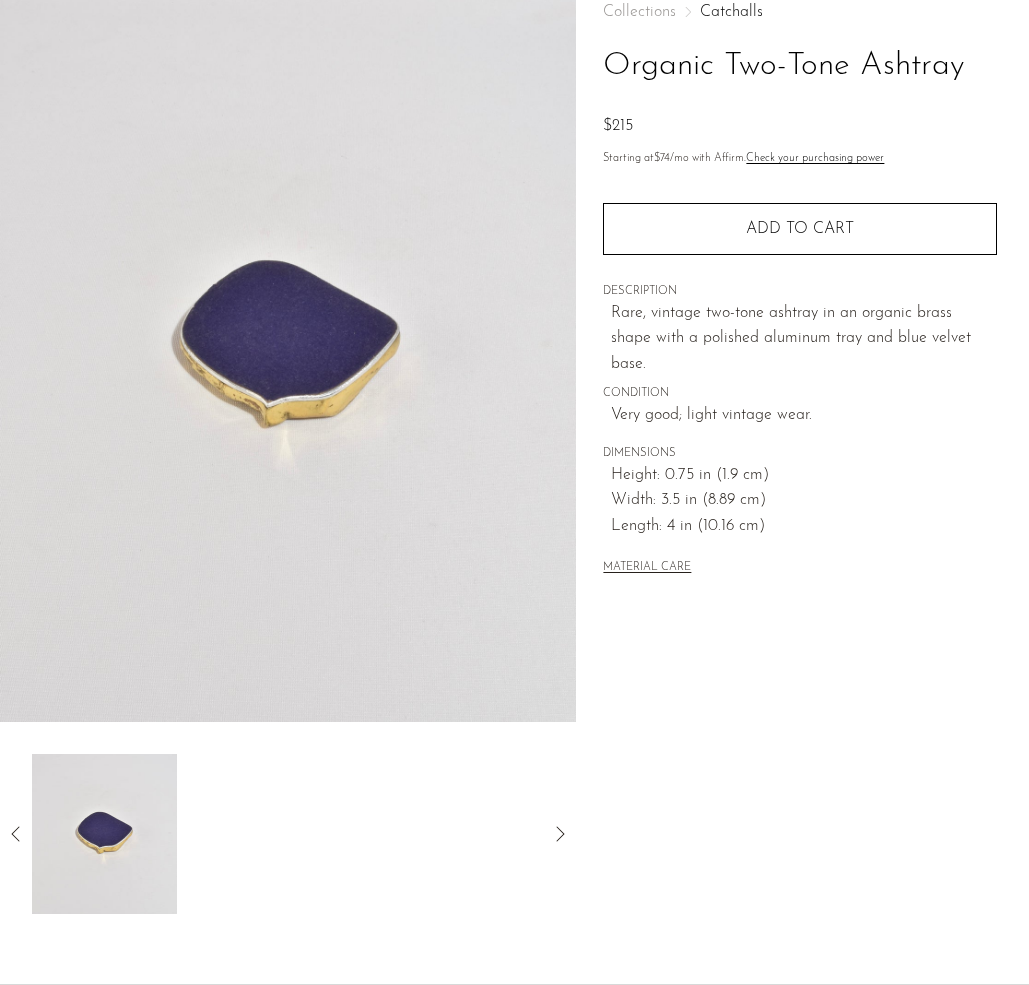 click at bounding box center (288, 834) 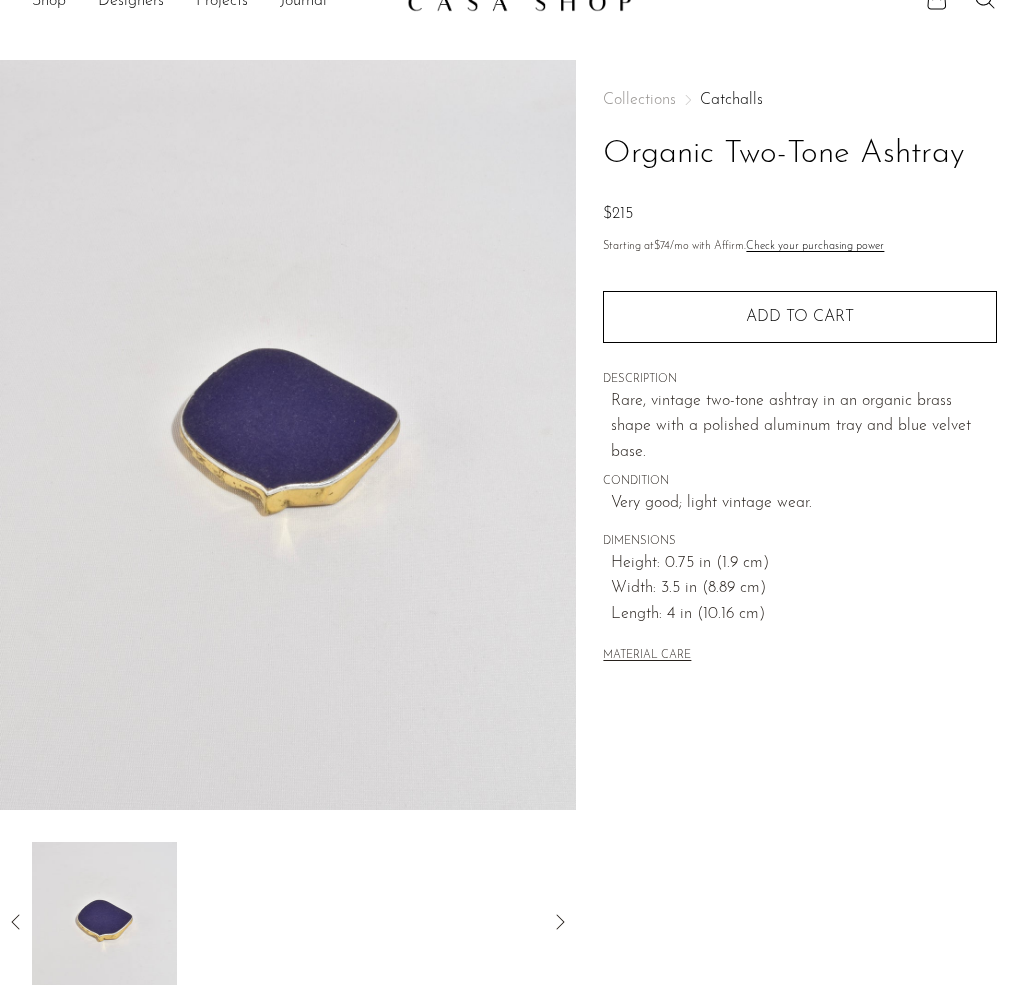 scroll, scrollTop: 0, scrollLeft: 0, axis: both 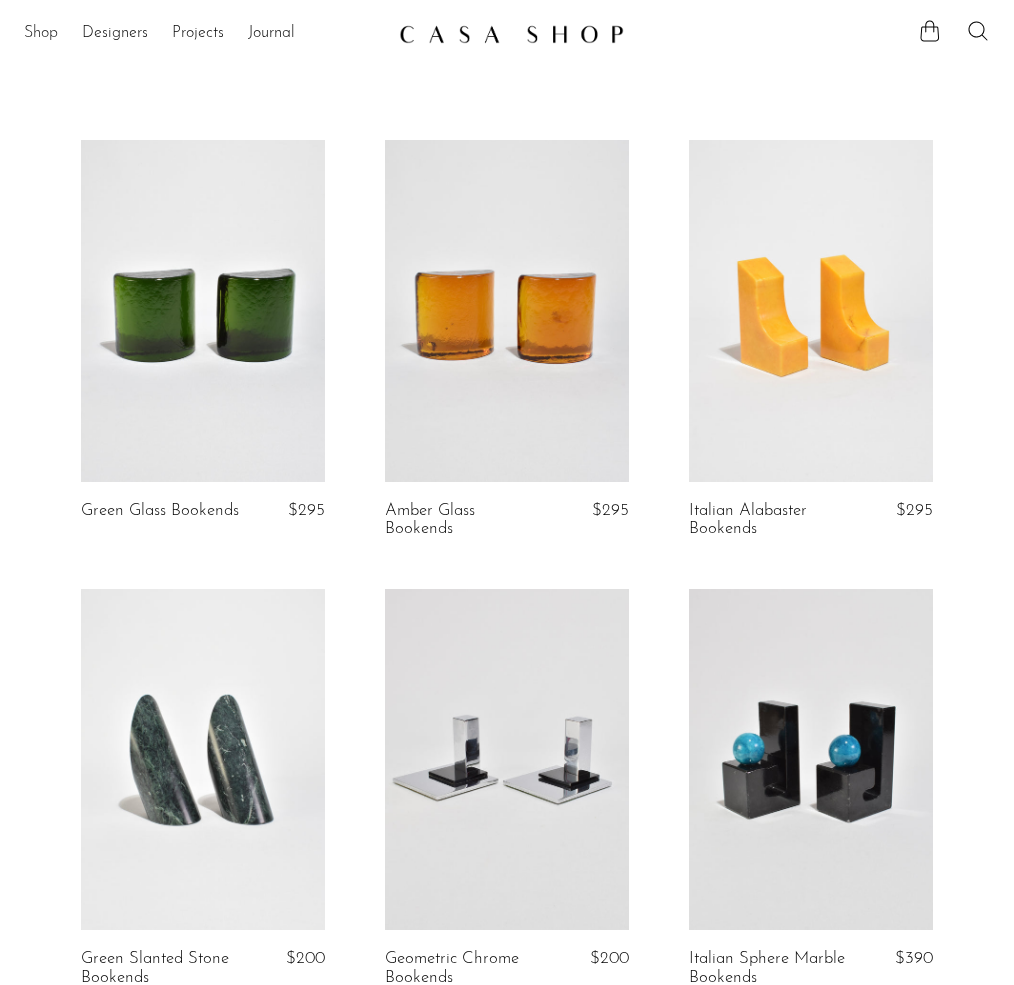 click on "Shop" at bounding box center (41, 34) 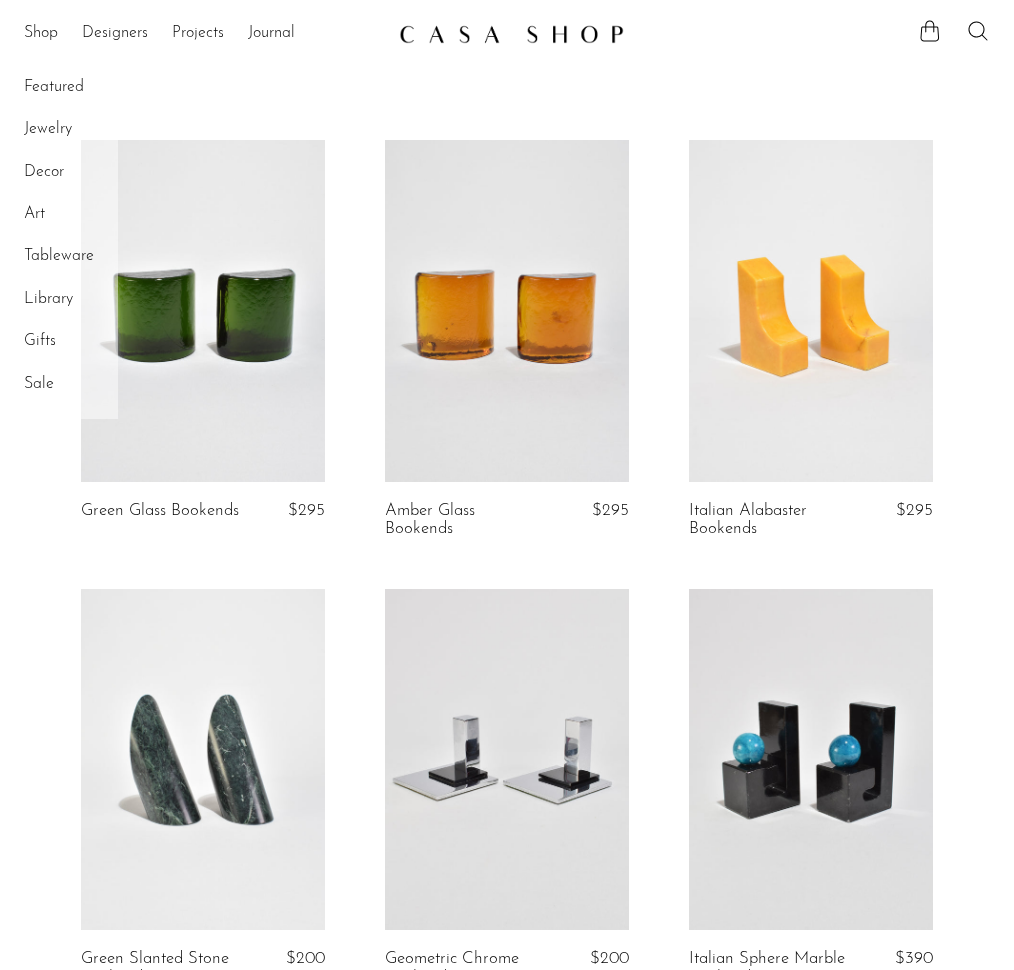 click on "Frames" at bounding box center (0, 0) 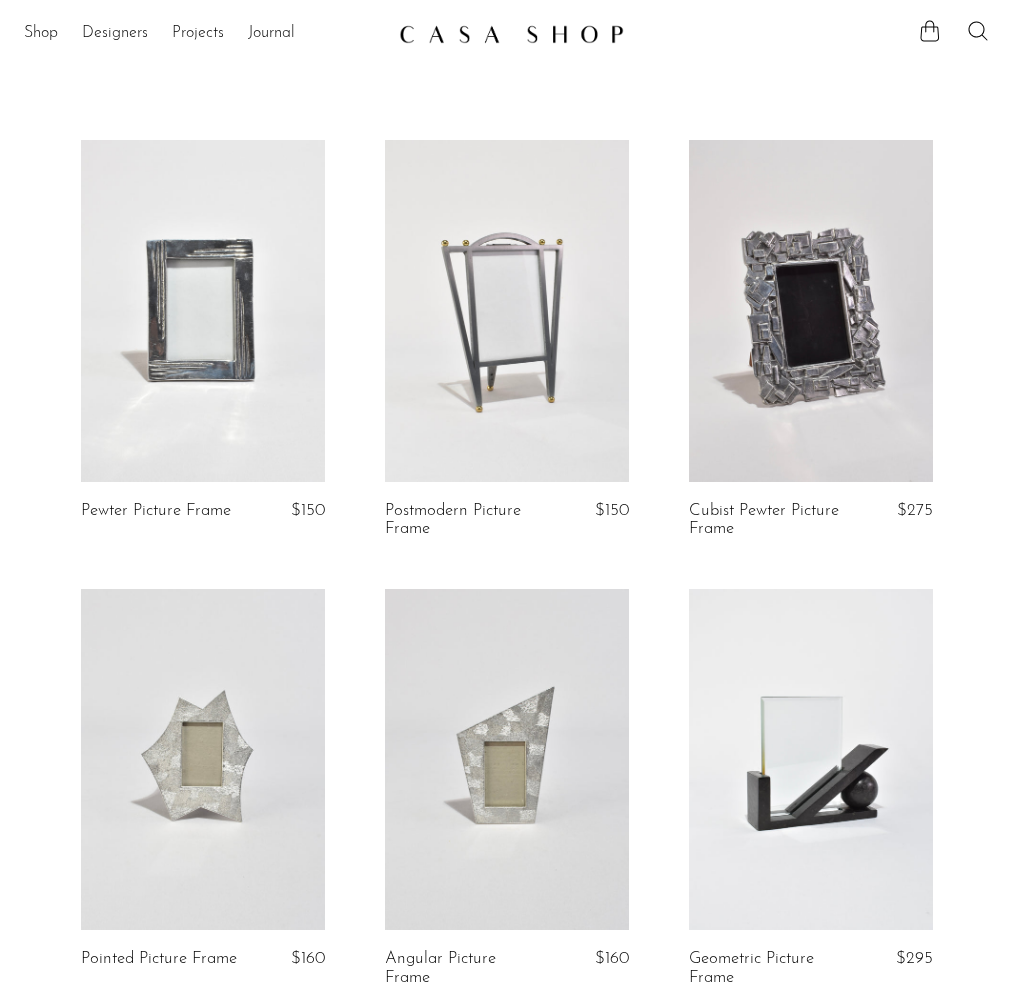 scroll, scrollTop: 0, scrollLeft: 0, axis: both 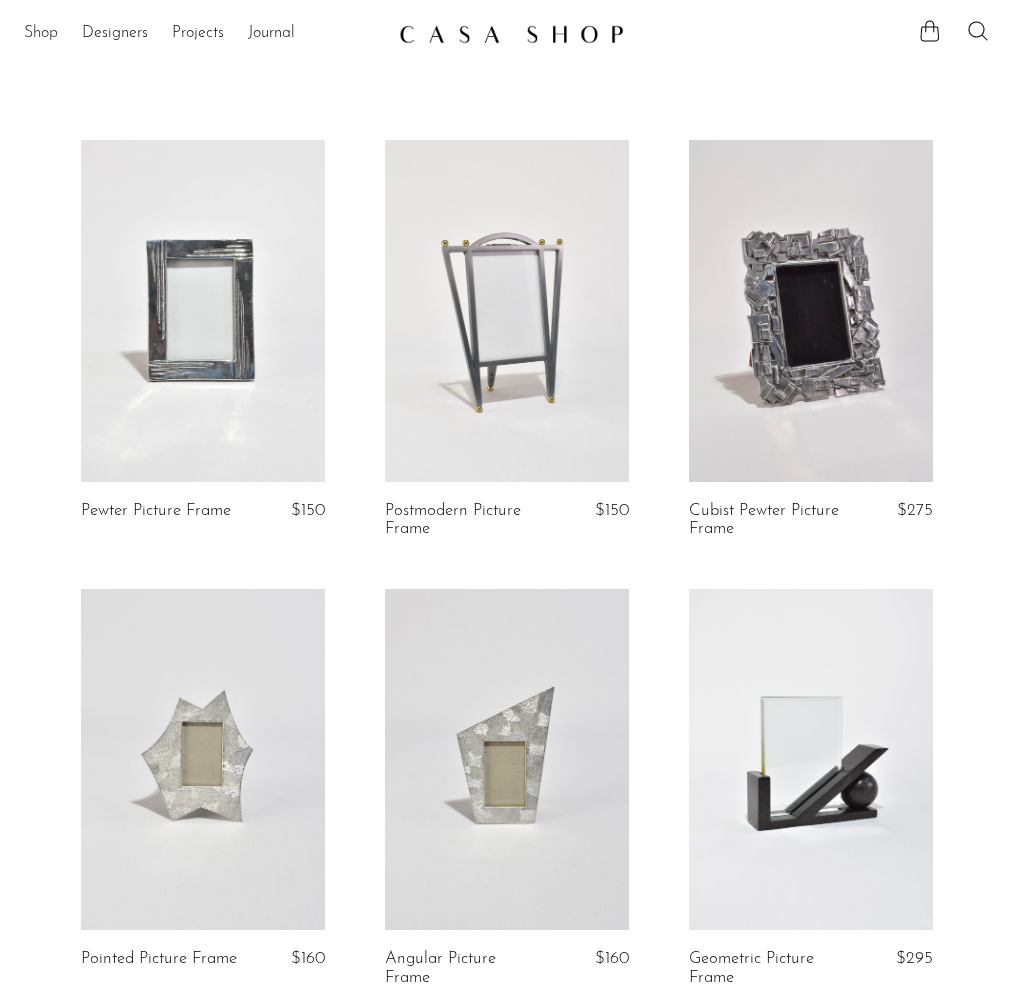 click on "Shop" at bounding box center (41, 34) 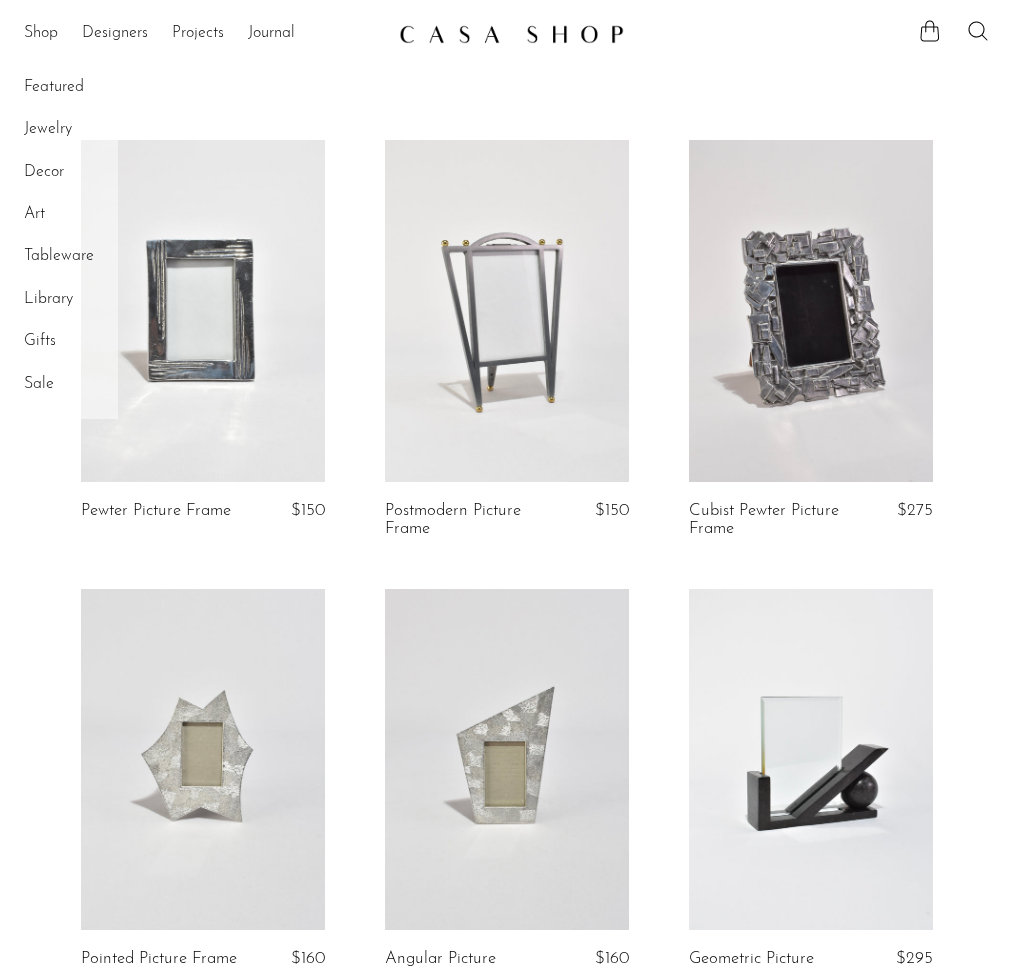 click on "Candle Holders" at bounding box center (0, 0) 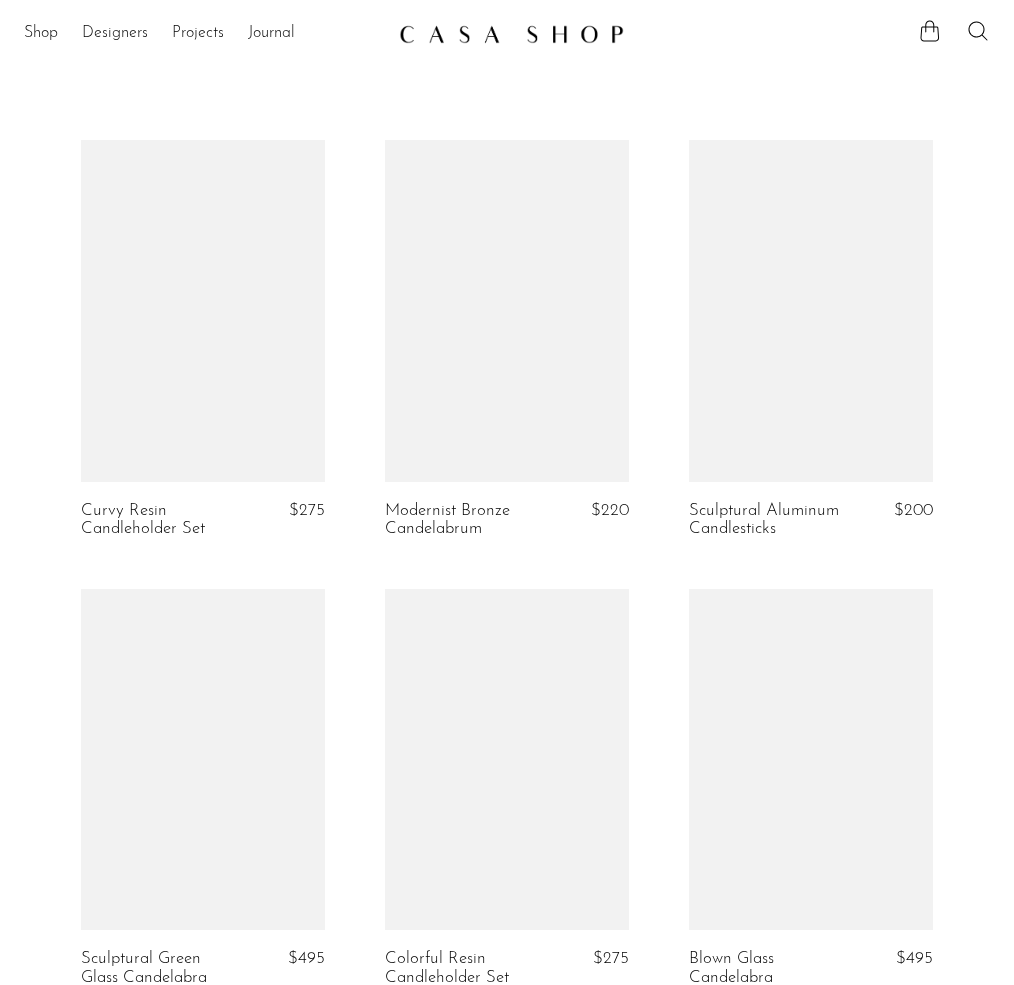 scroll, scrollTop: 0, scrollLeft: 0, axis: both 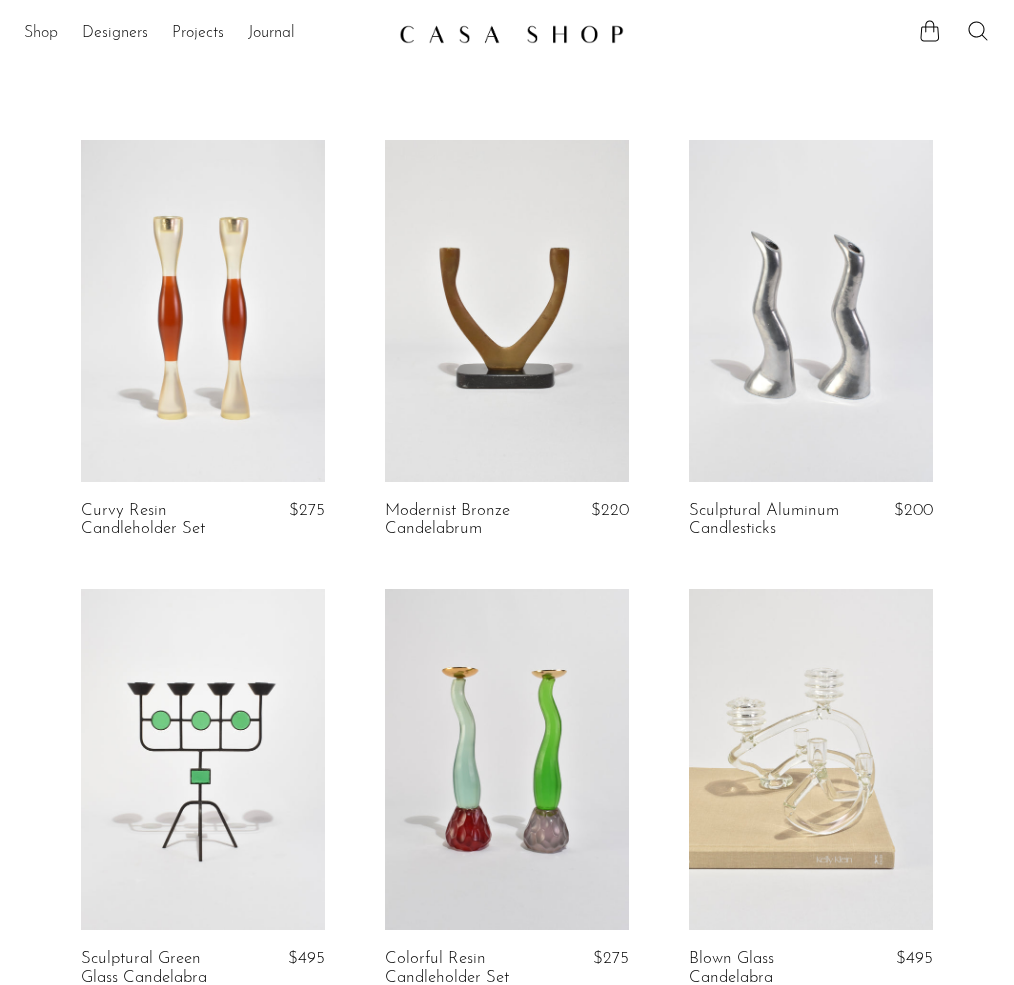 click on "Shop" at bounding box center (41, 34) 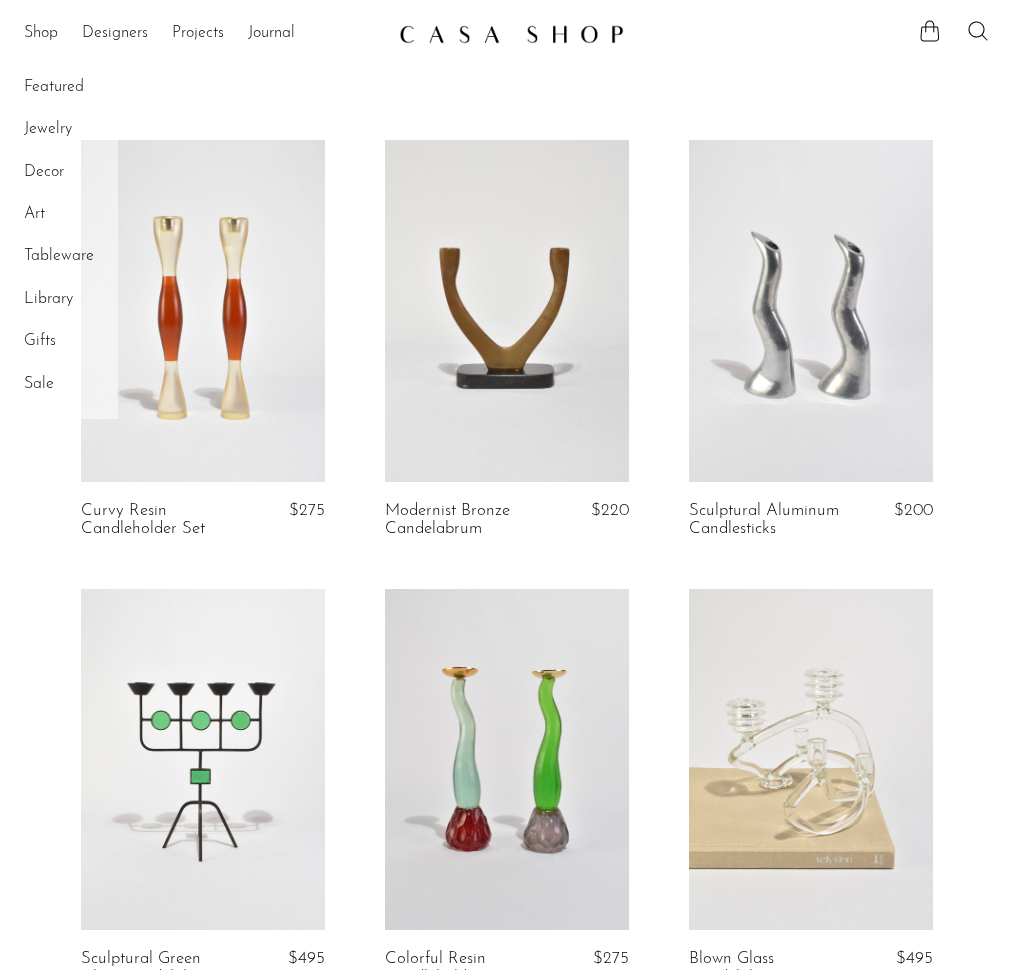 click on "Vessels" at bounding box center (0, 0) 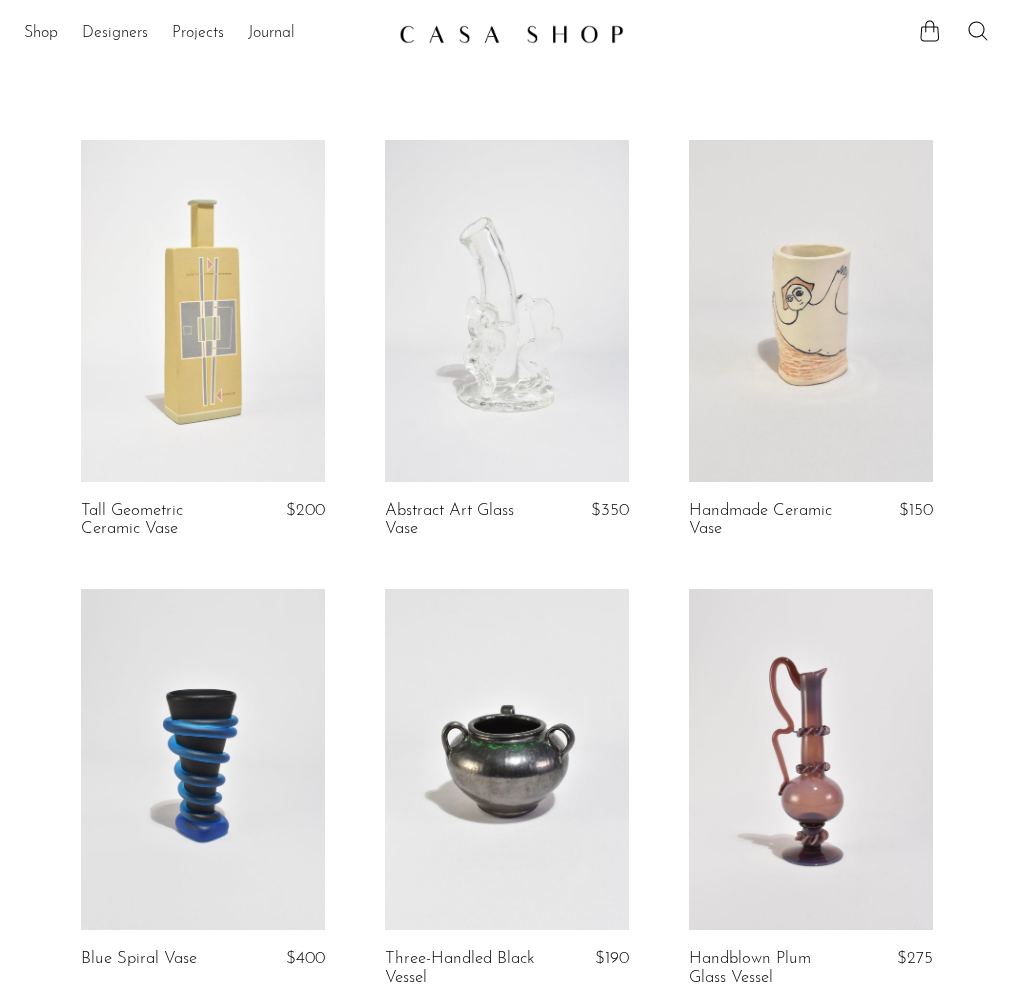 scroll, scrollTop: 0, scrollLeft: 0, axis: both 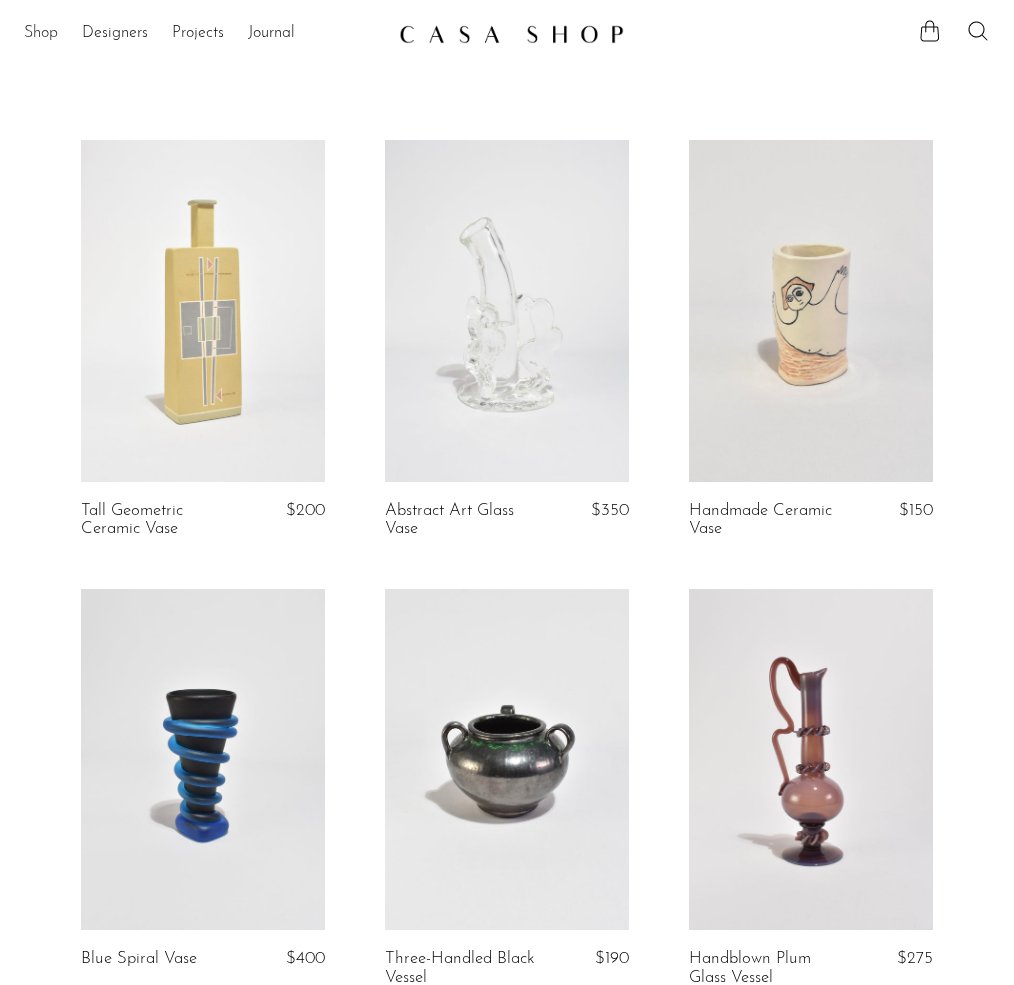 click on "Shop" at bounding box center (41, 34) 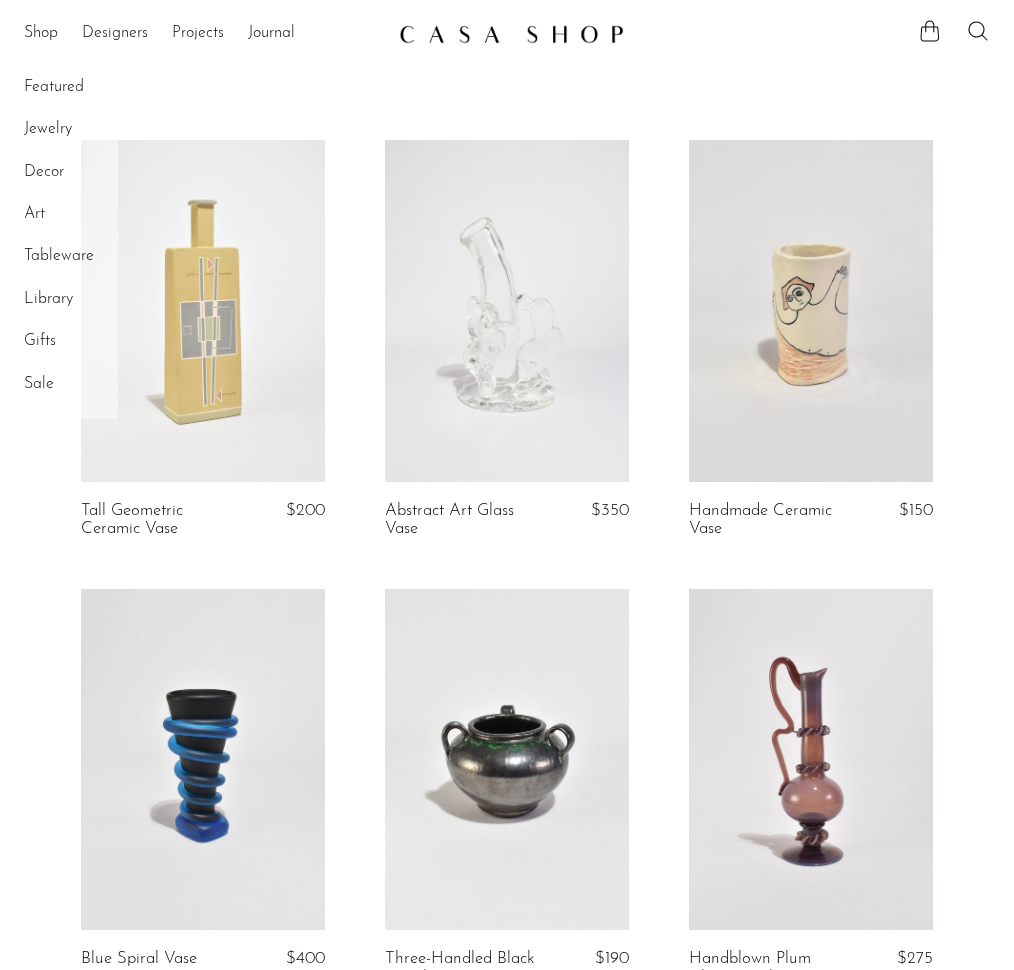 click on "Mirrors" at bounding box center (0, 0) 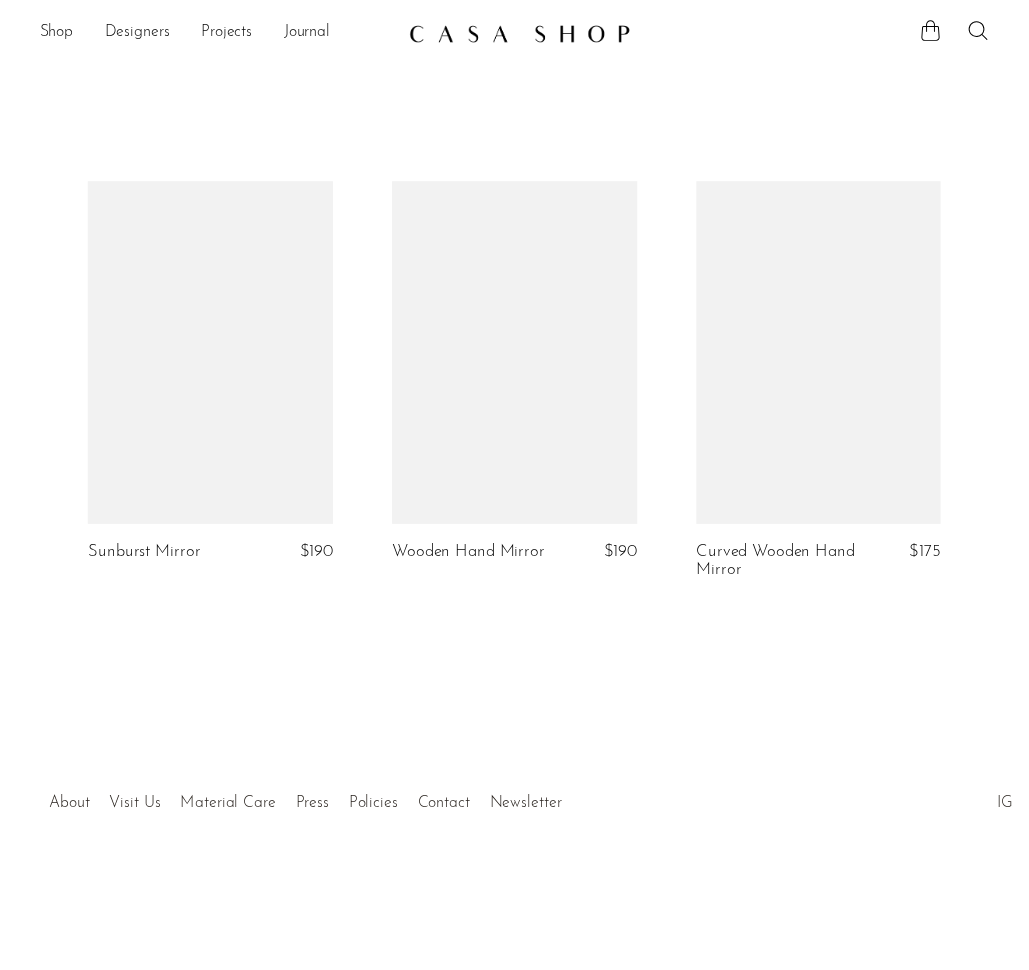 scroll, scrollTop: 0, scrollLeft: 0, axis: both 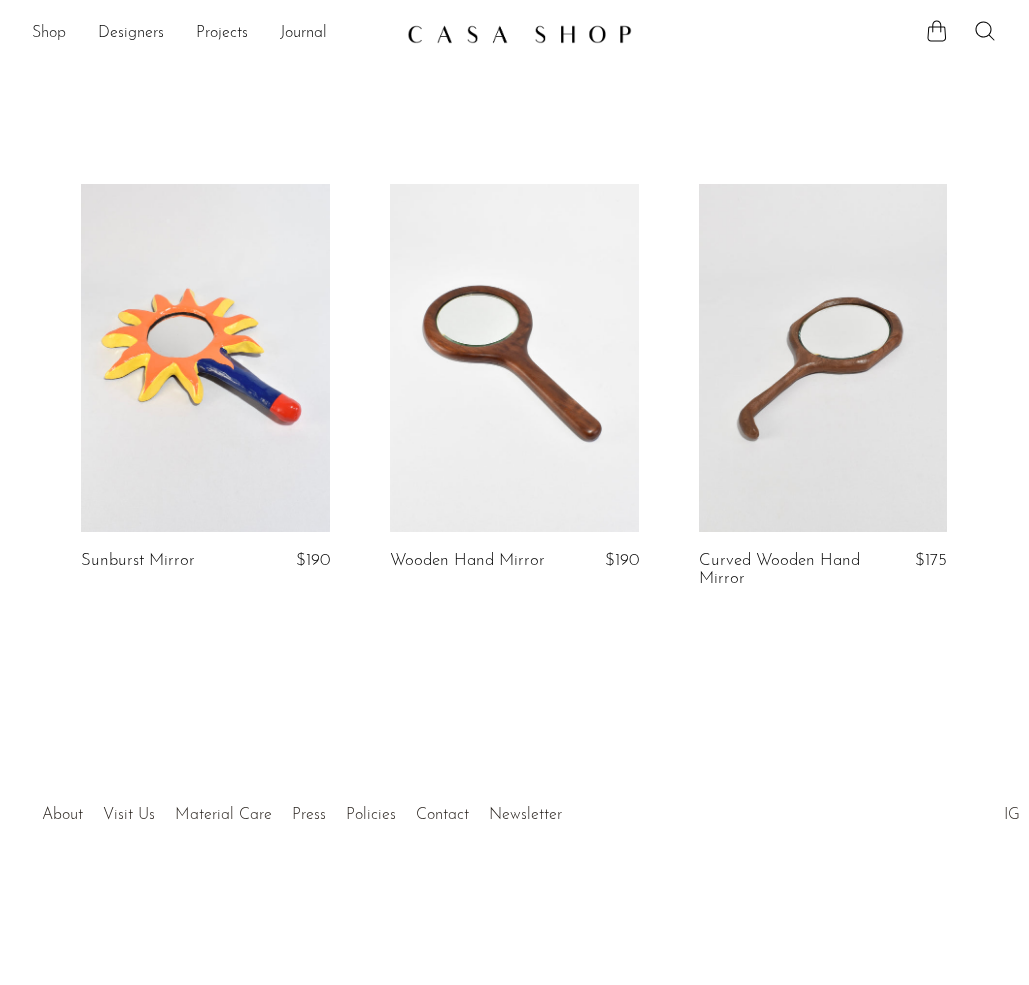 click on "Shop" at bounding box center [49, 34] 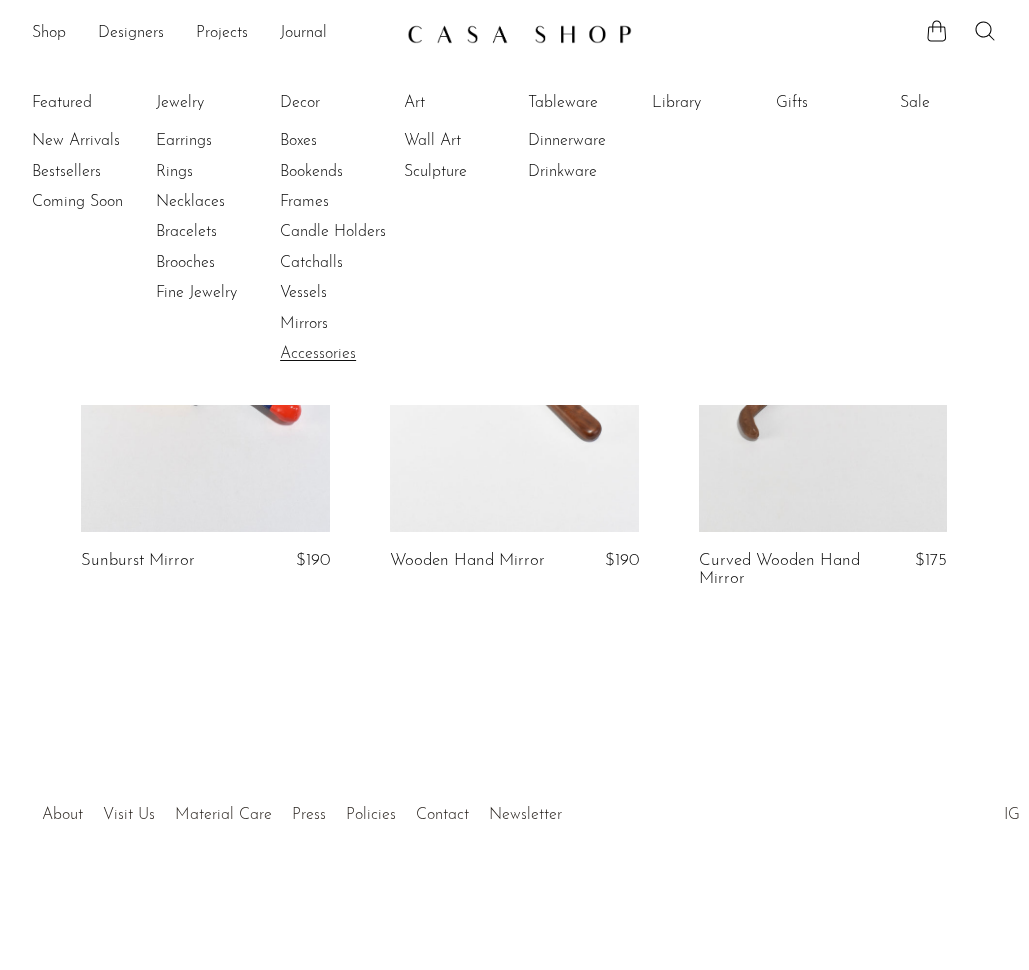 click on "Accessories" at bounding box center (355, 354) 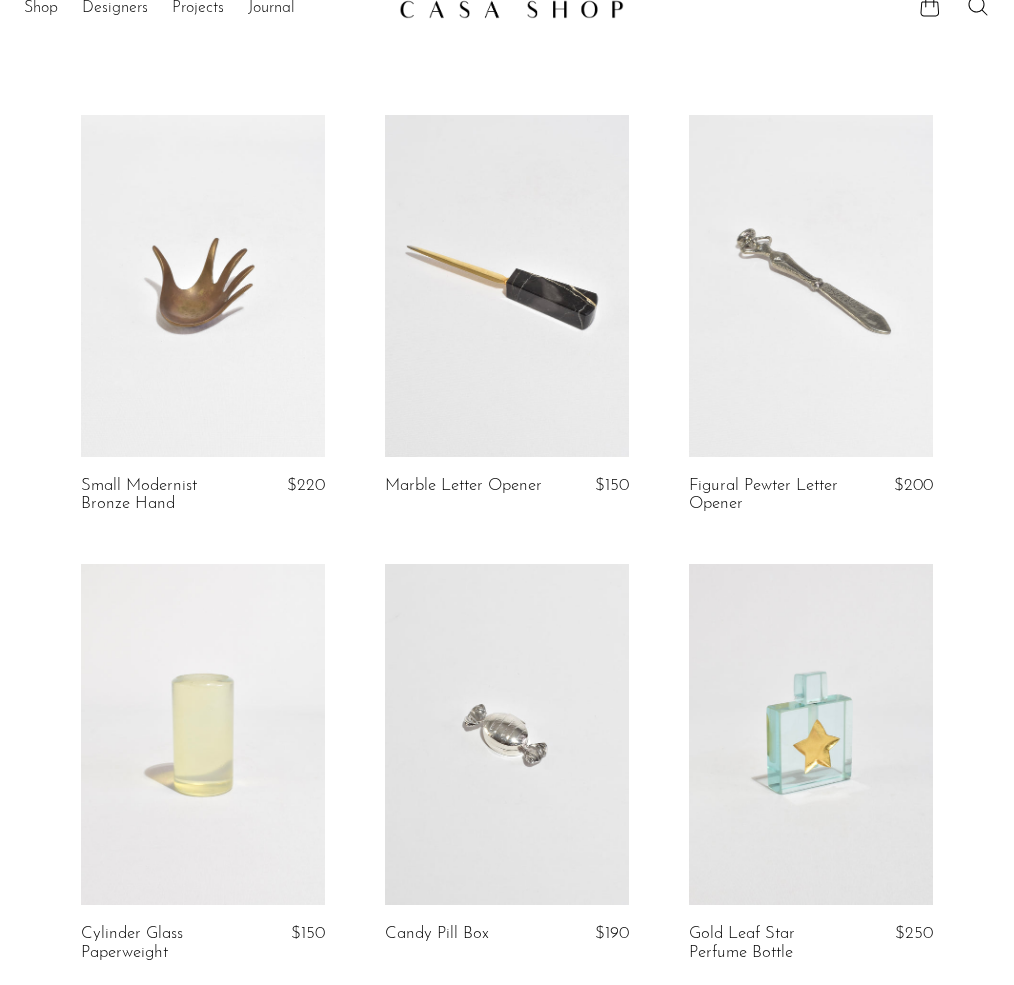 scroll, scrollTop: 40, scrollLeft: 0, axis: vertical 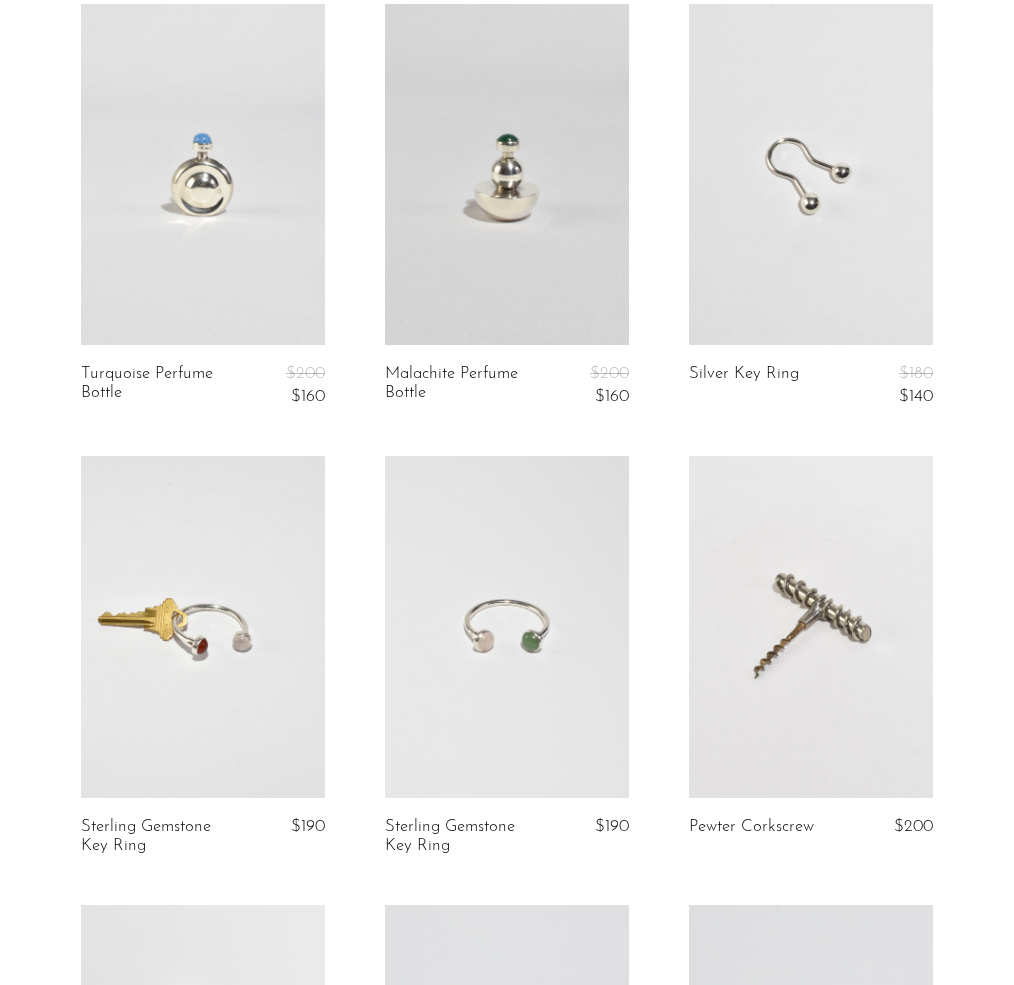 click at bounding box center [507, 175] 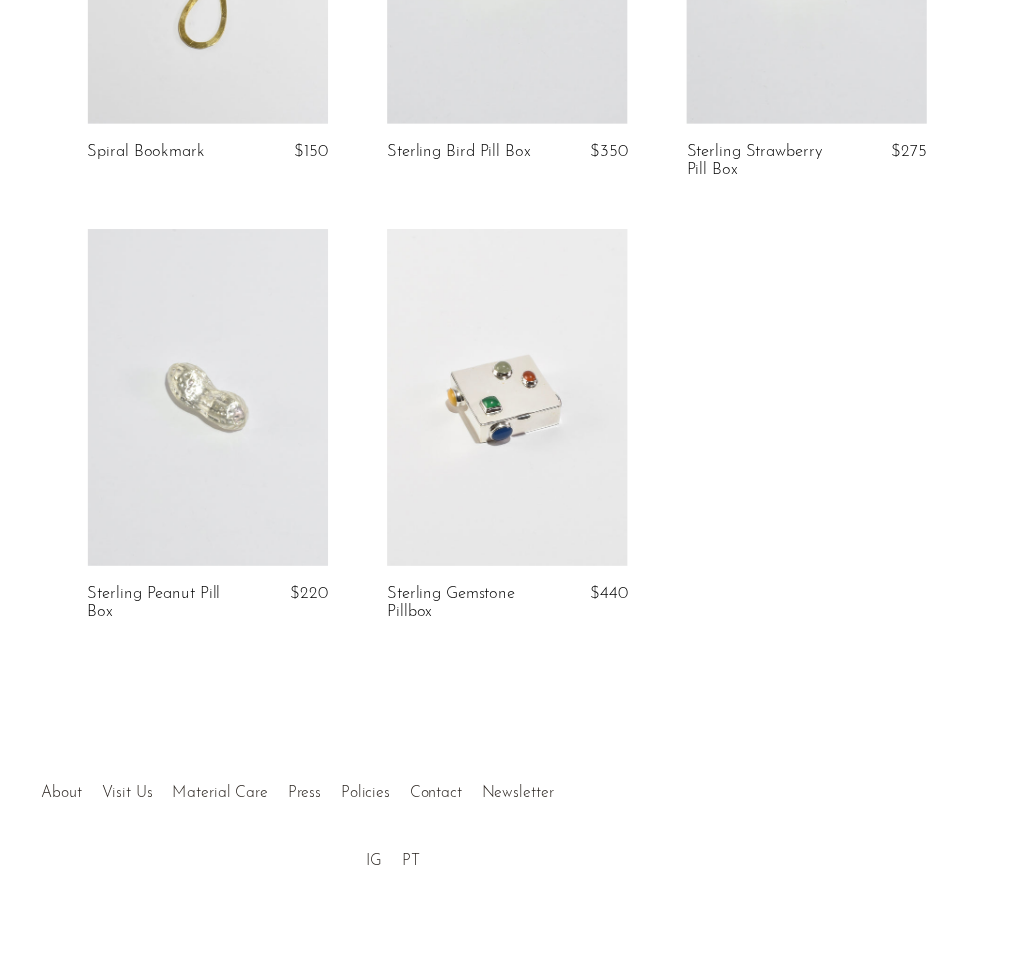 scroll, scrollTop: 0, scrollLeft: 0, axis: both 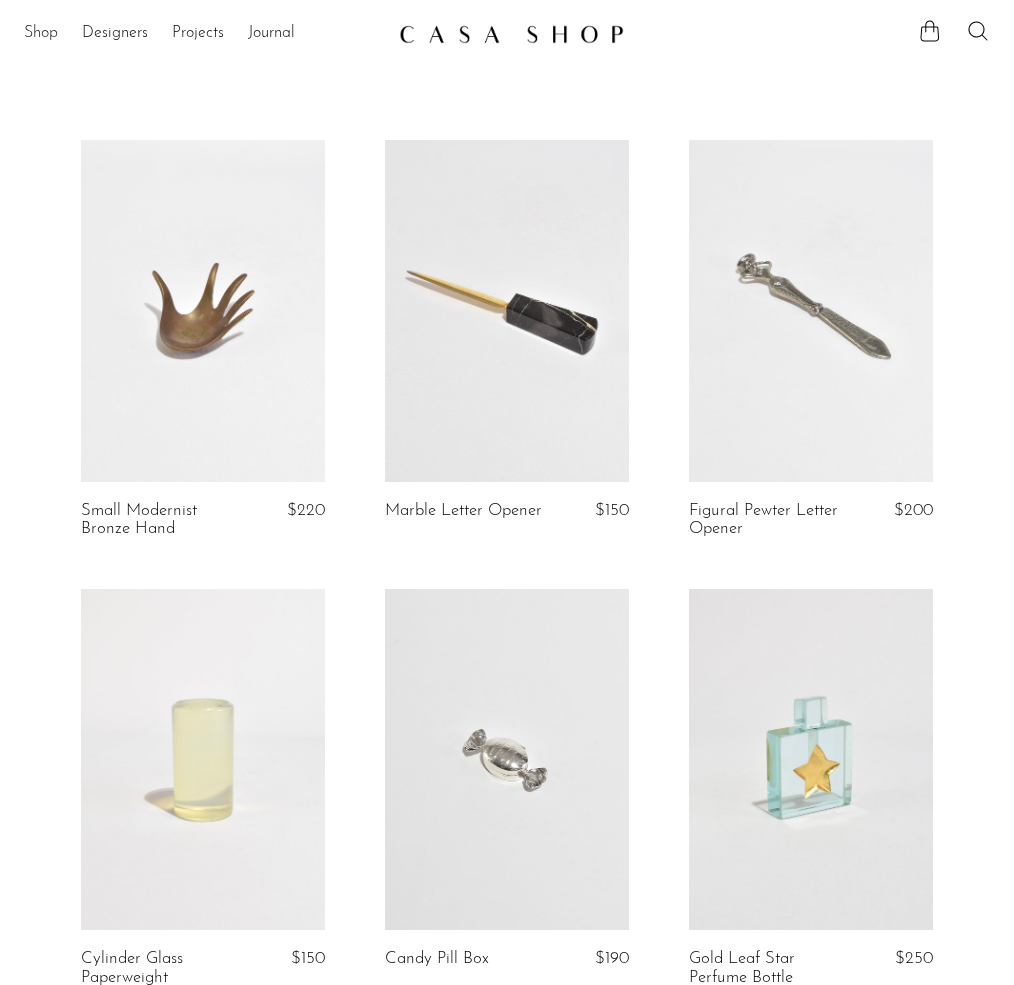 click on "Shop" at bounding box center (41, 34) 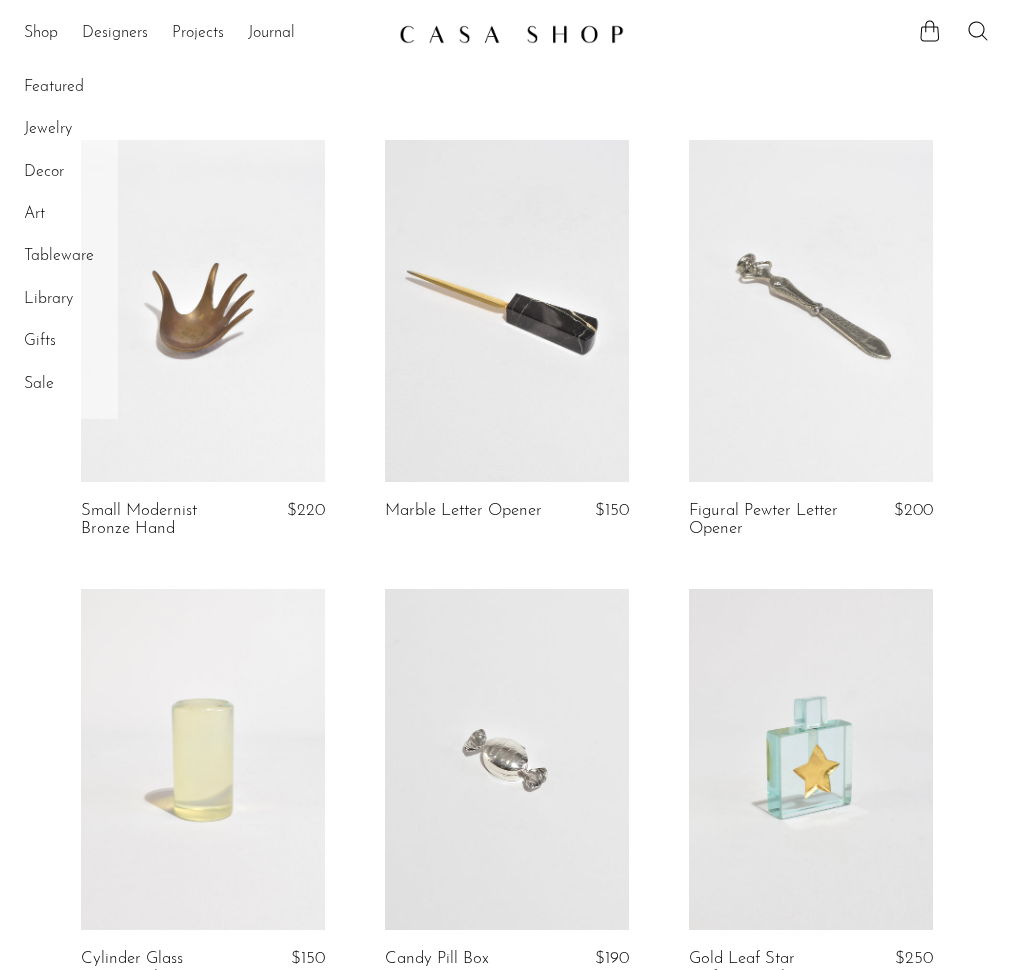 click on "Earrings" at bounding box center (0, 0) 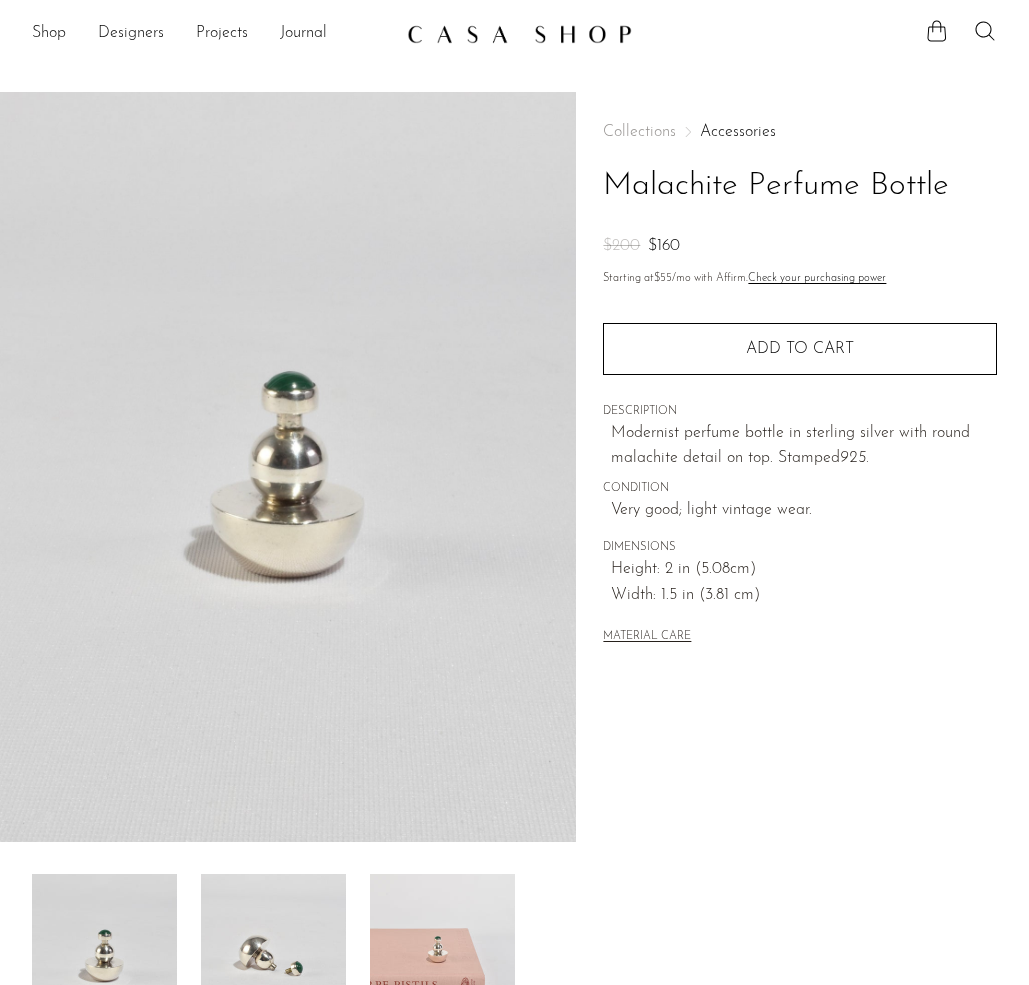 scroll, scrollTop: 40, scrollLeft: 0, axis: vertical 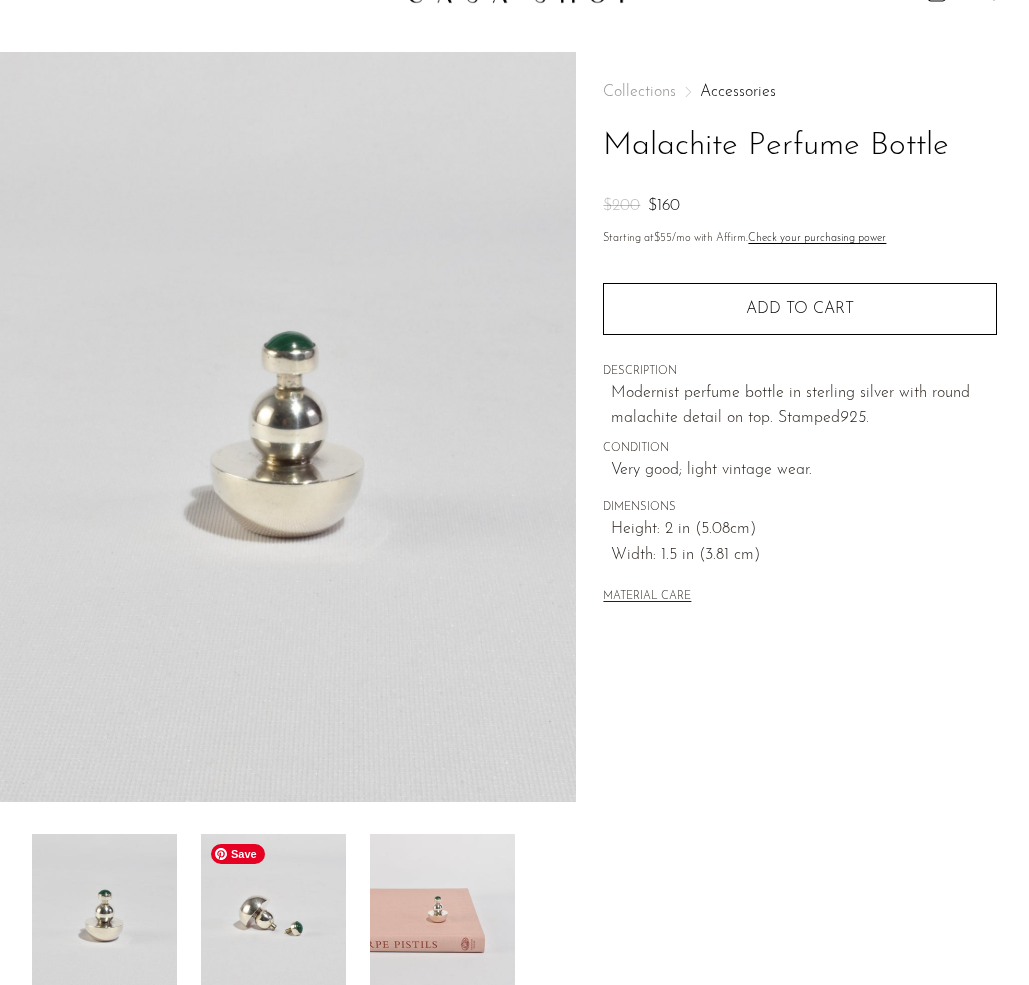 click at bounding box center (273, 914) 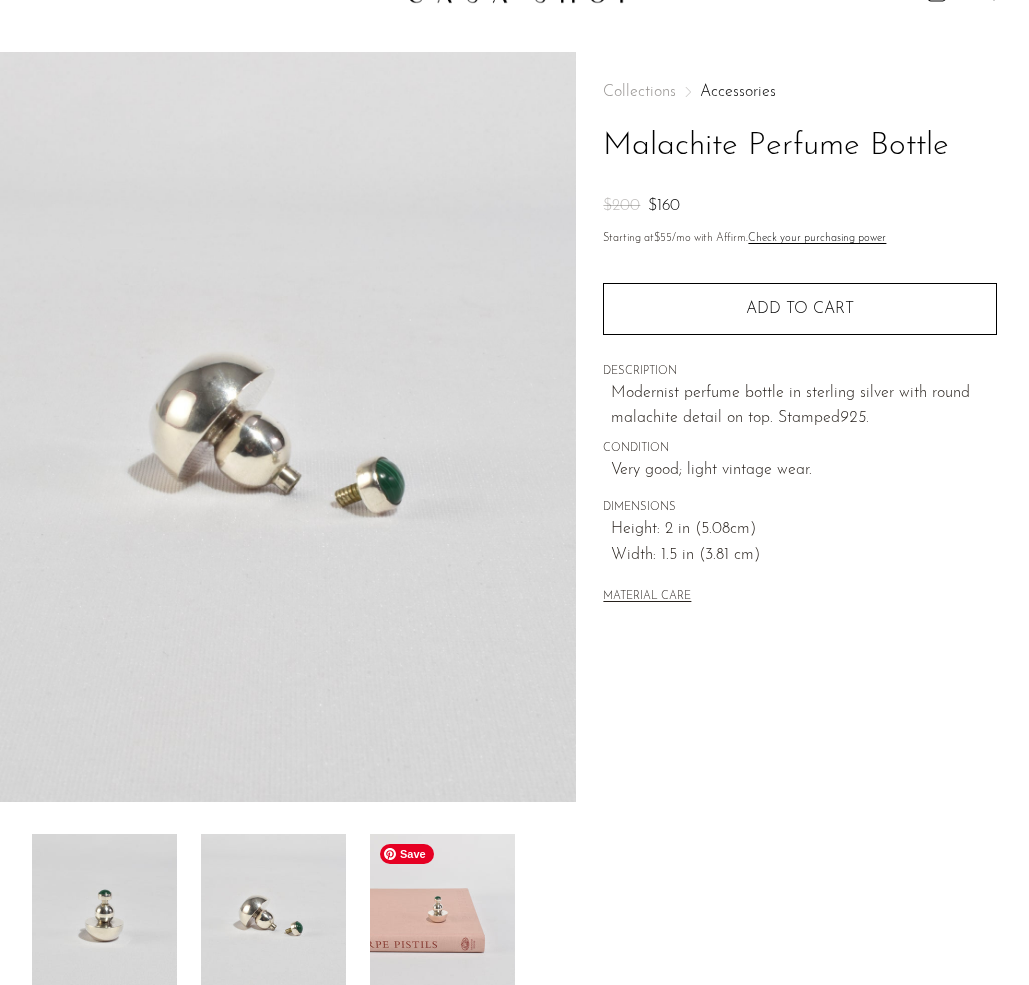 click at bounding box center (442, 914) 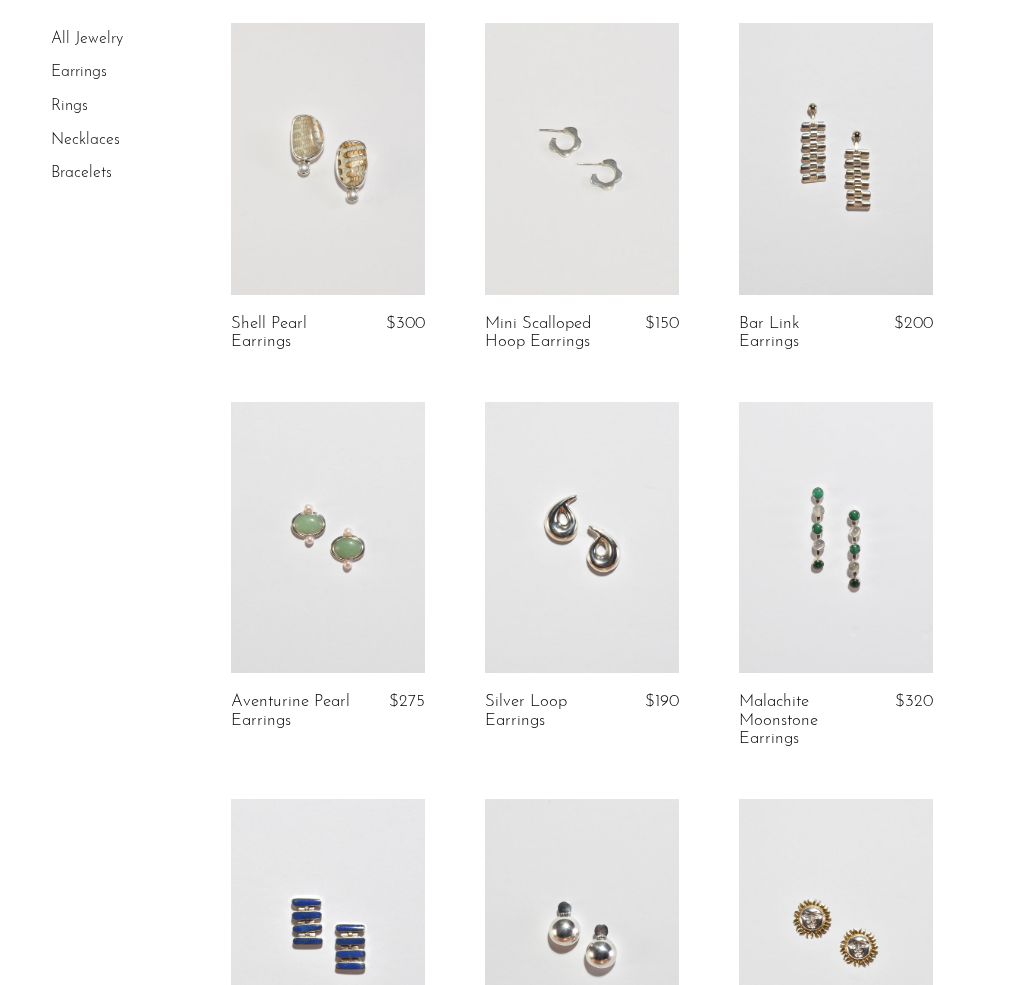 scroll, scrollTop: 120, scrollLeft: 0, axis: vertical 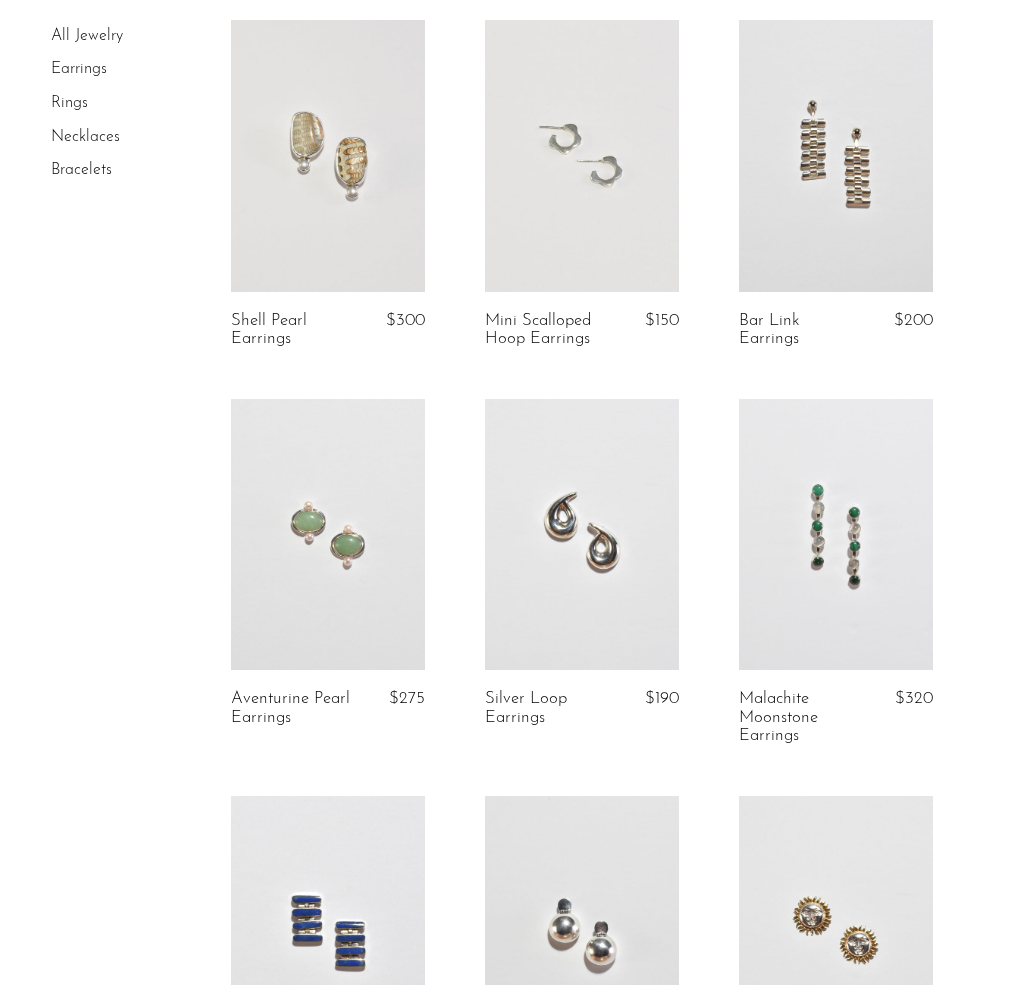 click at bounding box center [328, 156] 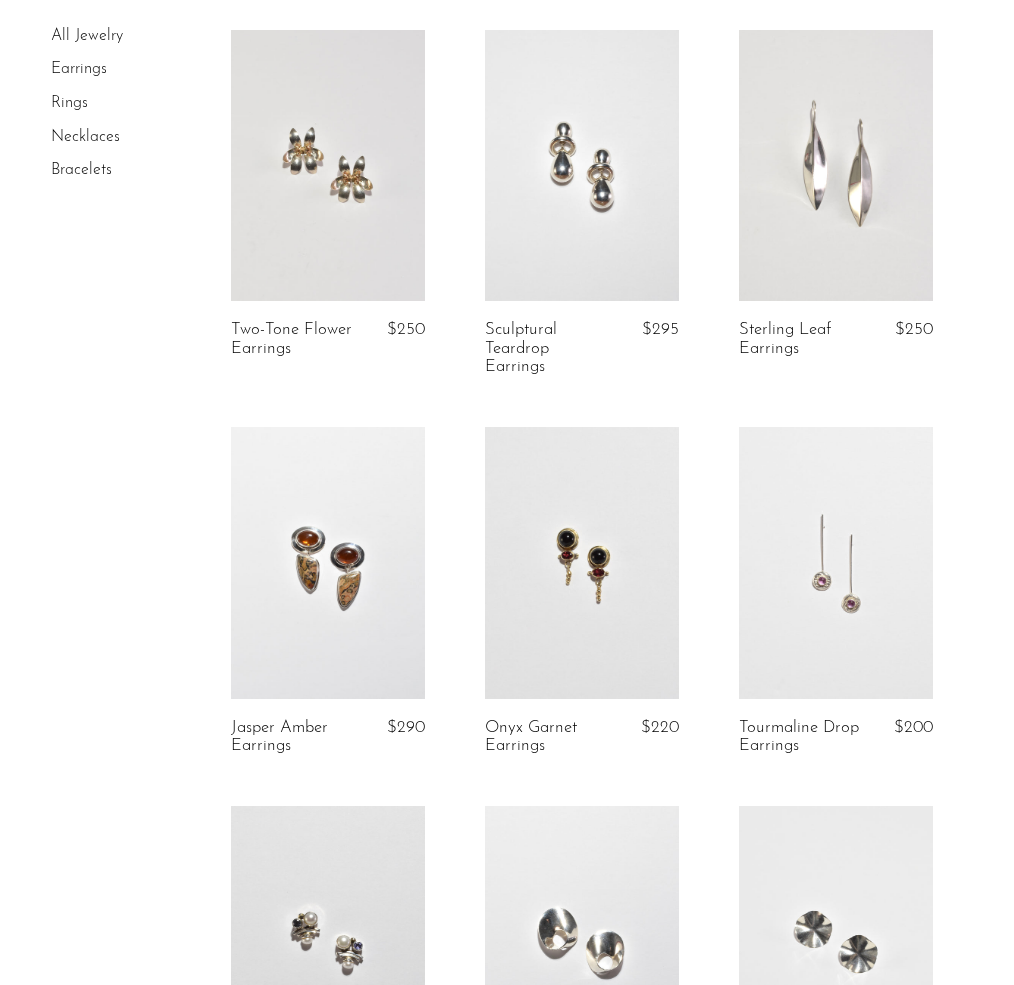 scroll, scrollTop: 1273, scrollLeft: 0, axis: vertical 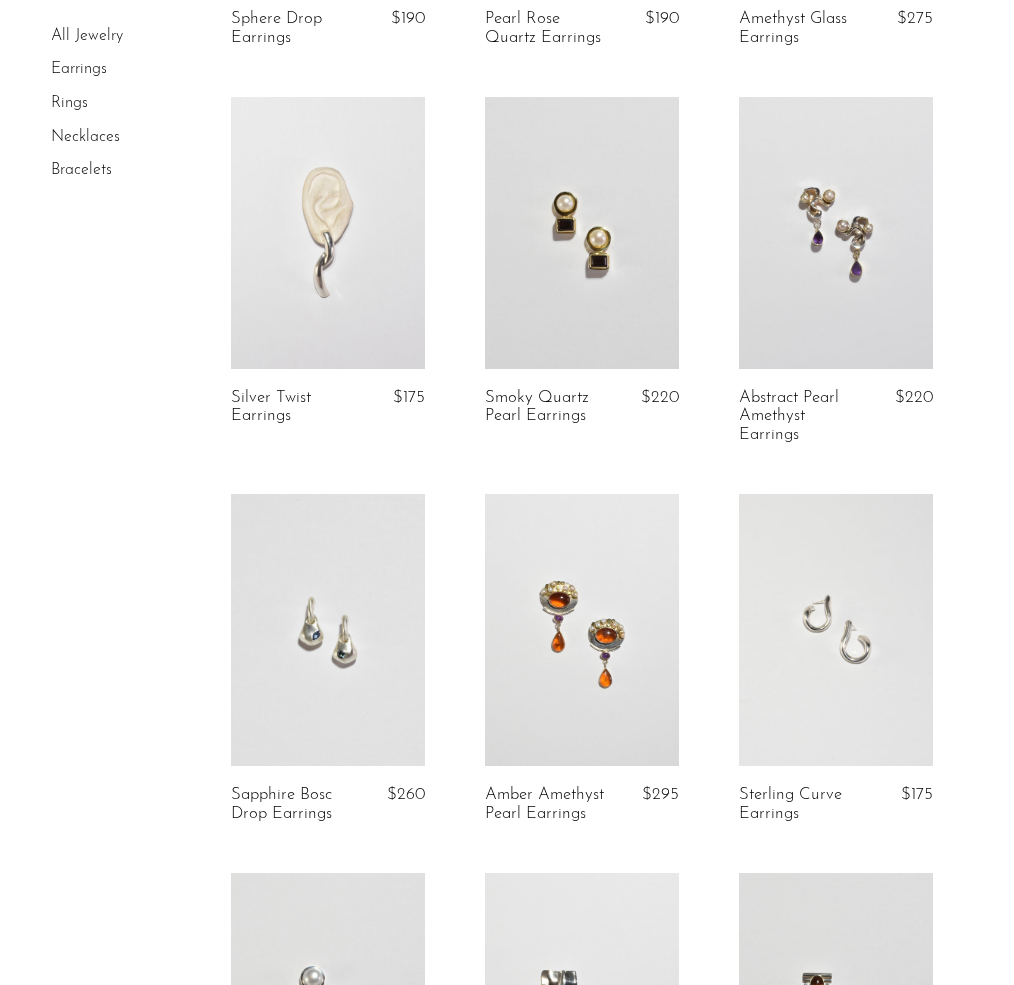 click at bounding box center (836, 233) 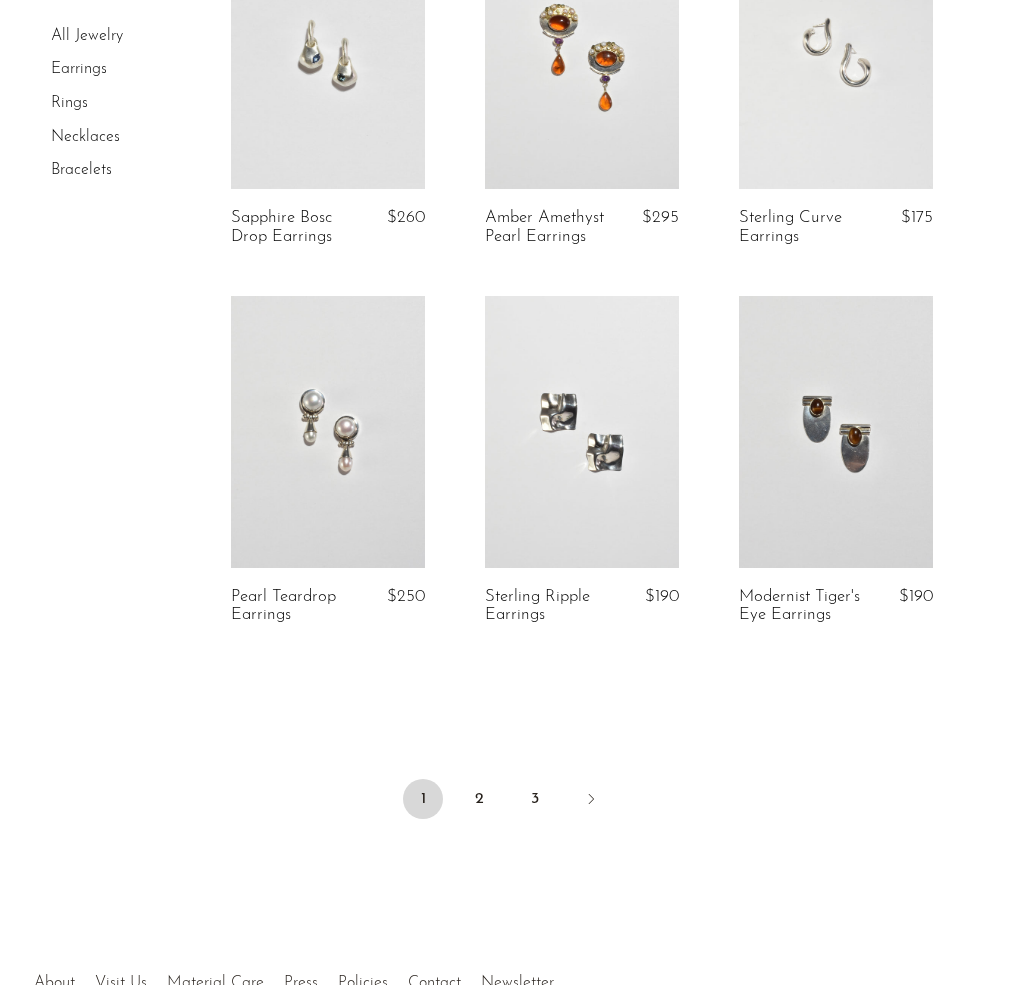 scroll, scrollTop: 4113, scrollLeft: 0, axis: vertical 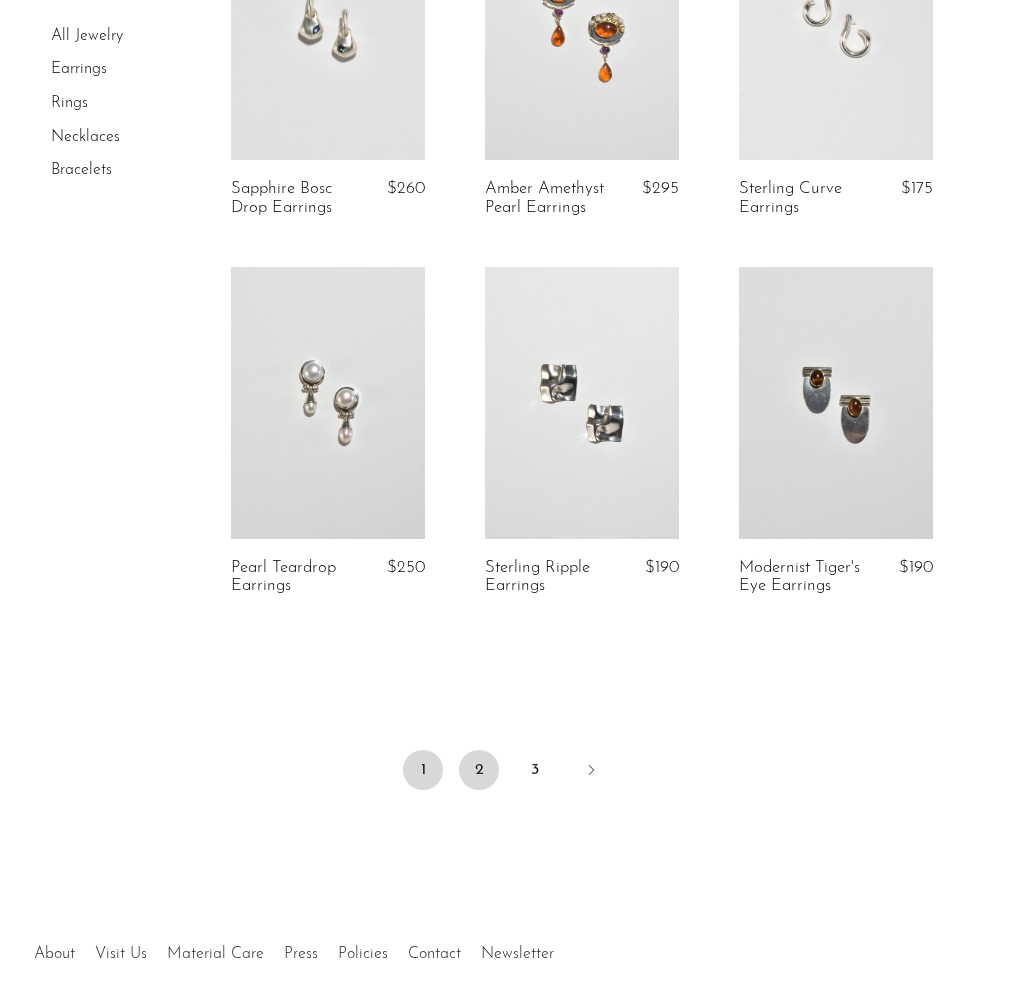 click on "2" at bounding box center [479, 770] 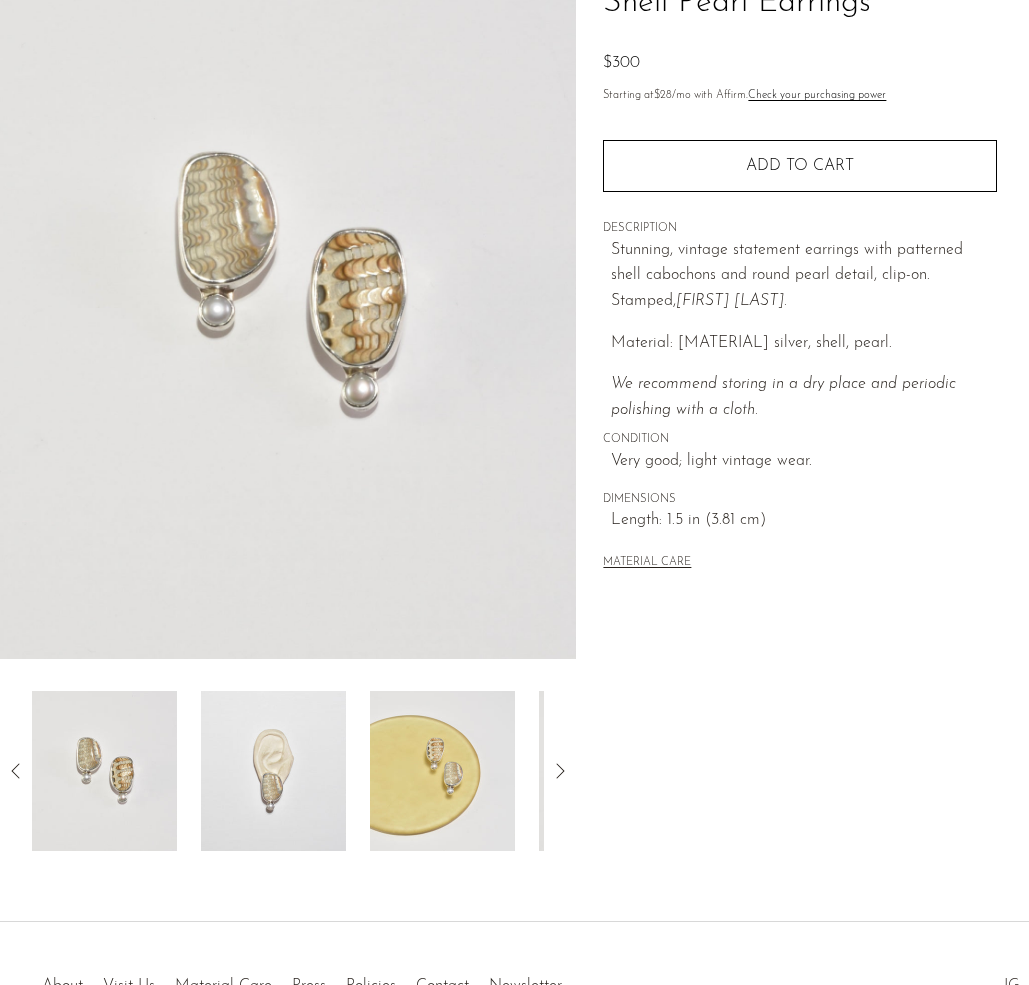 scroll, scrollTop: 200, scrollLeft: 0, axis: vertical 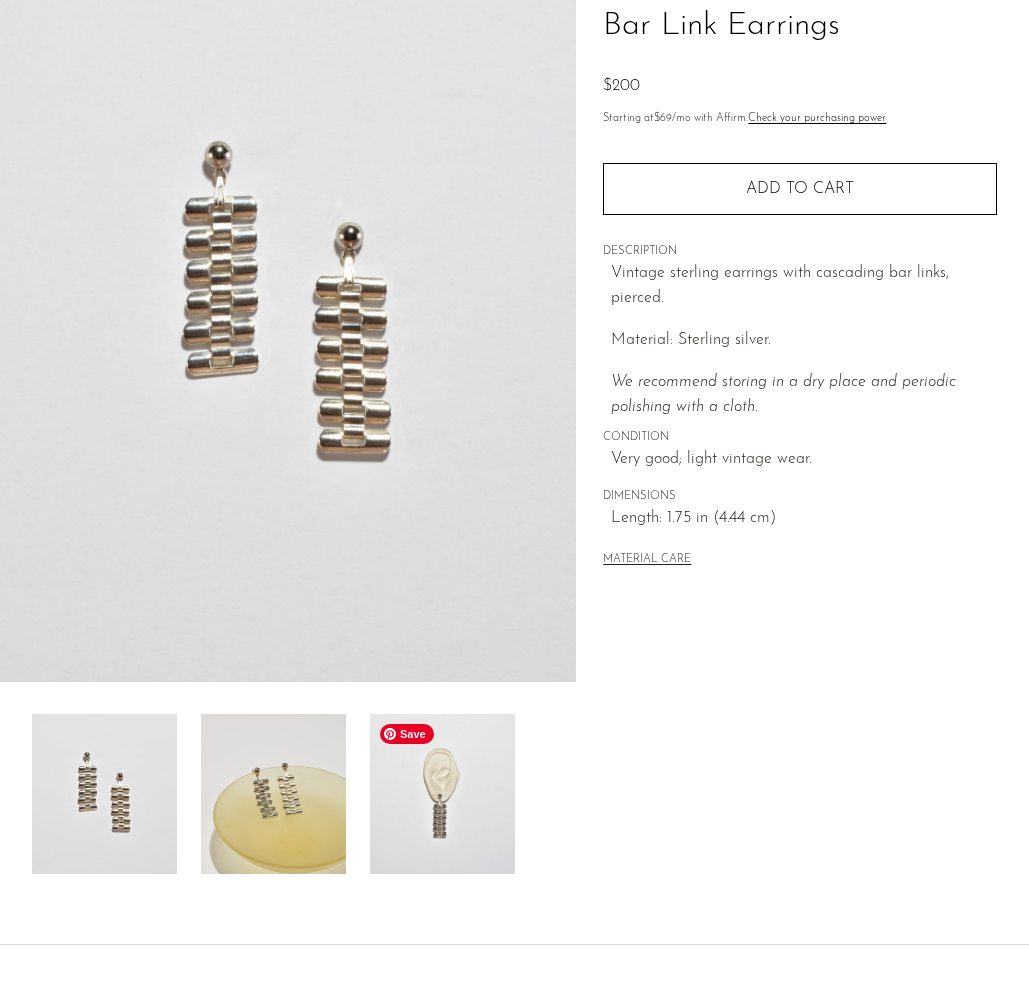 click at bounding box center (442, 794) 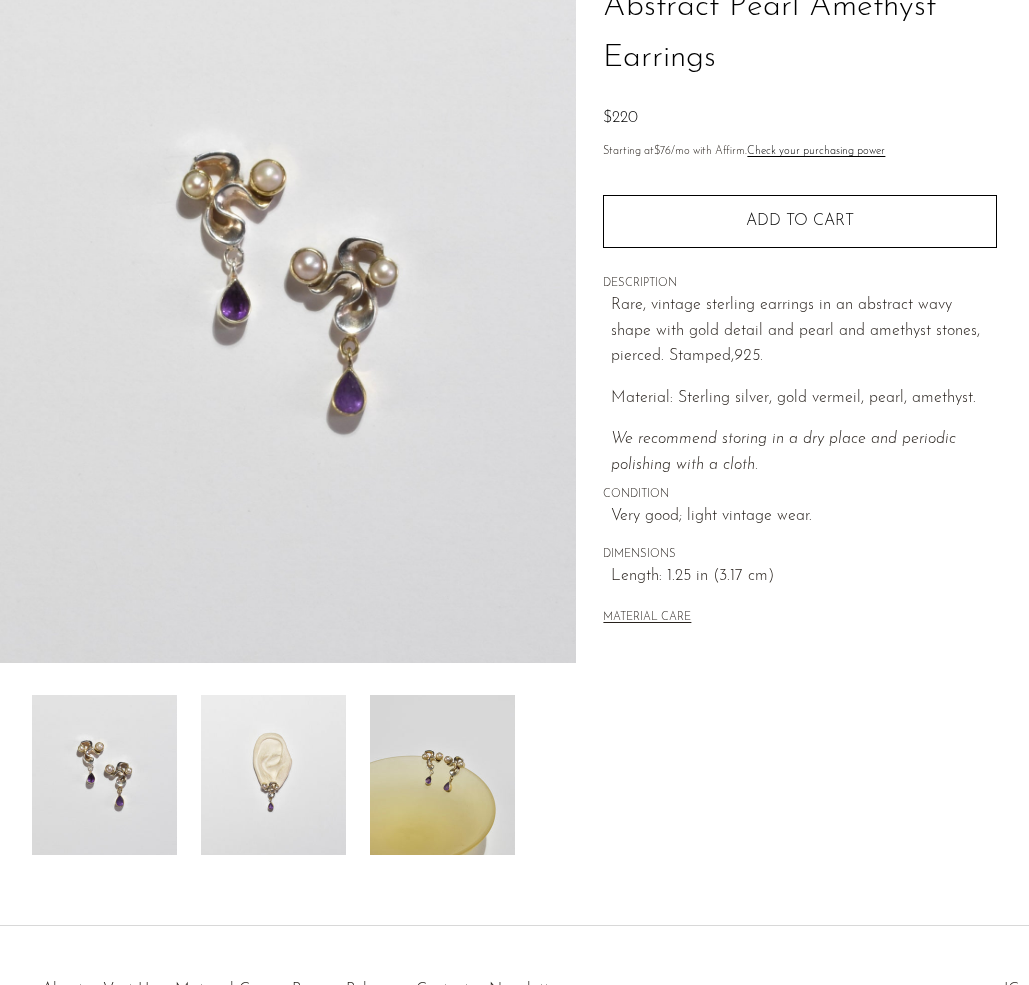 scroll, scrollTop: 200, scrollLeft: 0, axis: vertical 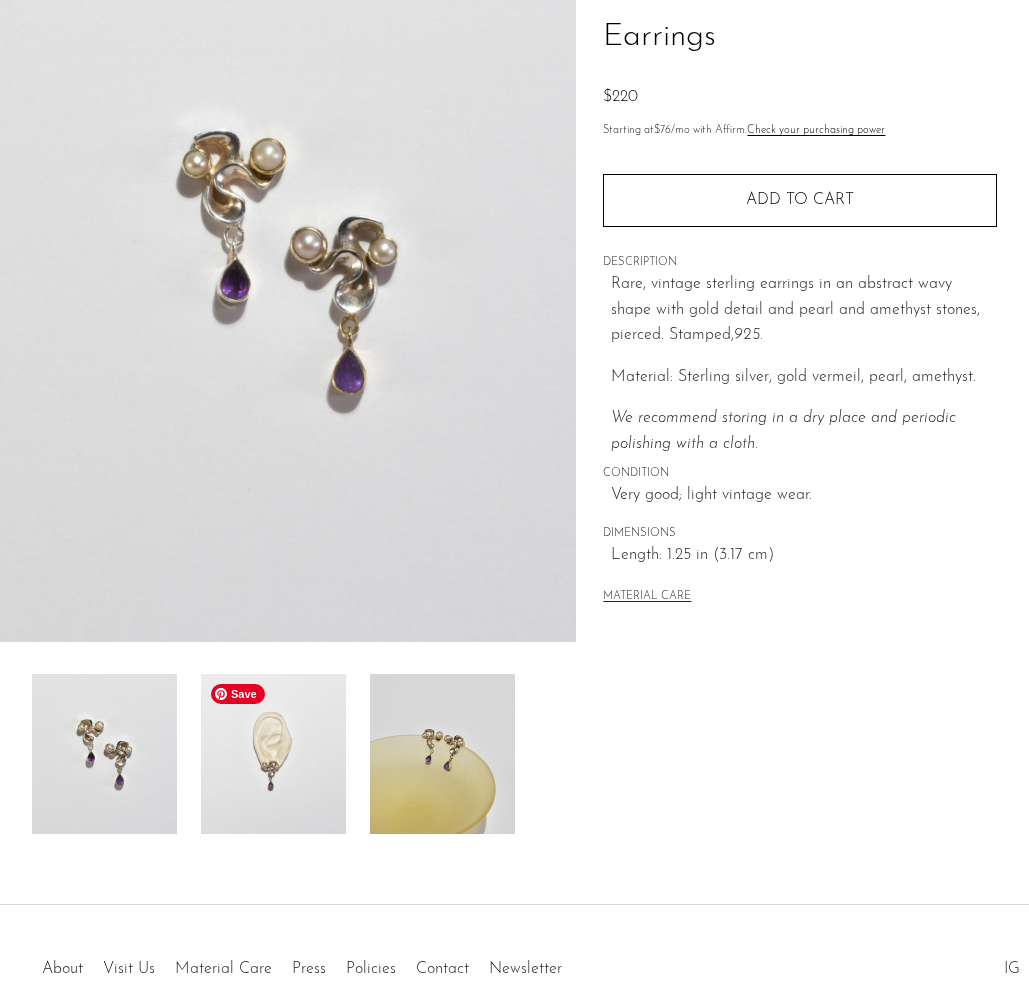 click at bounding box center (273, 754) 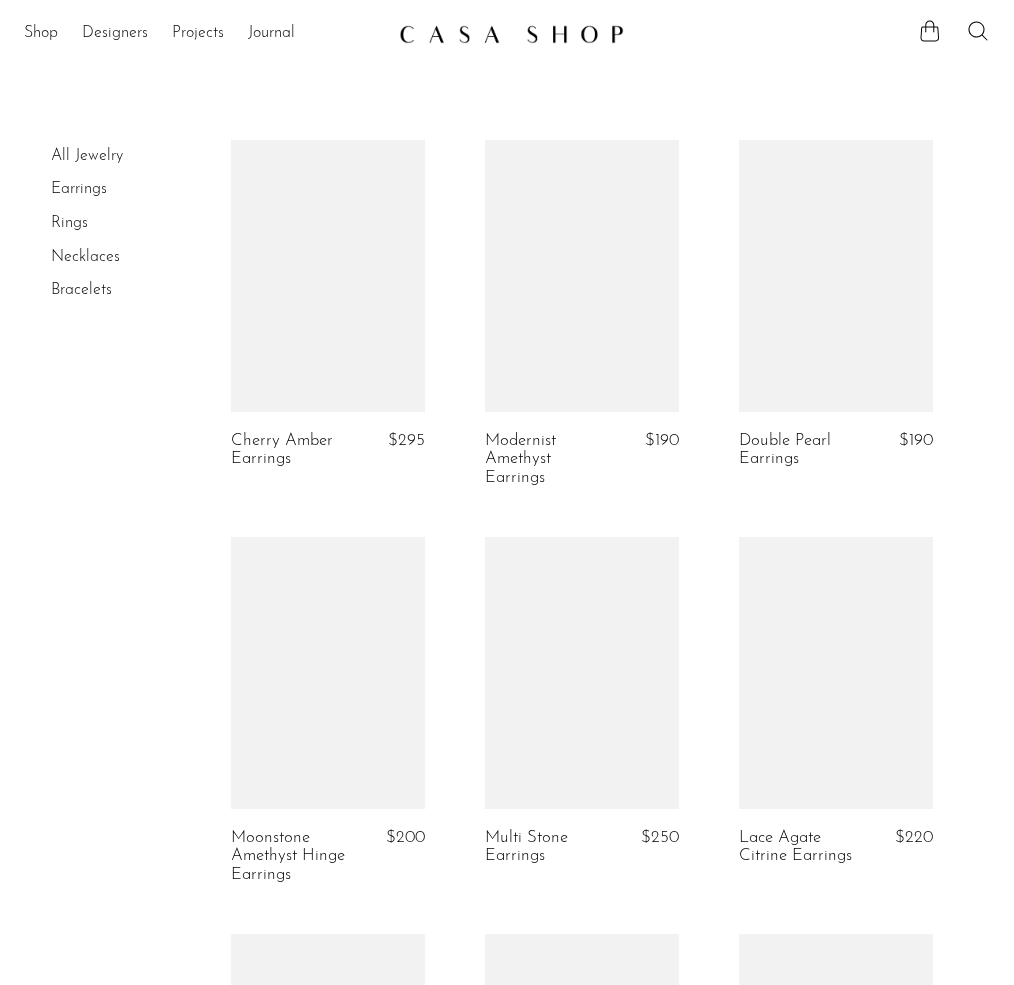scroll, scrollTop: 0, scrollLeft: 0, axis: both 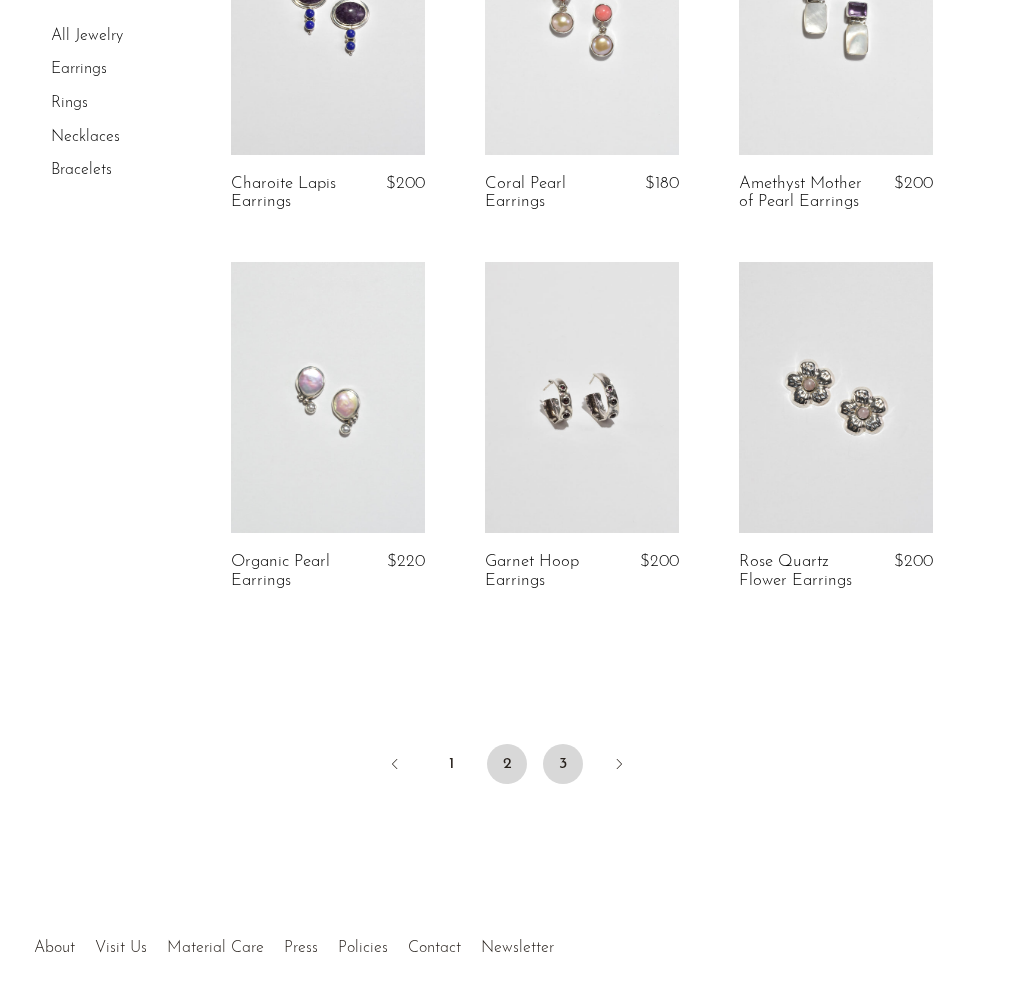 click on "3" at bounding box center (563, 764) 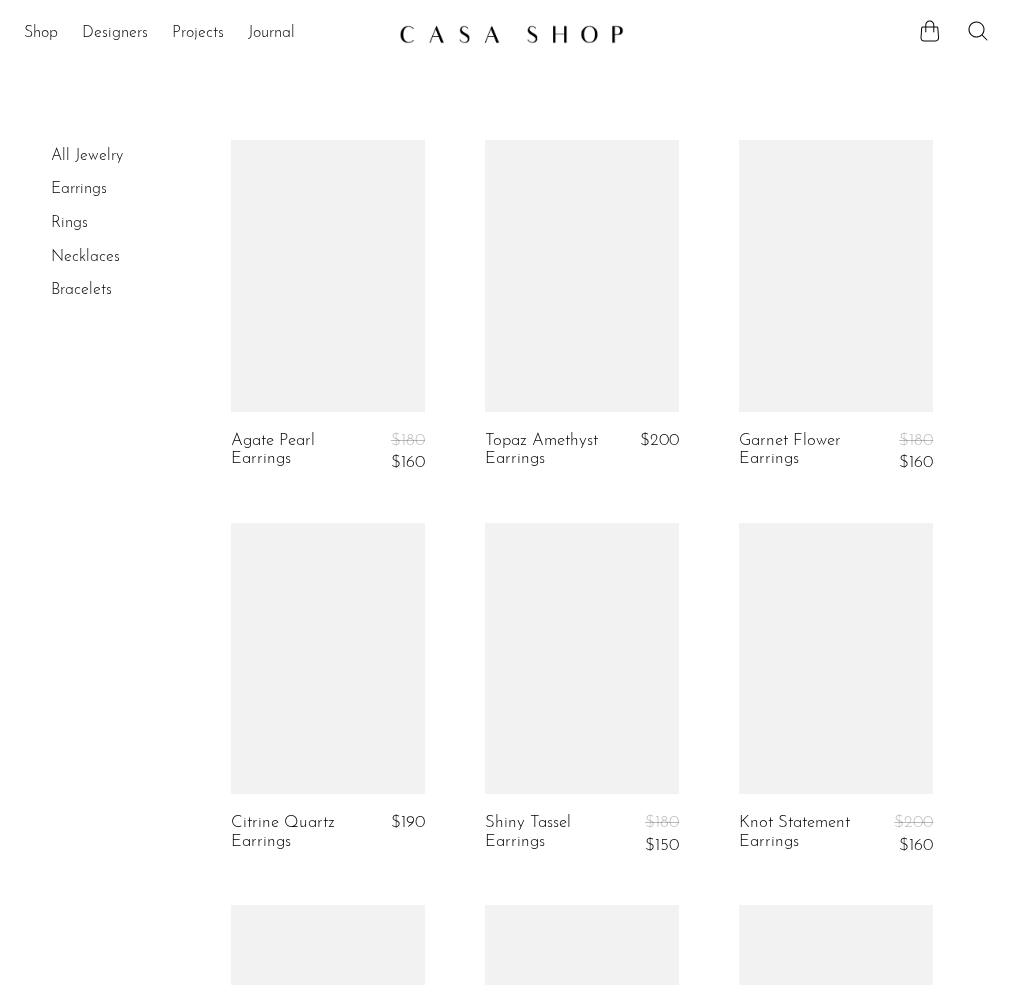 scroll, scrollTop: 0, scrollLeft: 0, axis: both 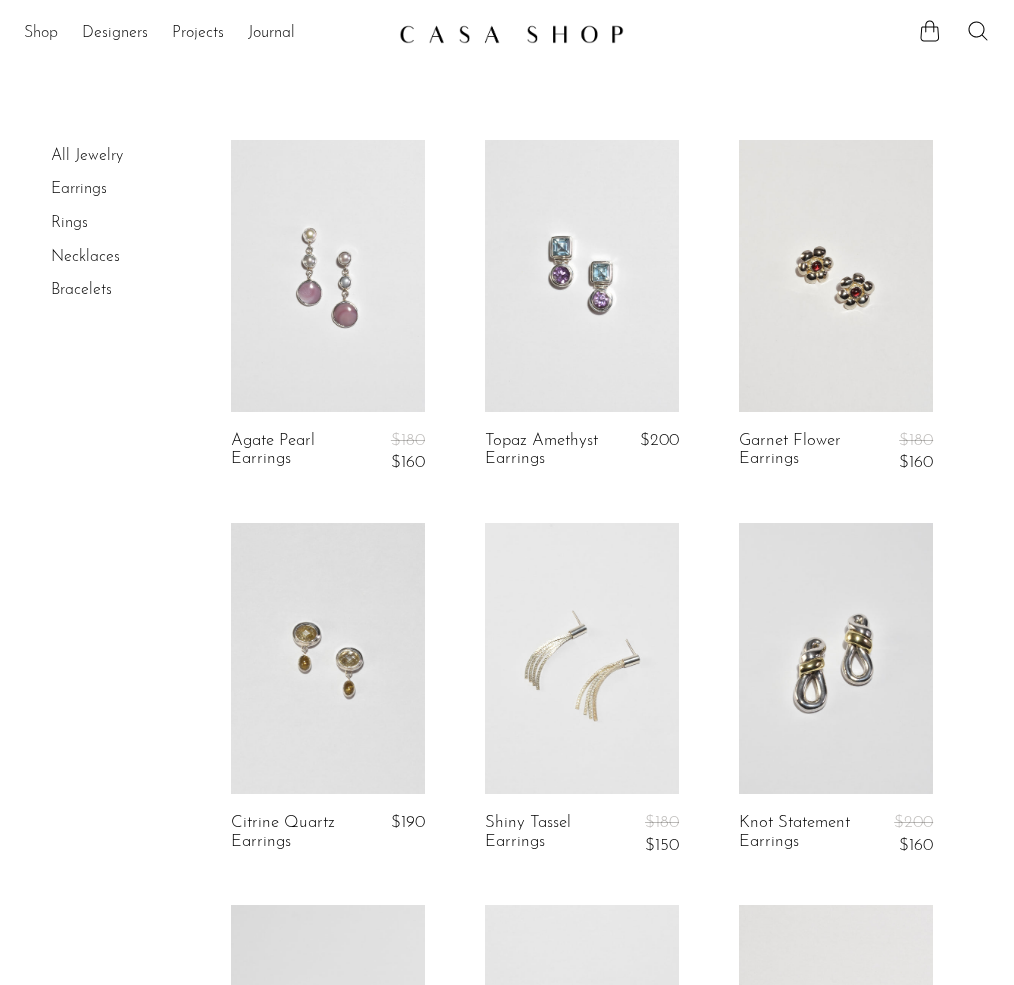 click on "Shop" at bounding box center [41, 34] 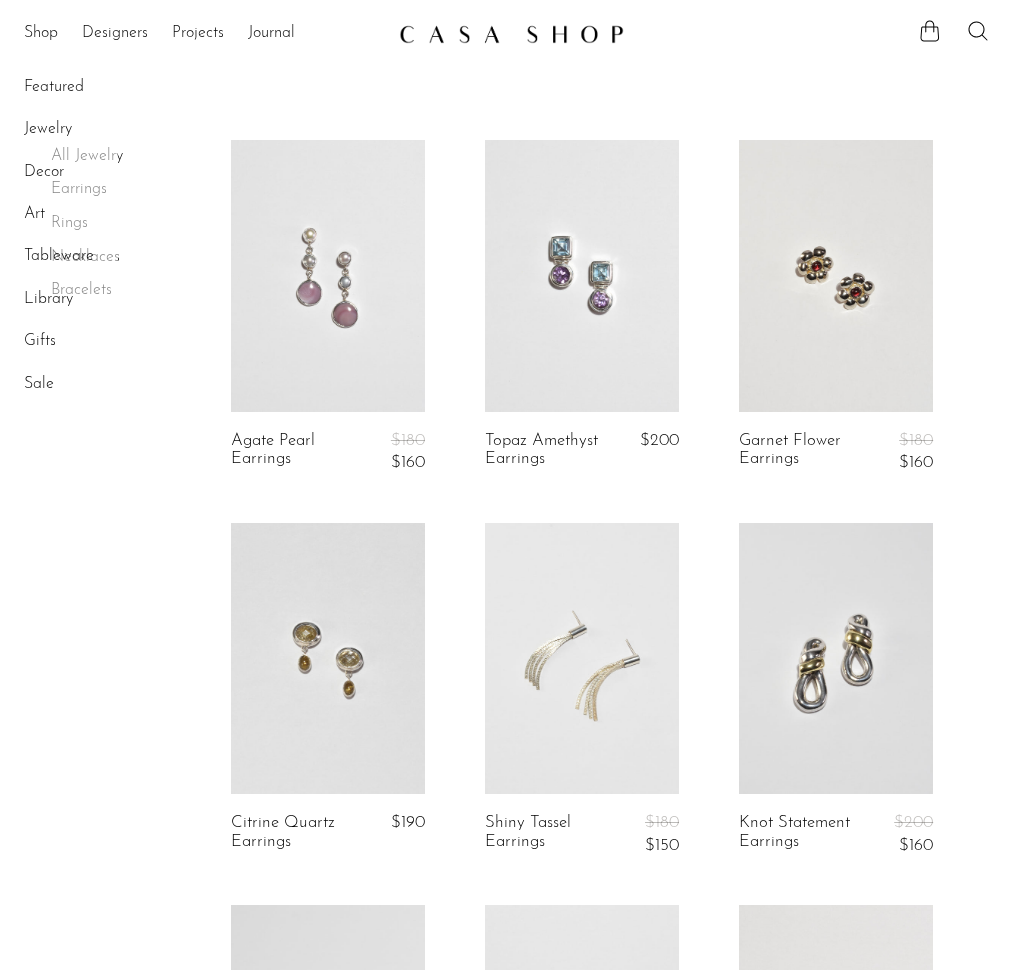 click on "Bracelets" at bounding box center (0, 0) 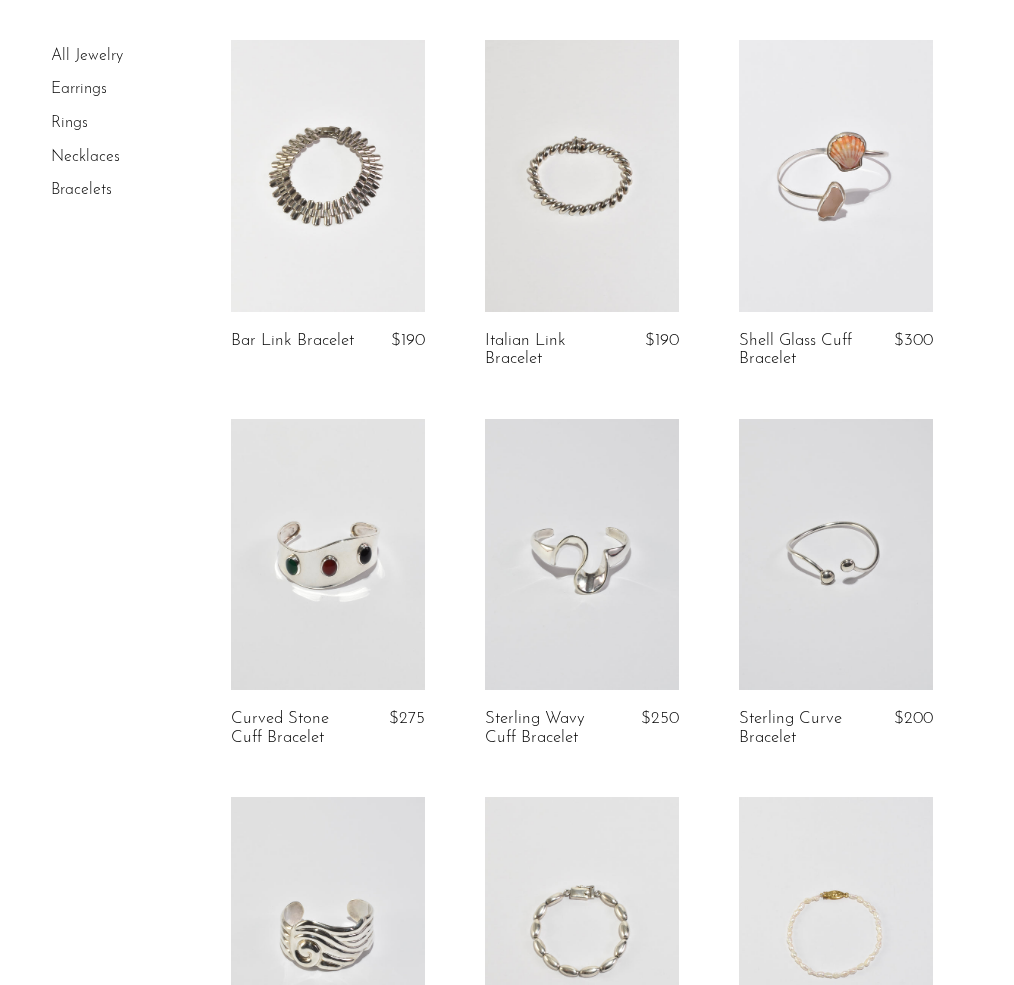 scroll, scrollTop: 120, scrollLeft: 0, axis: vertical 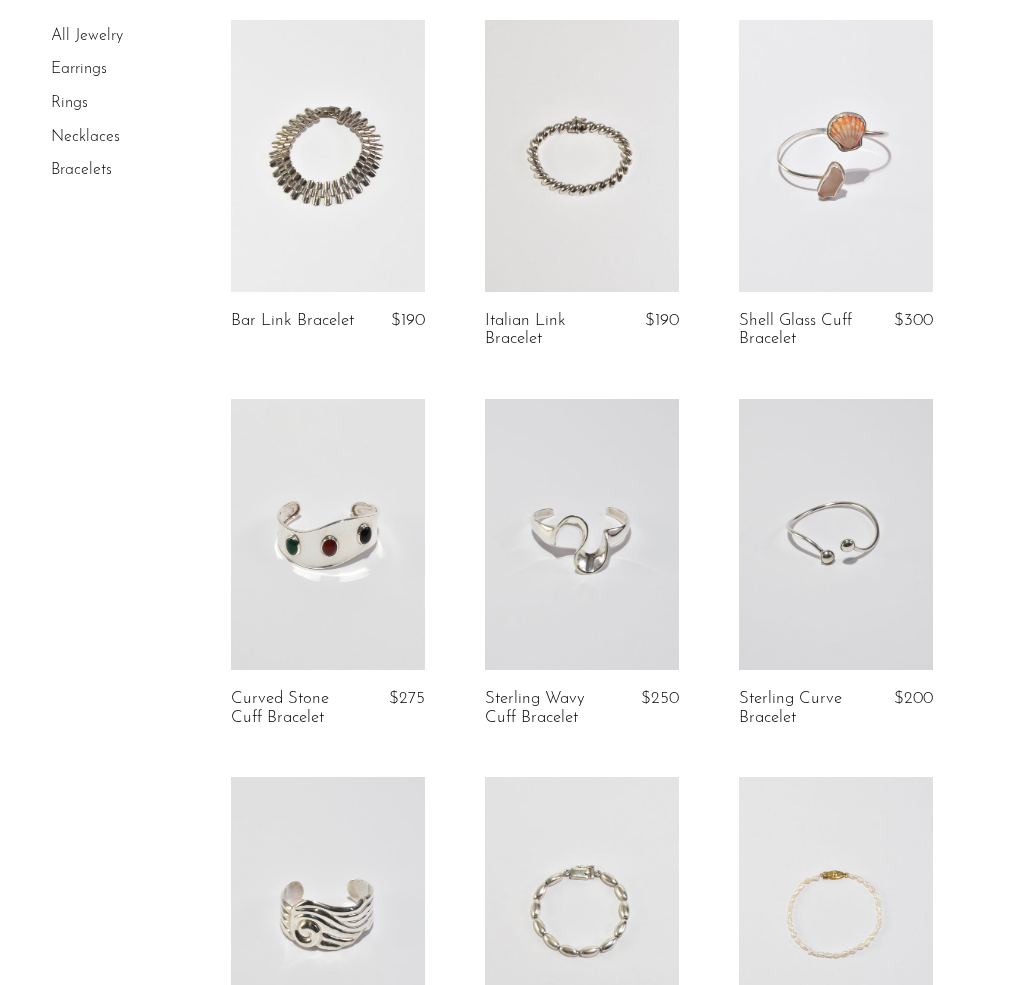click at bounding box center (328, 156) 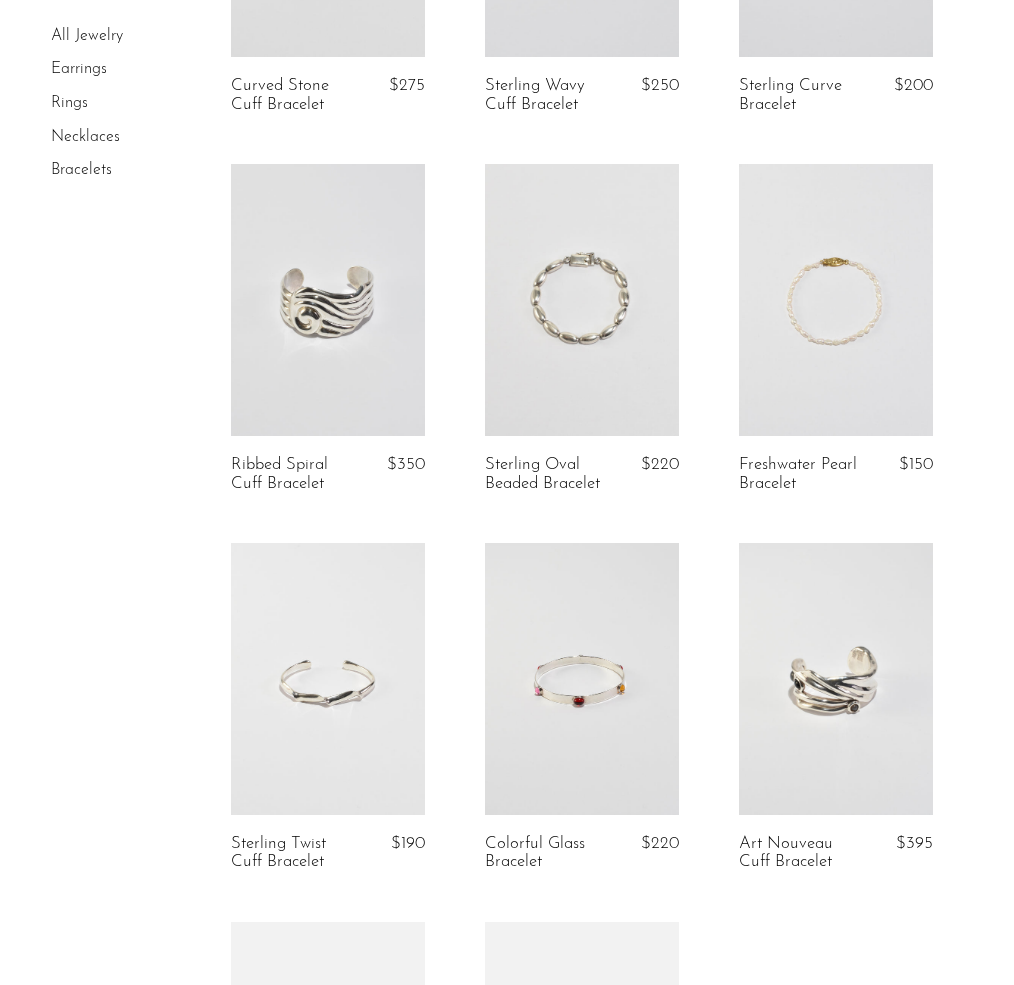 scroll, scrollTop: 734, scrollLeft: 0, axis: vertical 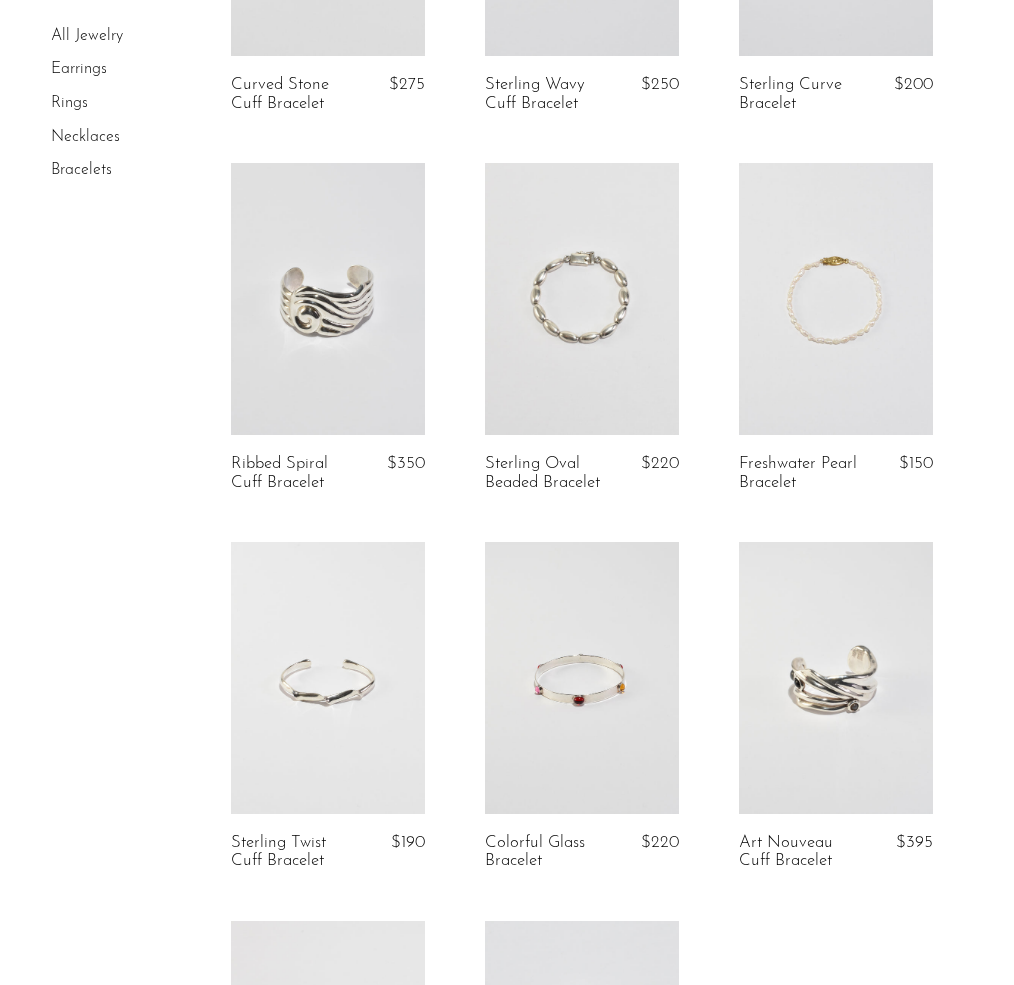 click at bounding box center (836, 299) 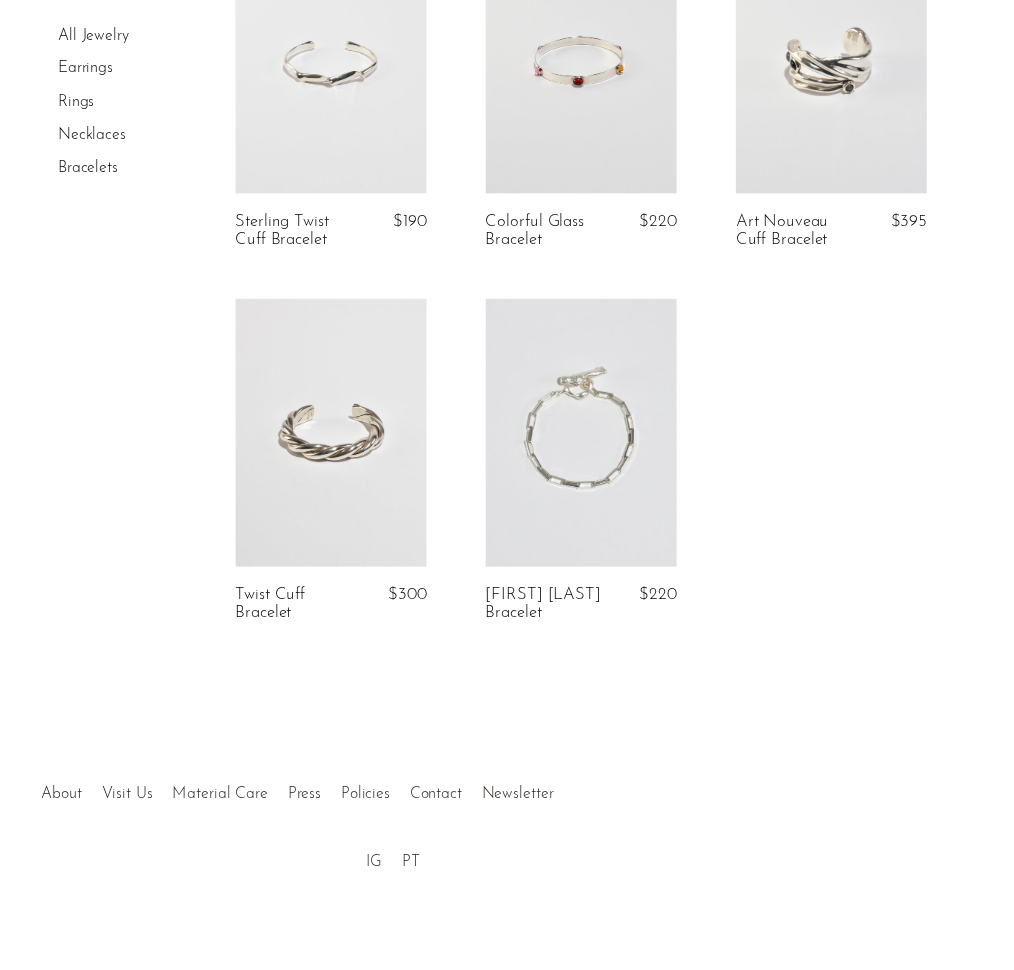 scroll, scrollTop: 0, scrollLeft: 0, axis: both 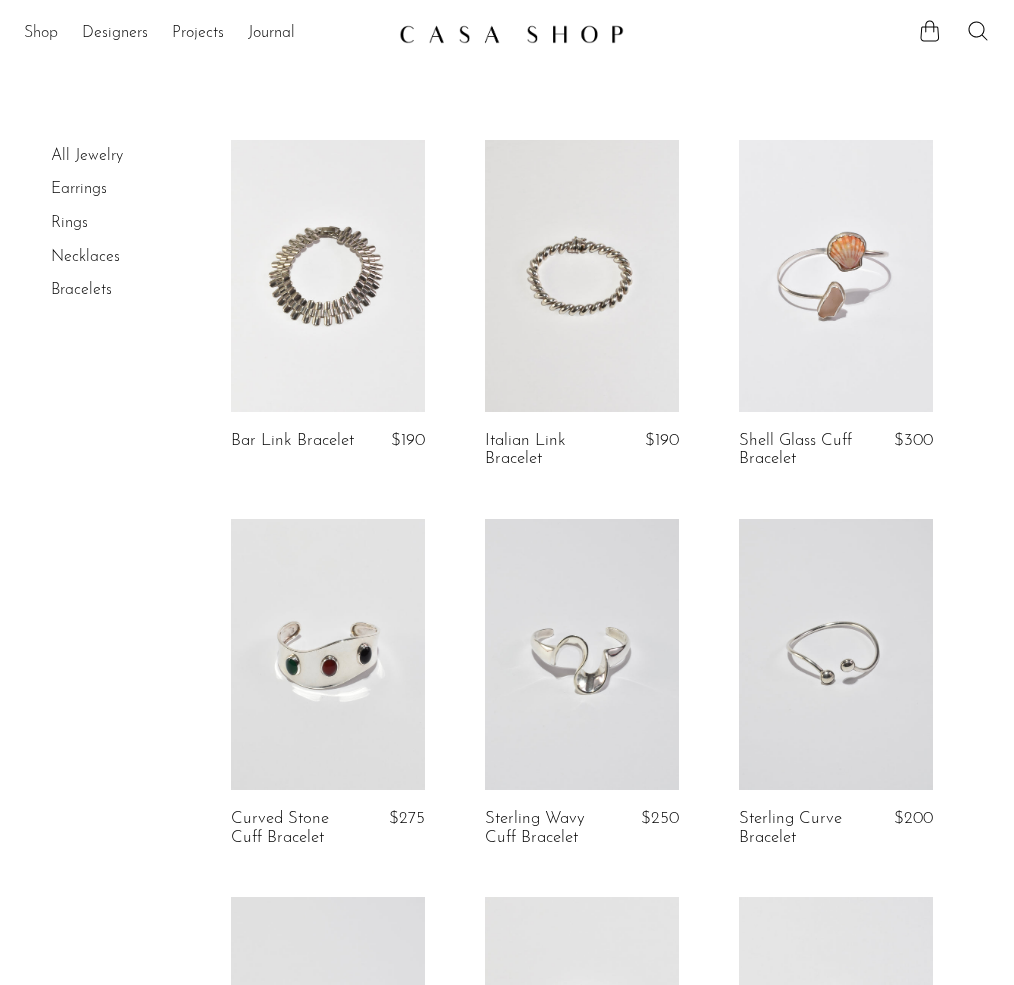click on "Shop" at bounding box center [41, 34] 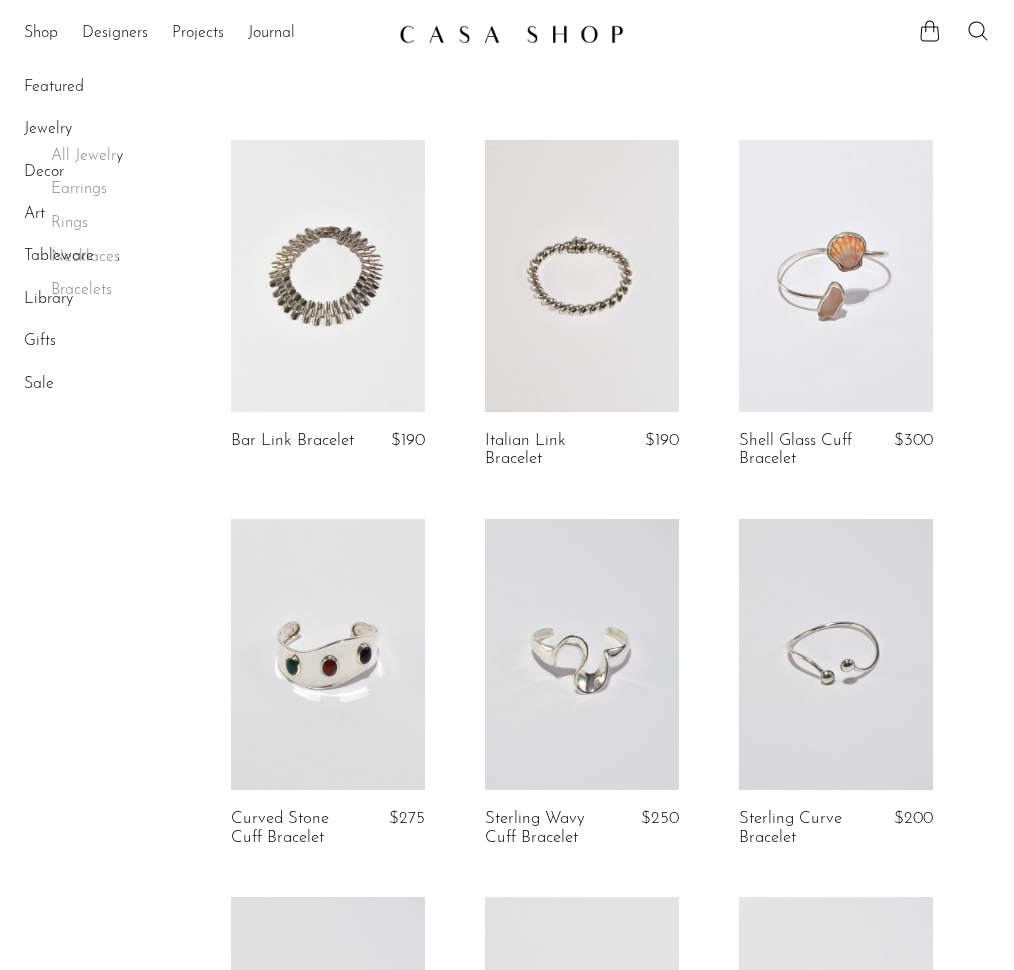 click on "Fine Jewelry" at bounding box center [0, 0] 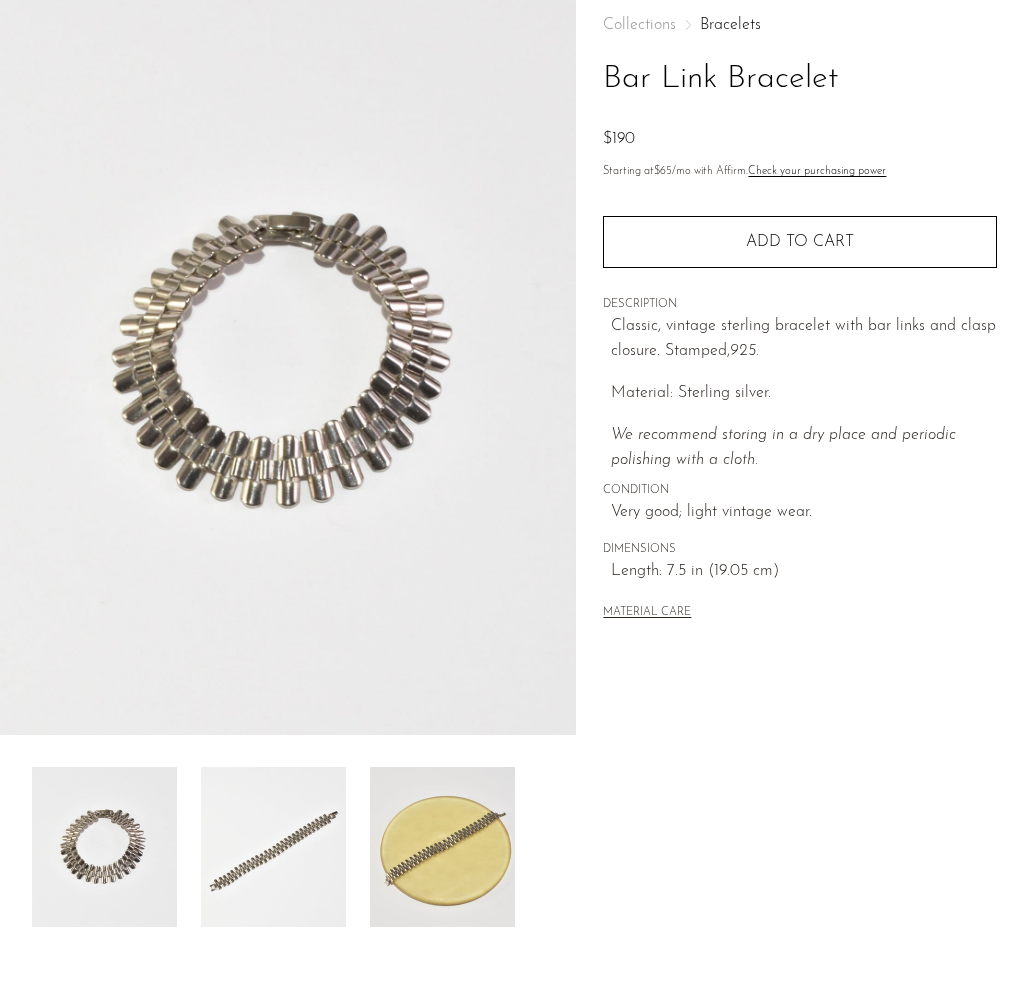 scroll, scrollTop: 120, scrollLeft: 0, axis: vertical 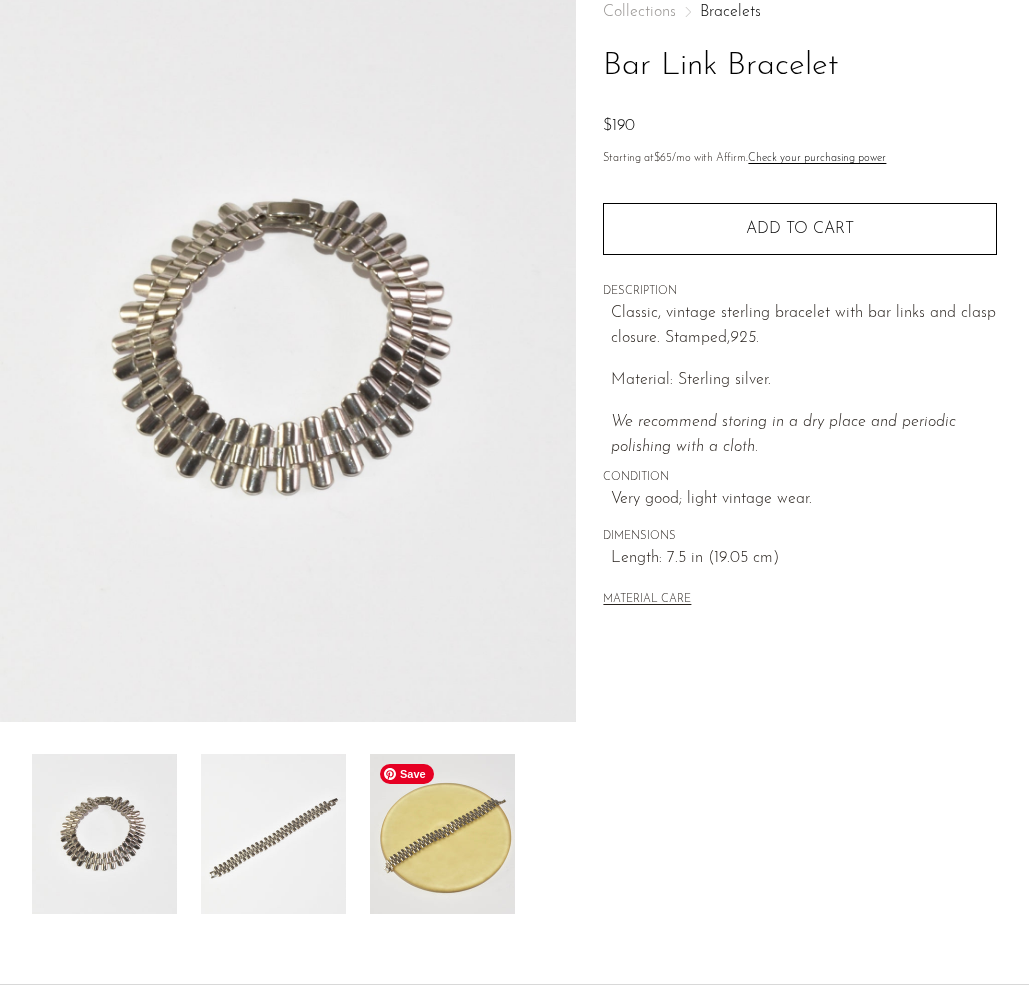 click at bounding box center (442, 834) 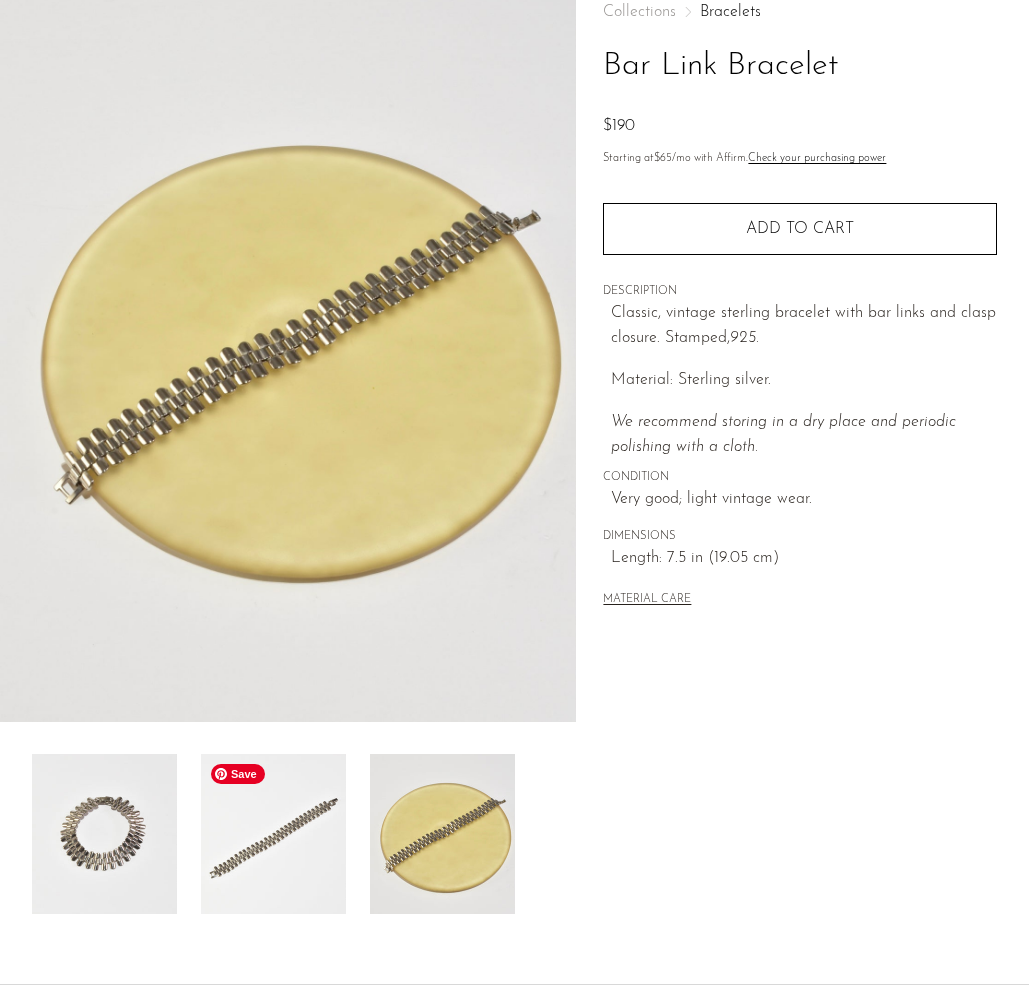 click at bounding box center (273, 834) 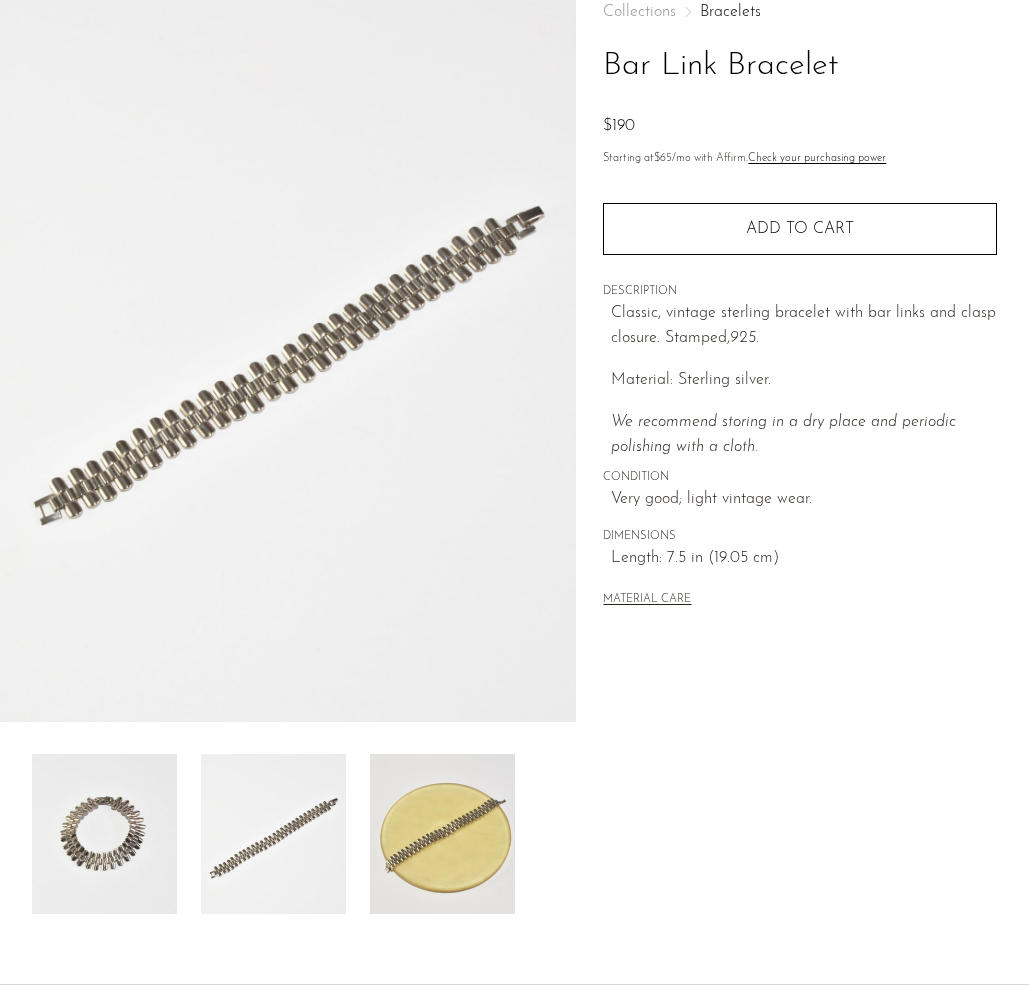 click at bounding box center [288, 834] 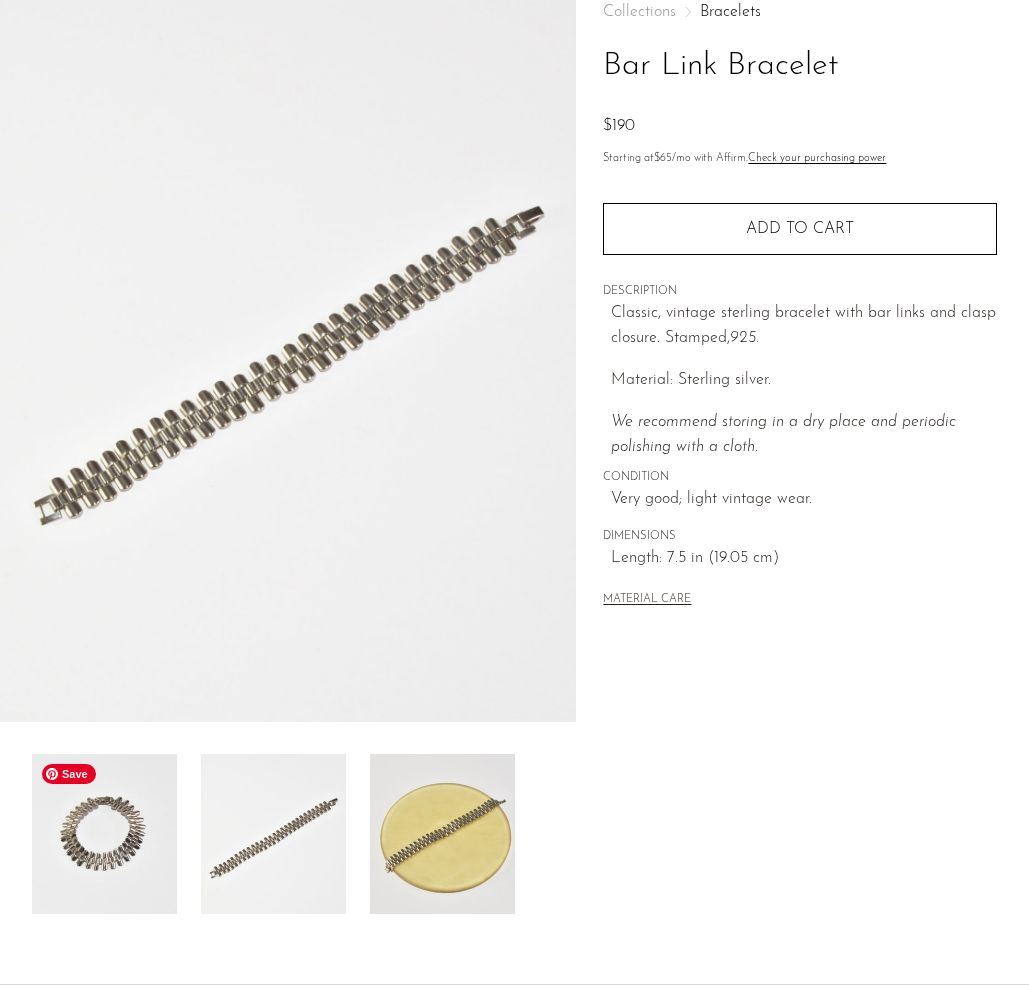 click at bounding box center [104, 834] 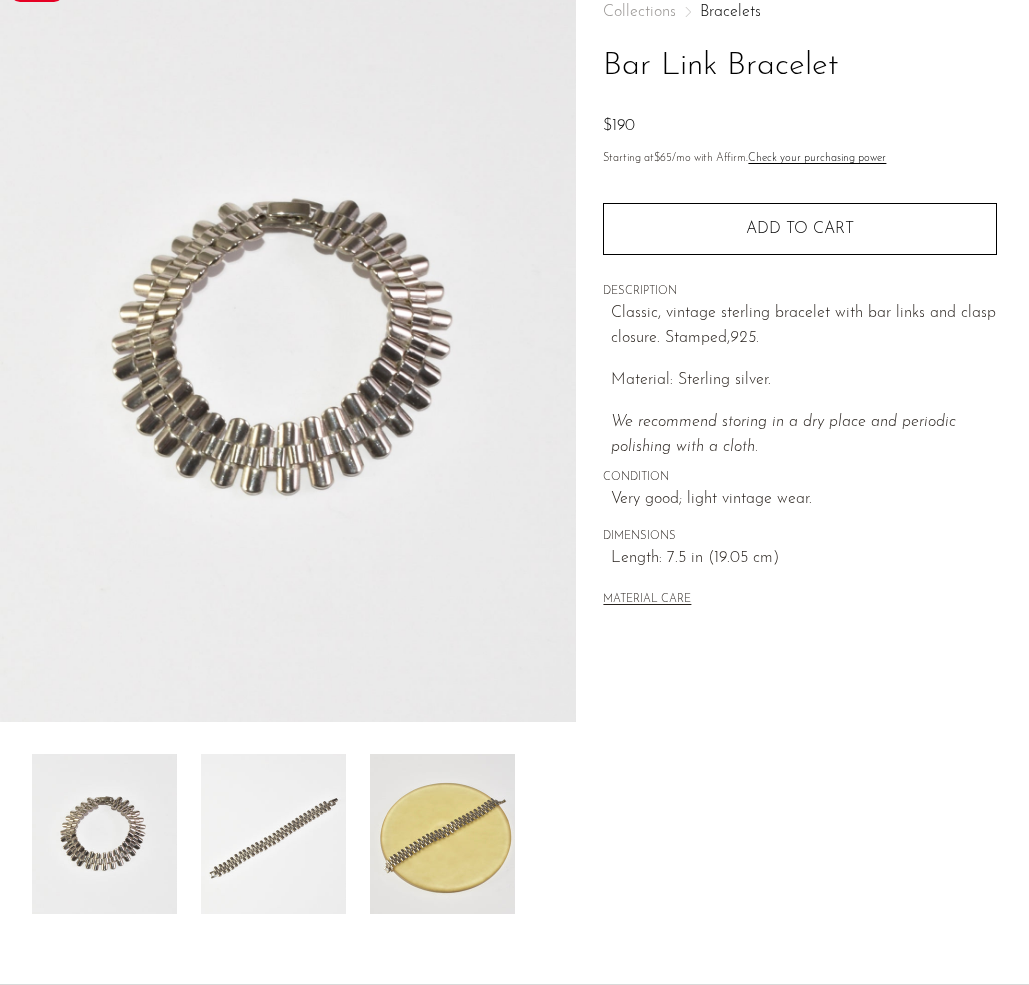 type 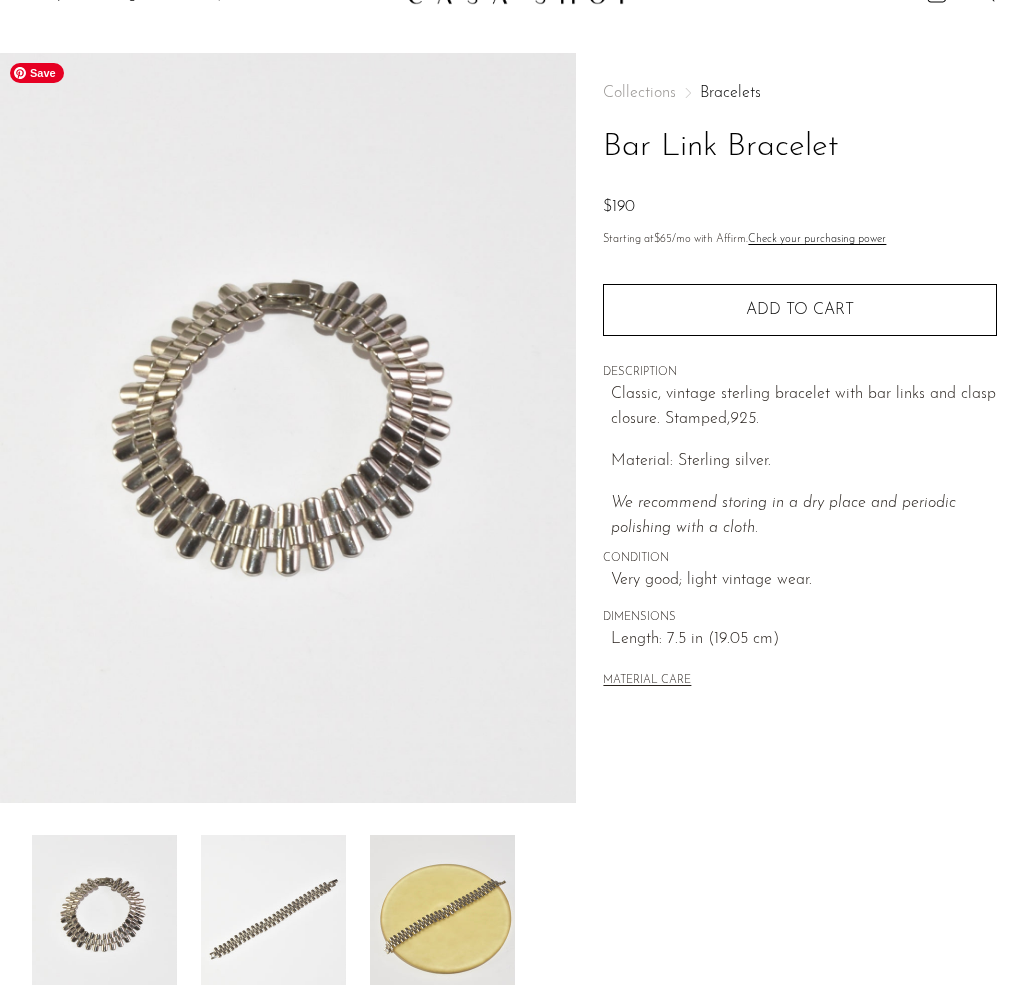 scroll, scrollTop: 0, scrollLeft: 0, axis: both 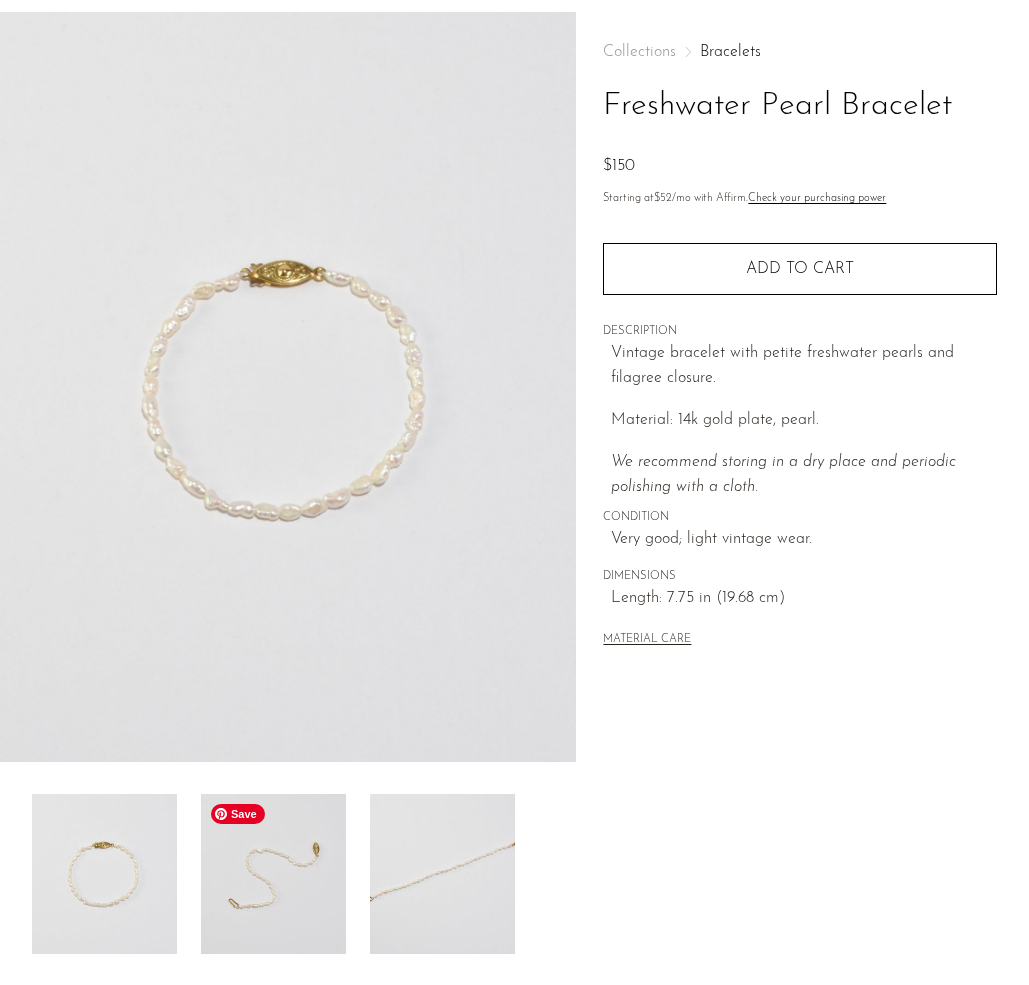 click at bounding box center (273, 874) 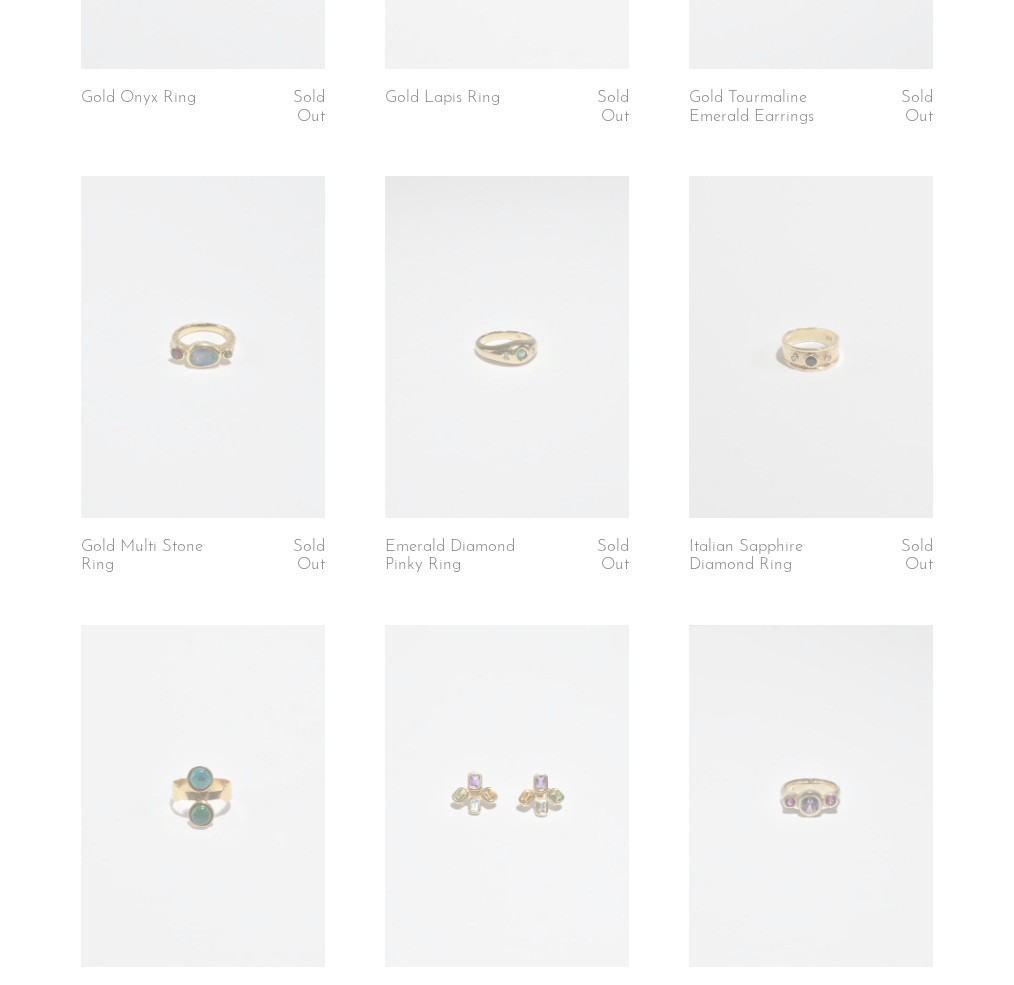 scroll, scrollTop: 2240, scrollLeft: 0, axis: vertical 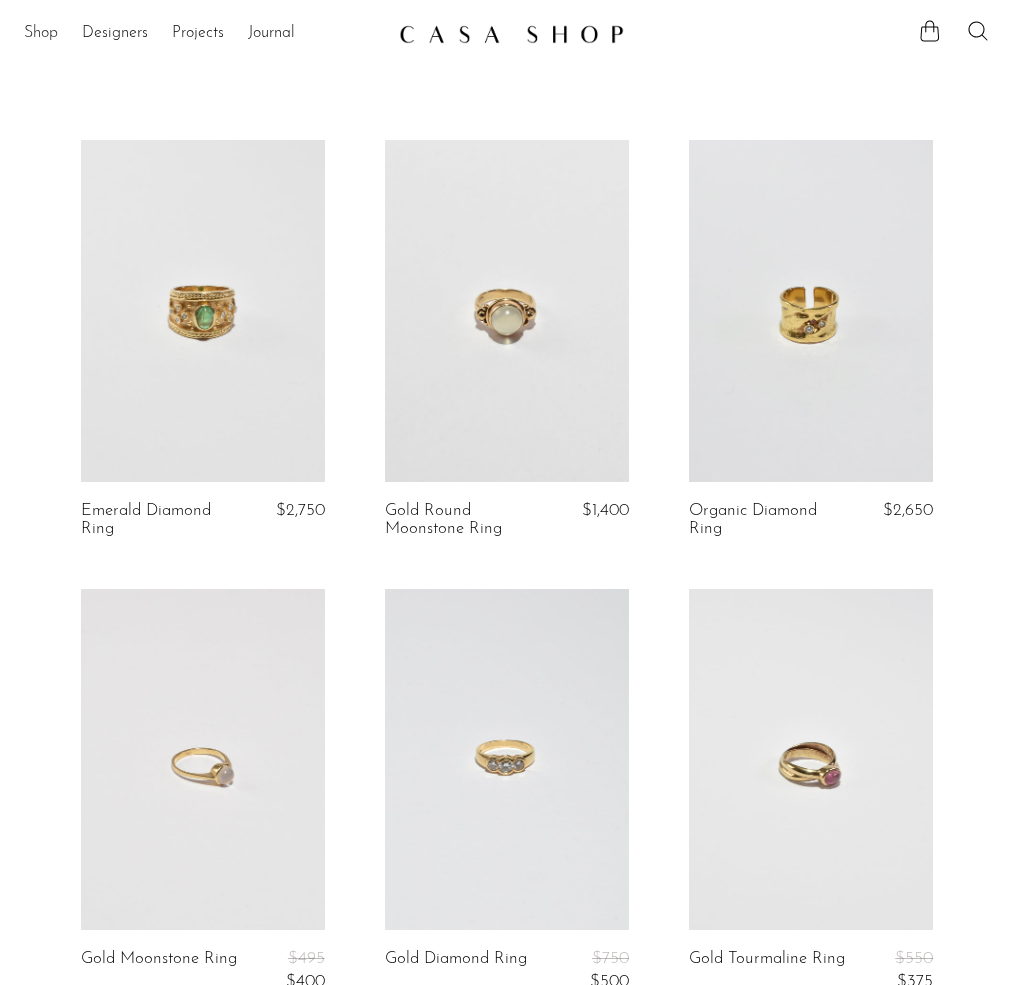 click on "Shop" at bounding box center [41, 34] 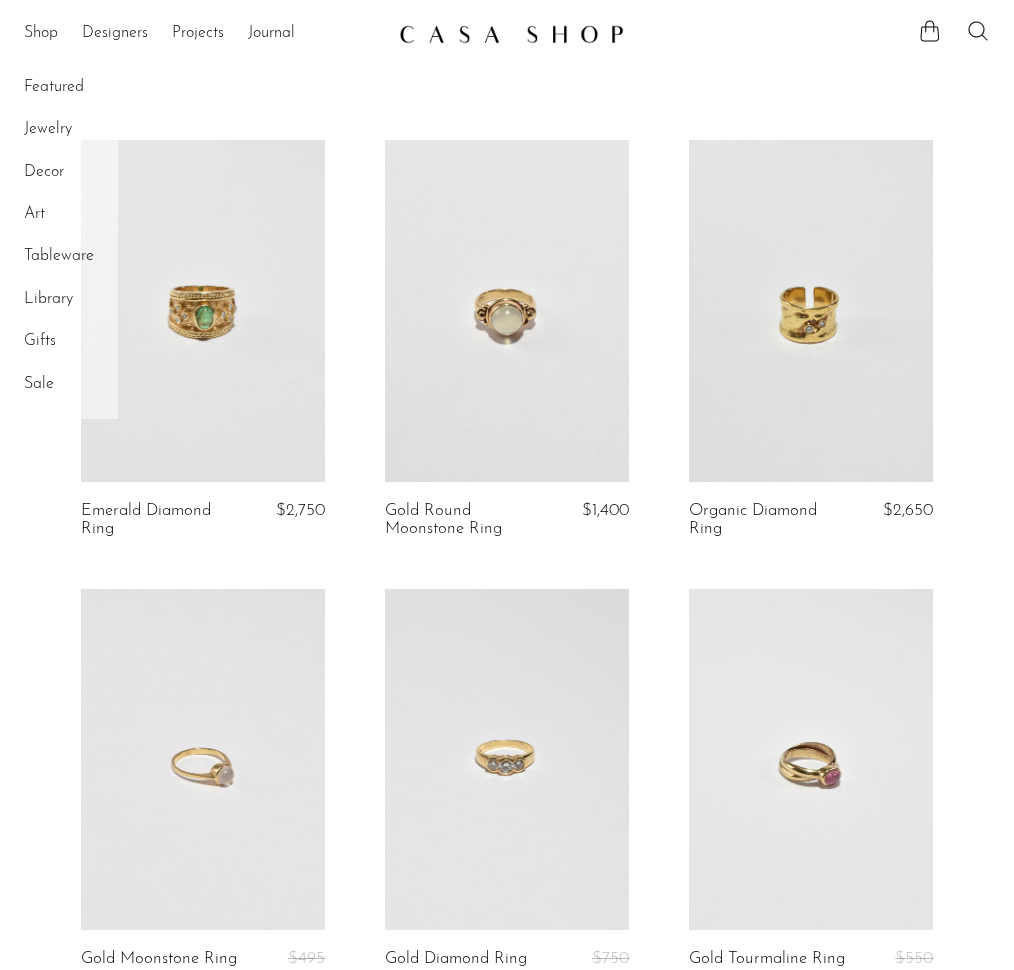 click on "Wall Art" at bounding box center (0, 0) 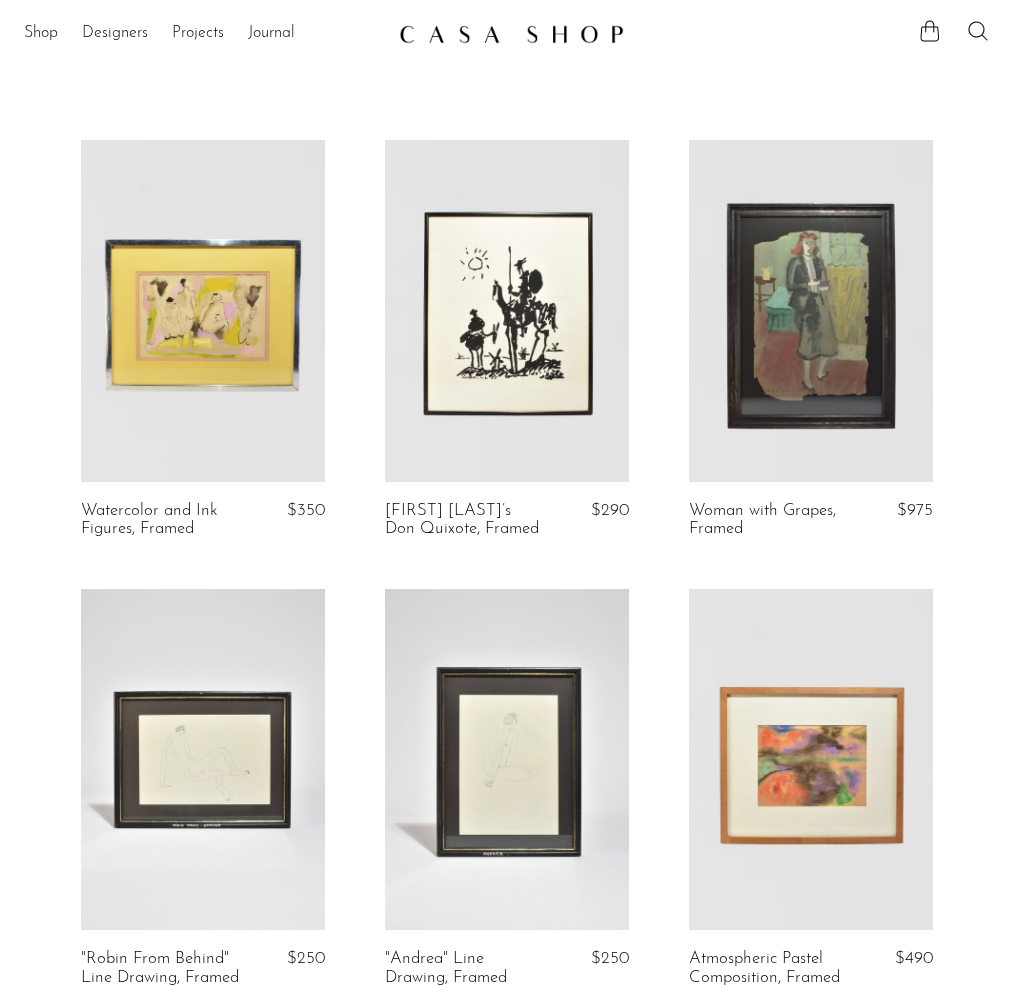 scroll, scrollTop: 0, scrollLeft: 0, axis: both 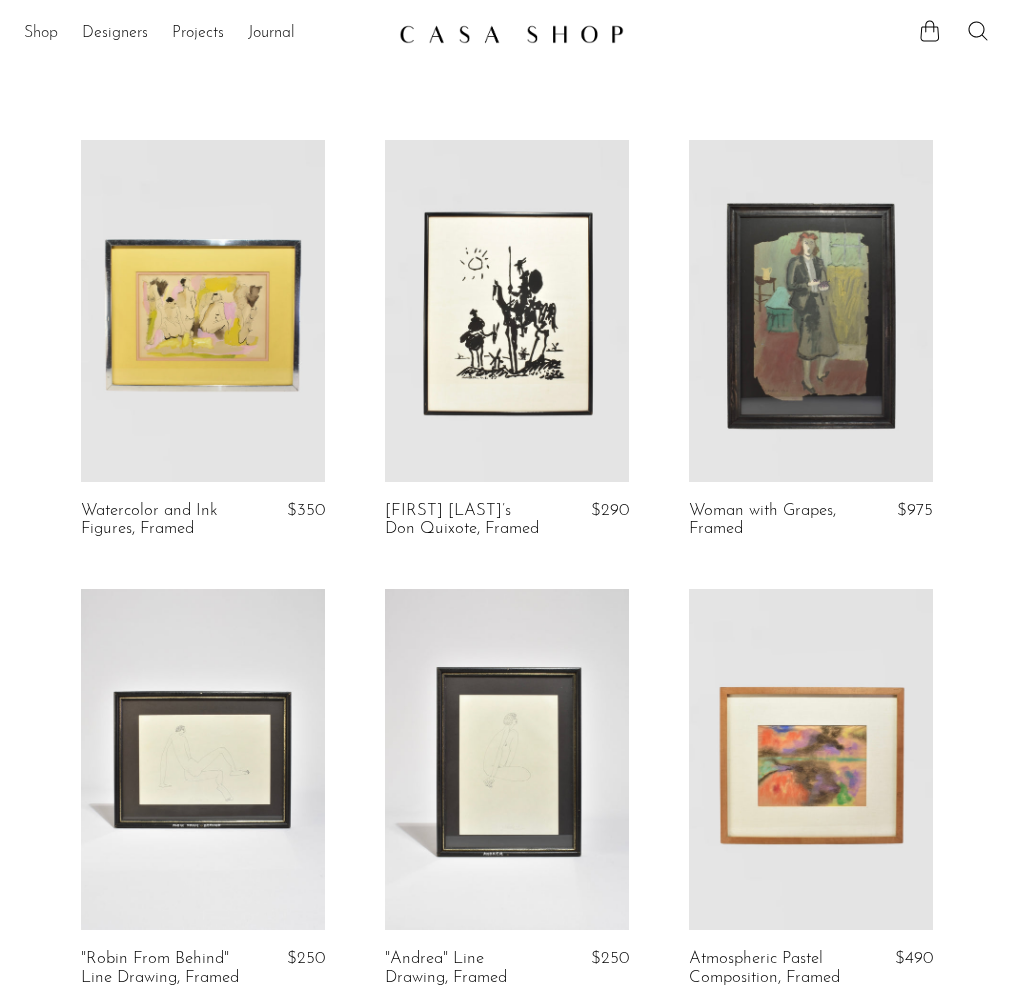click on "Shop" at bounding box center [41, 34] 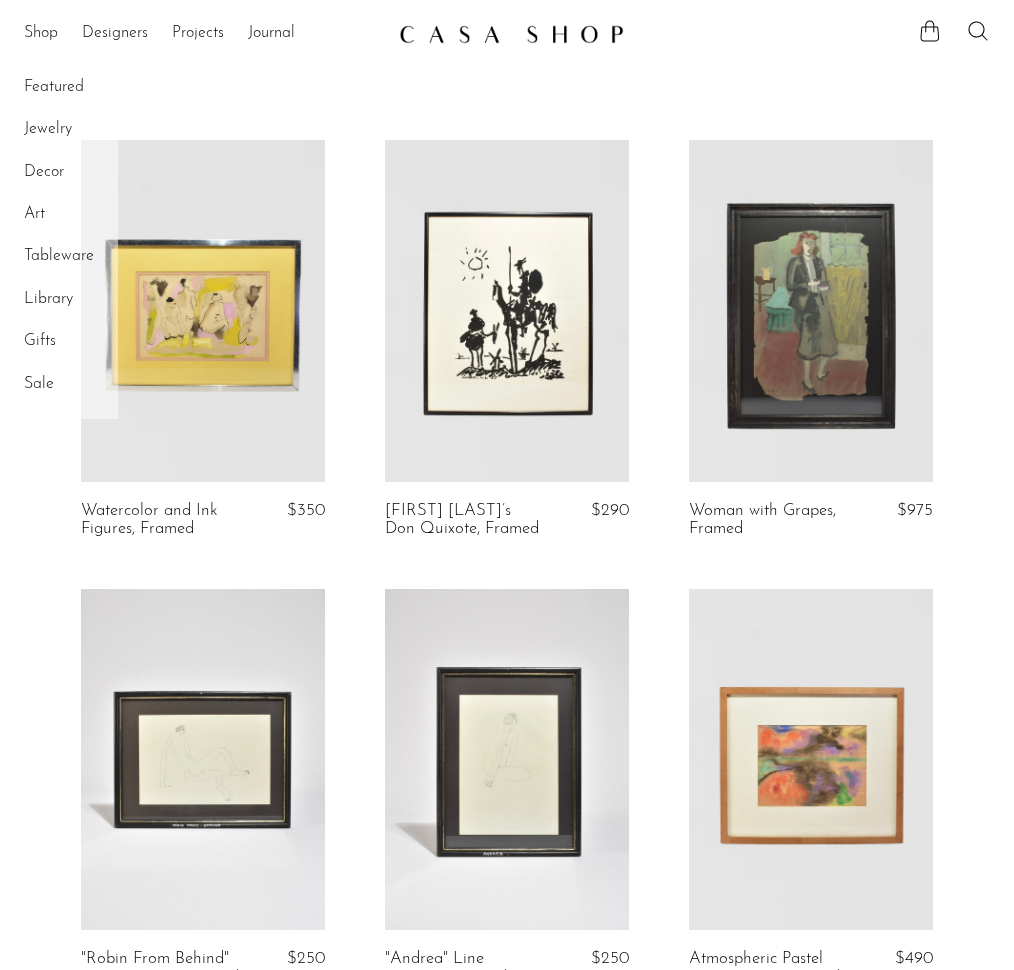 click on "Drinkware" at bounding box center [0, 0] 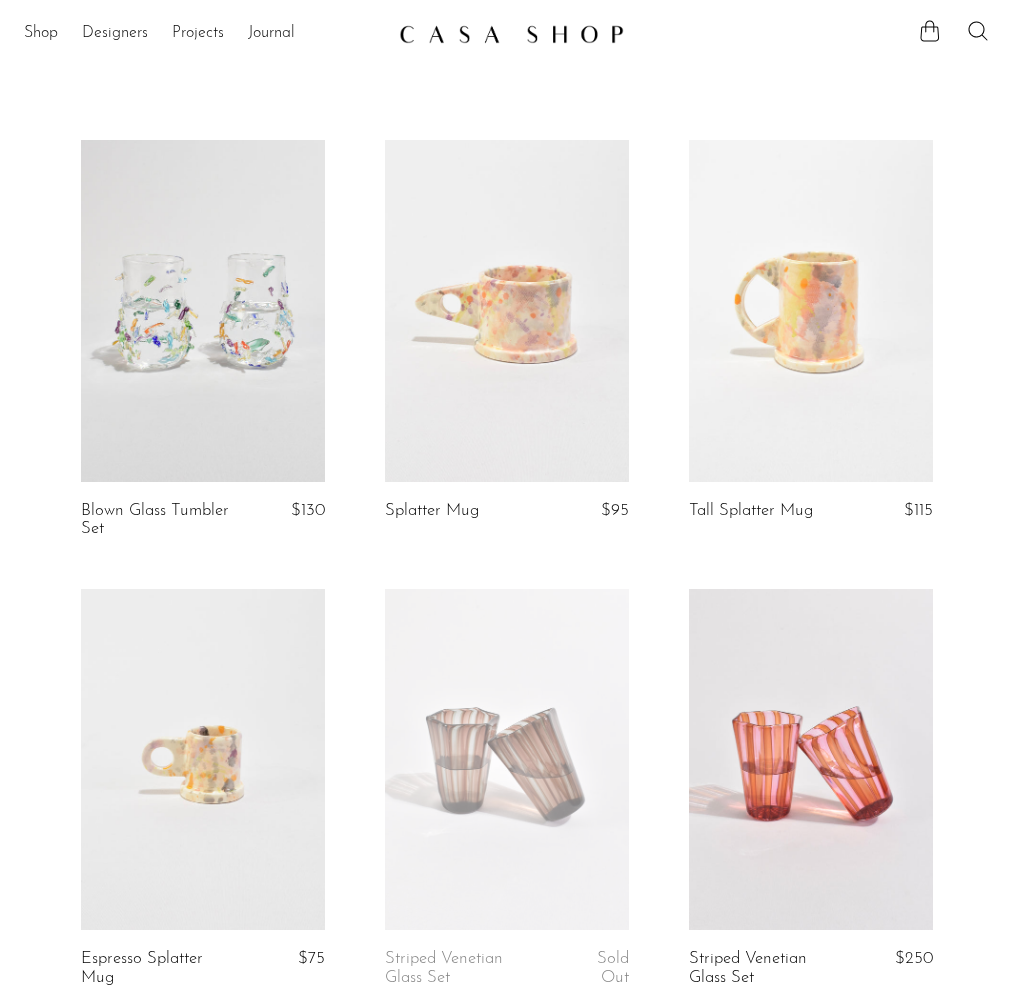 scroll, scrollTop: 0, scrollLeft: 0, axis: both 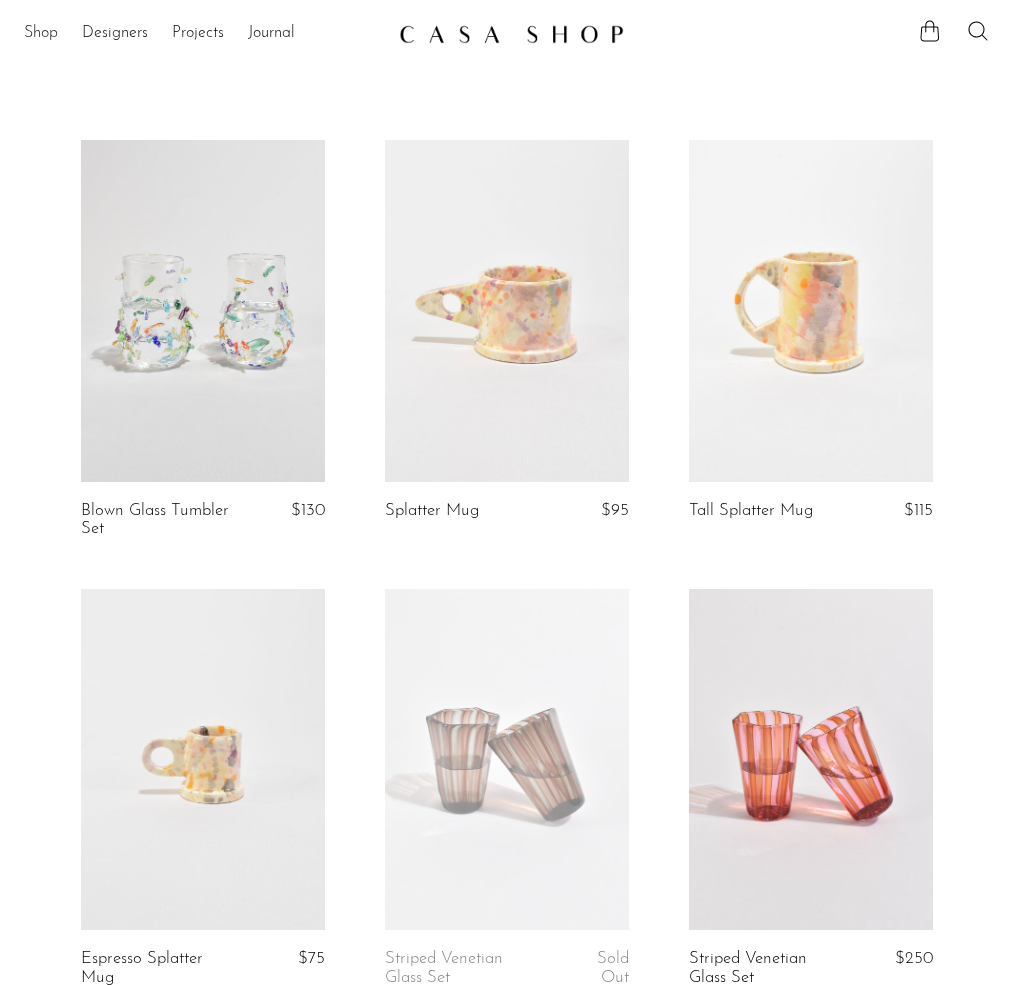 click on "Shop" at bounding box center (41, 34) 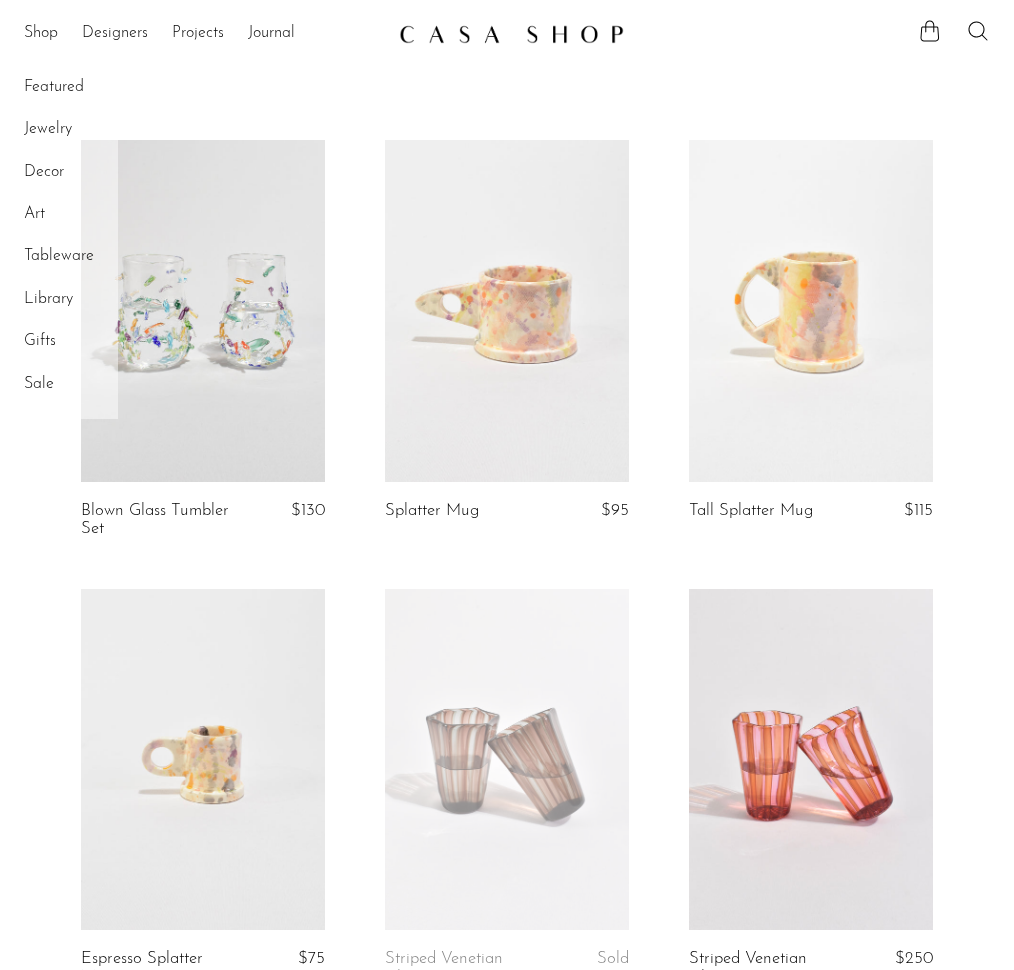 click on "Dinnerware" at bounding box center [0, 0] 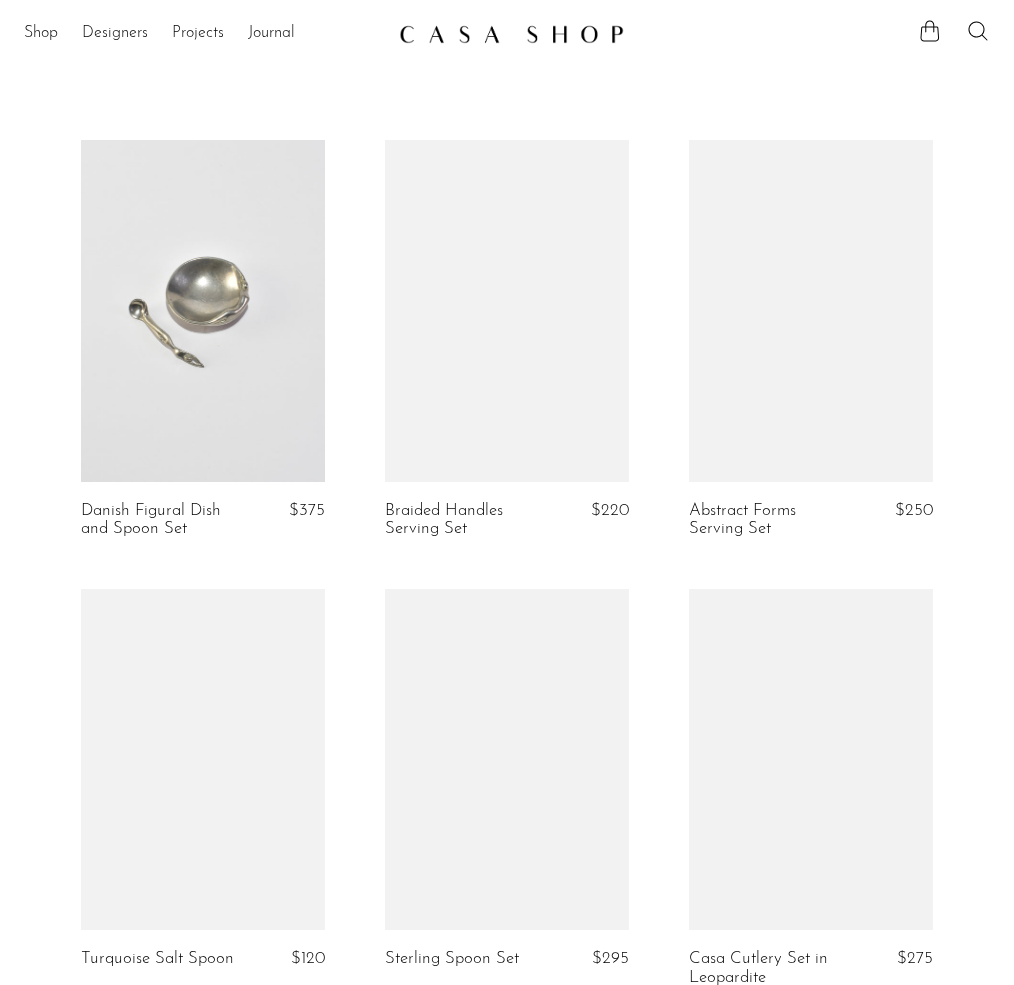 scroll, scrollTop: 0, scrollLeft: 0, axis: both 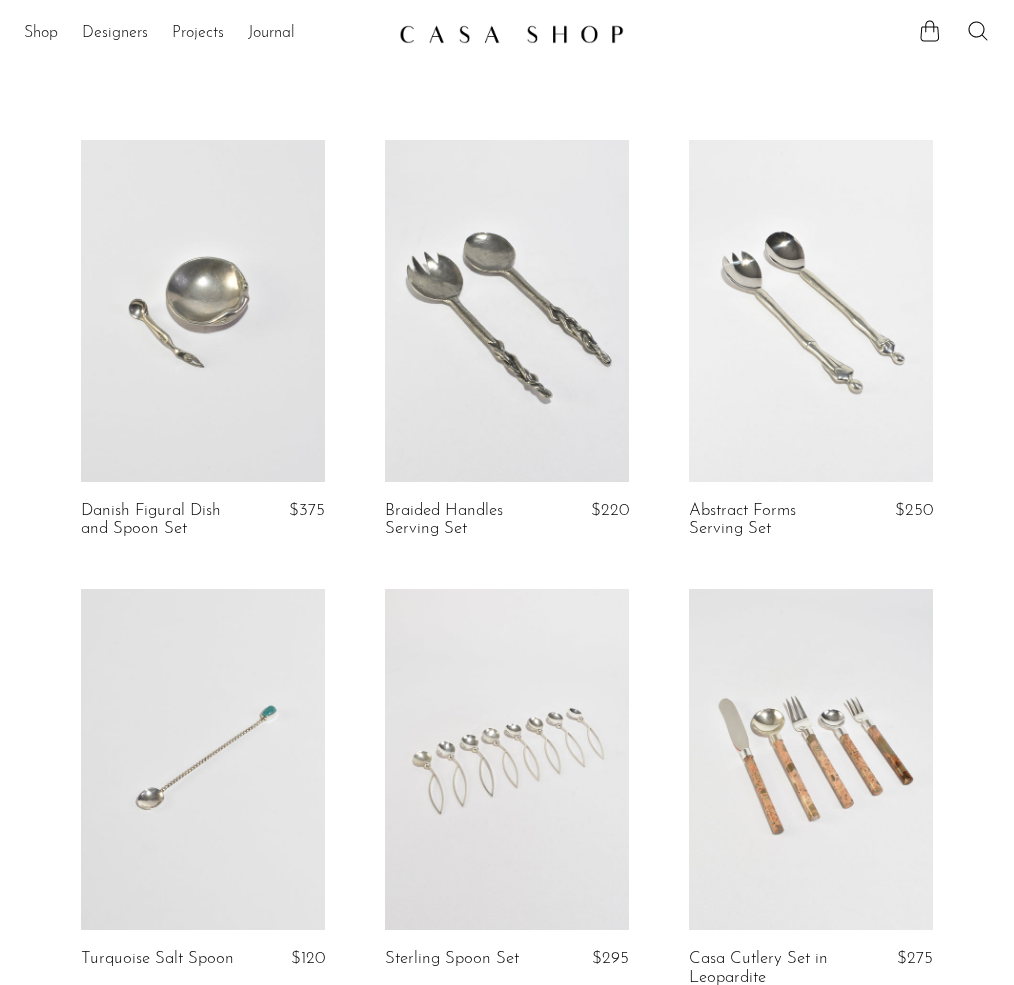 click on "Home
Collections
Dinnerware
Filter by
Filter by
Filters" at bounding box center [507, 2567] 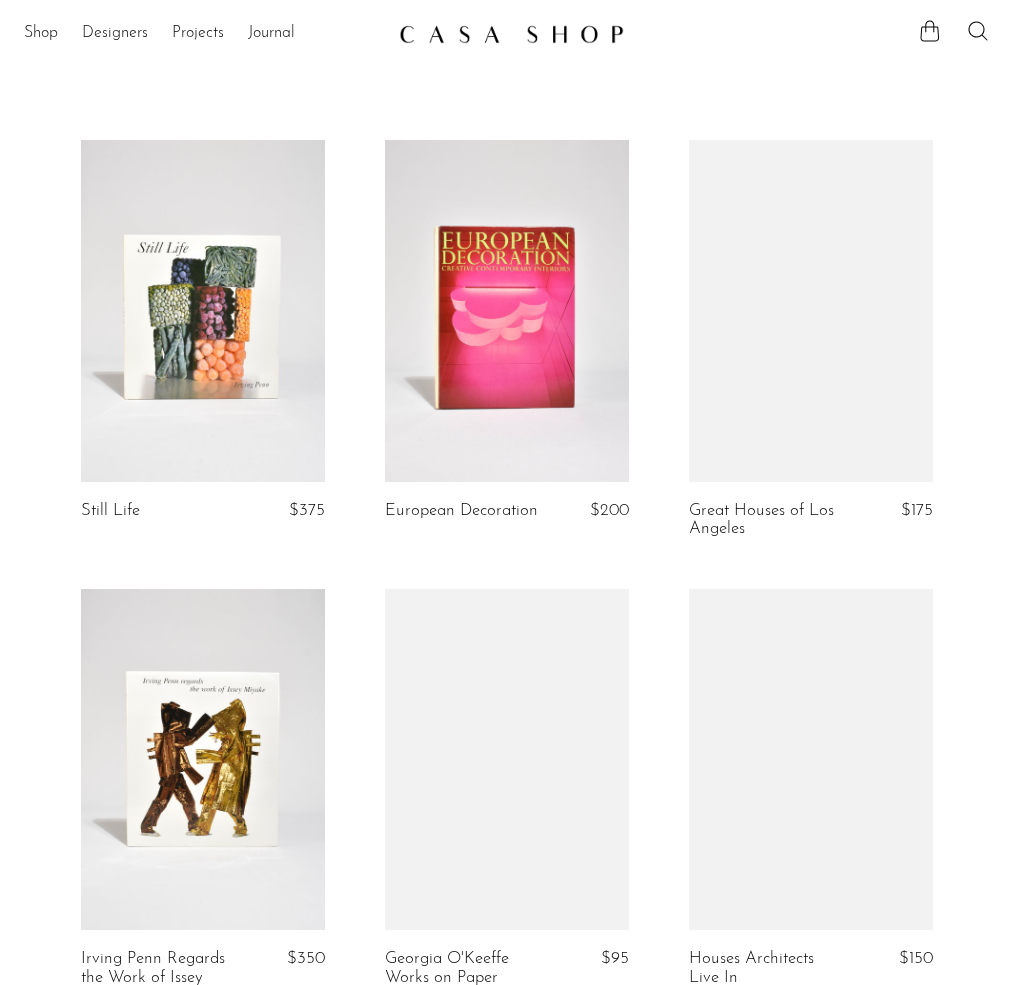scroll, scrollTop: 0, scrollLeft: 0, axis: both 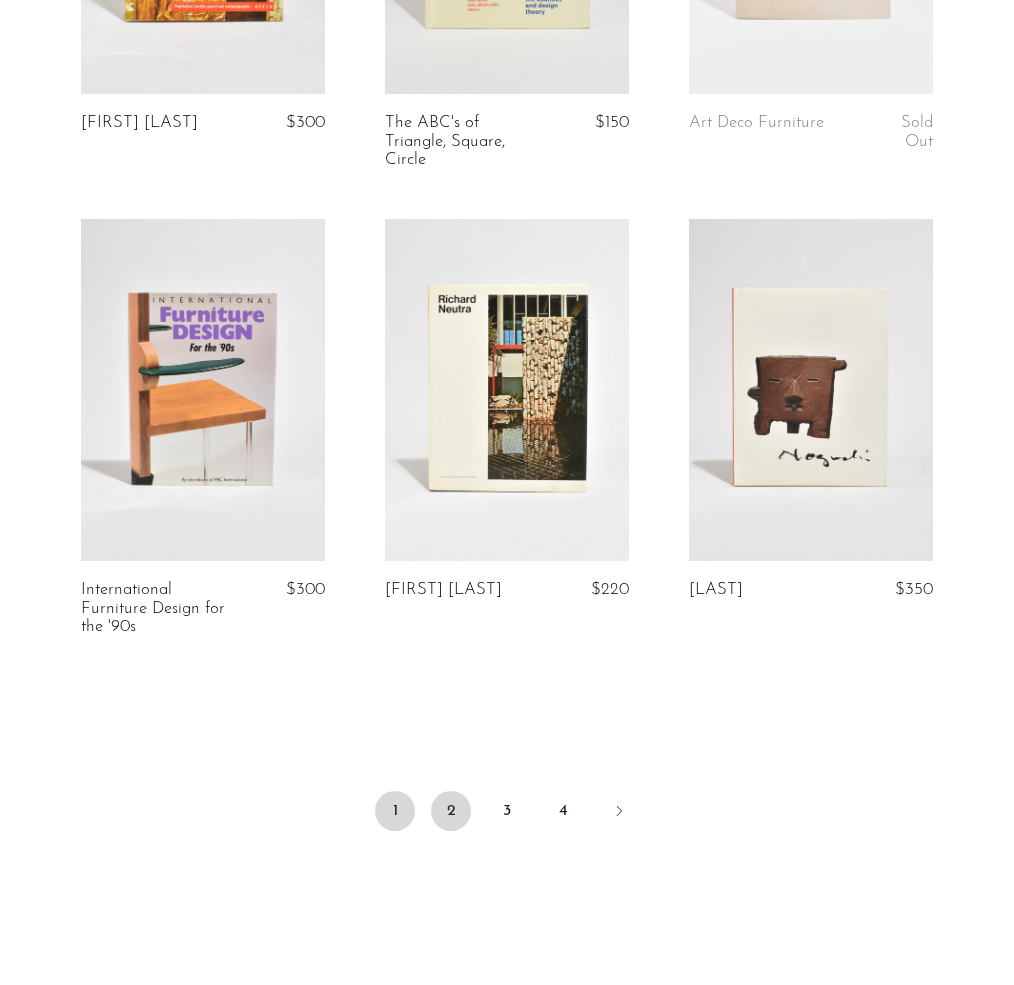 click on "2" at bounding box center (451, 811) 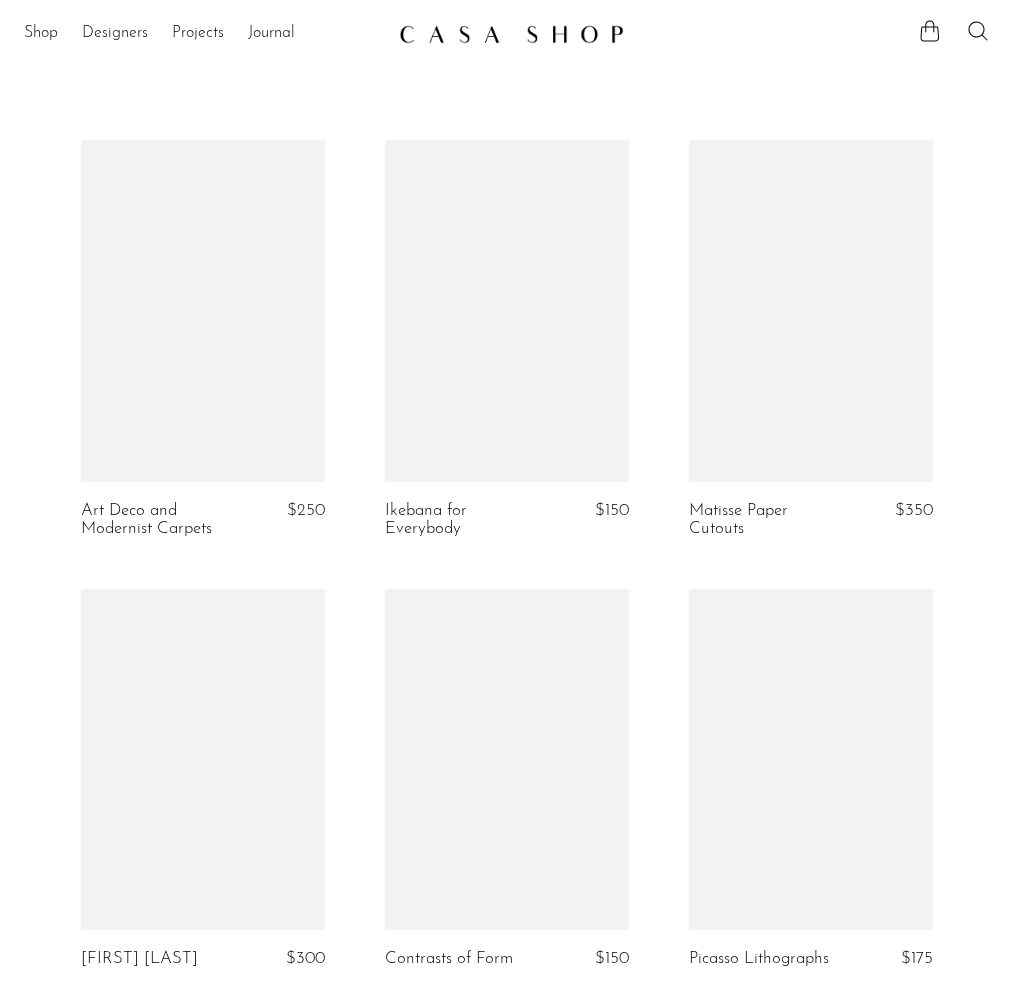 scroll, scrollTop: 0, scrollLeft: 0, axis: both 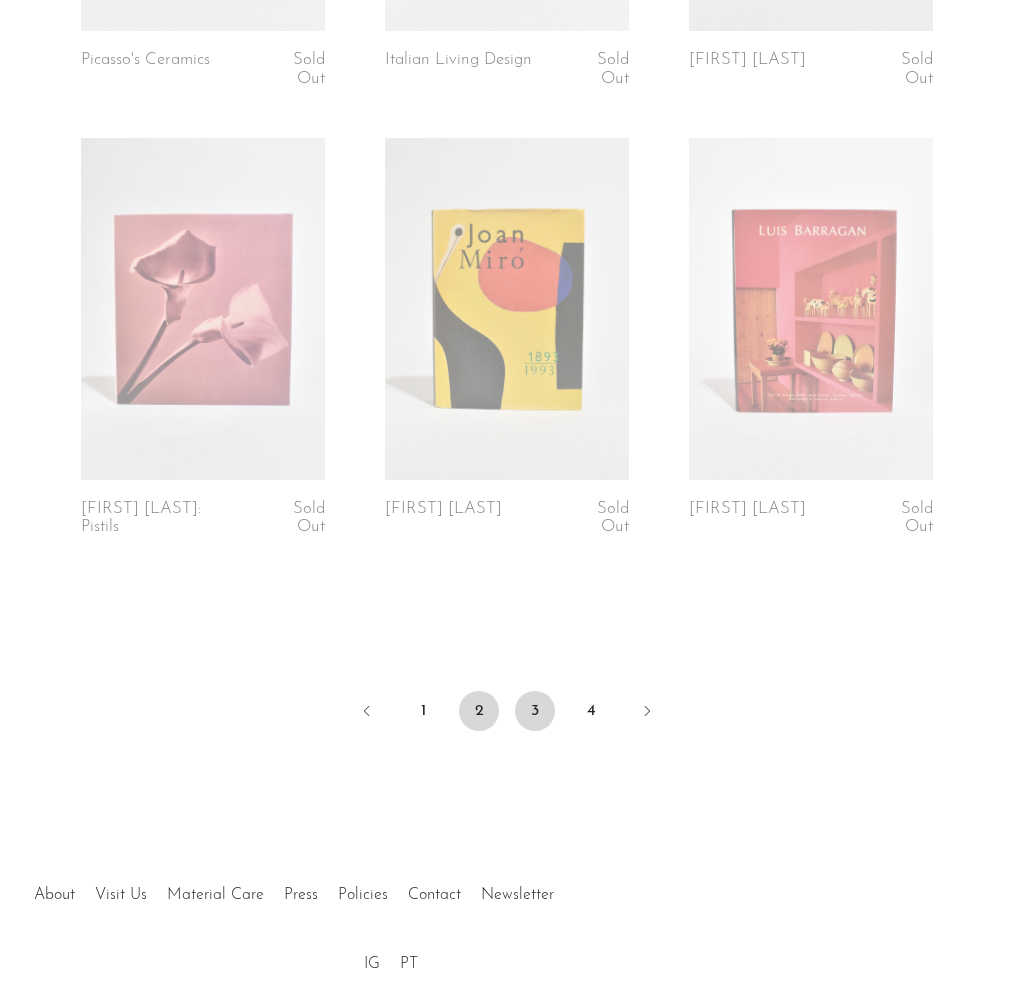 click on "3" at bounding box center (535, 711) 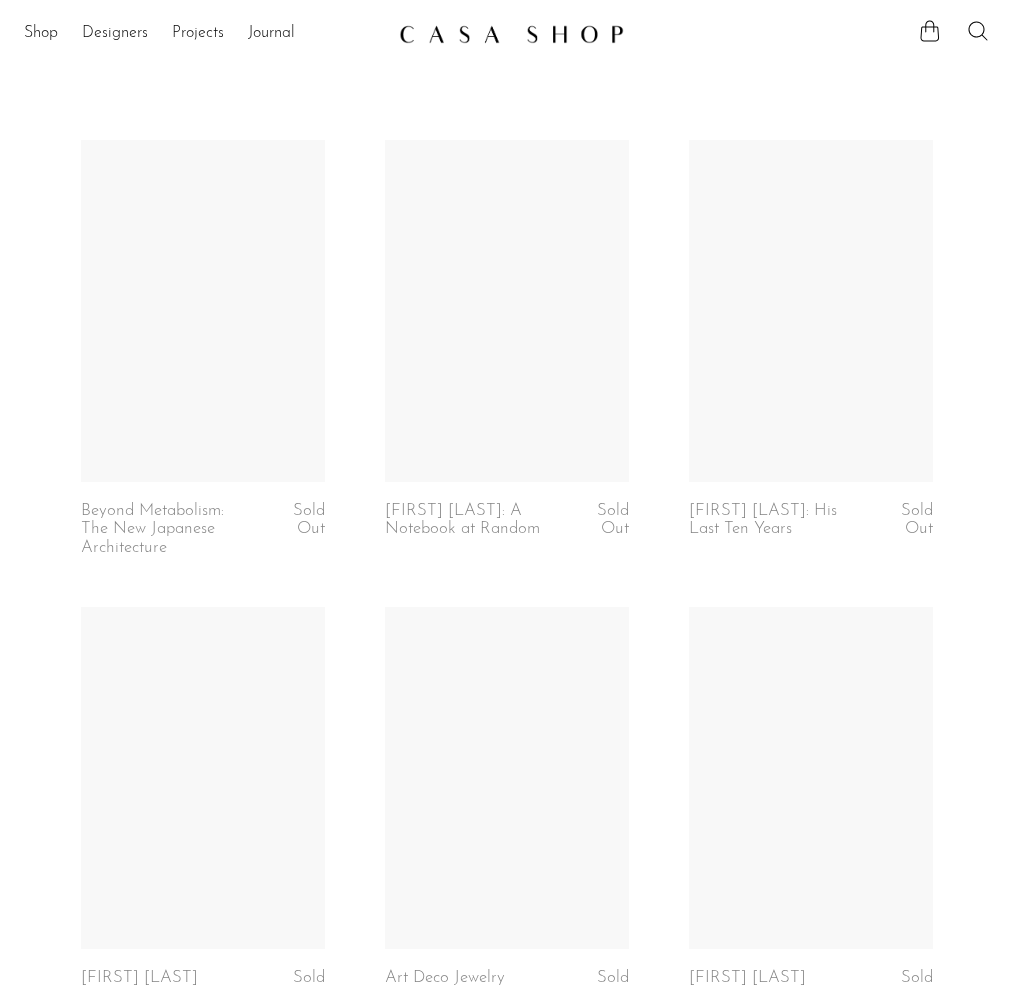 scroll, scrollTop: 0, scrollLeft: 0, axis: both 